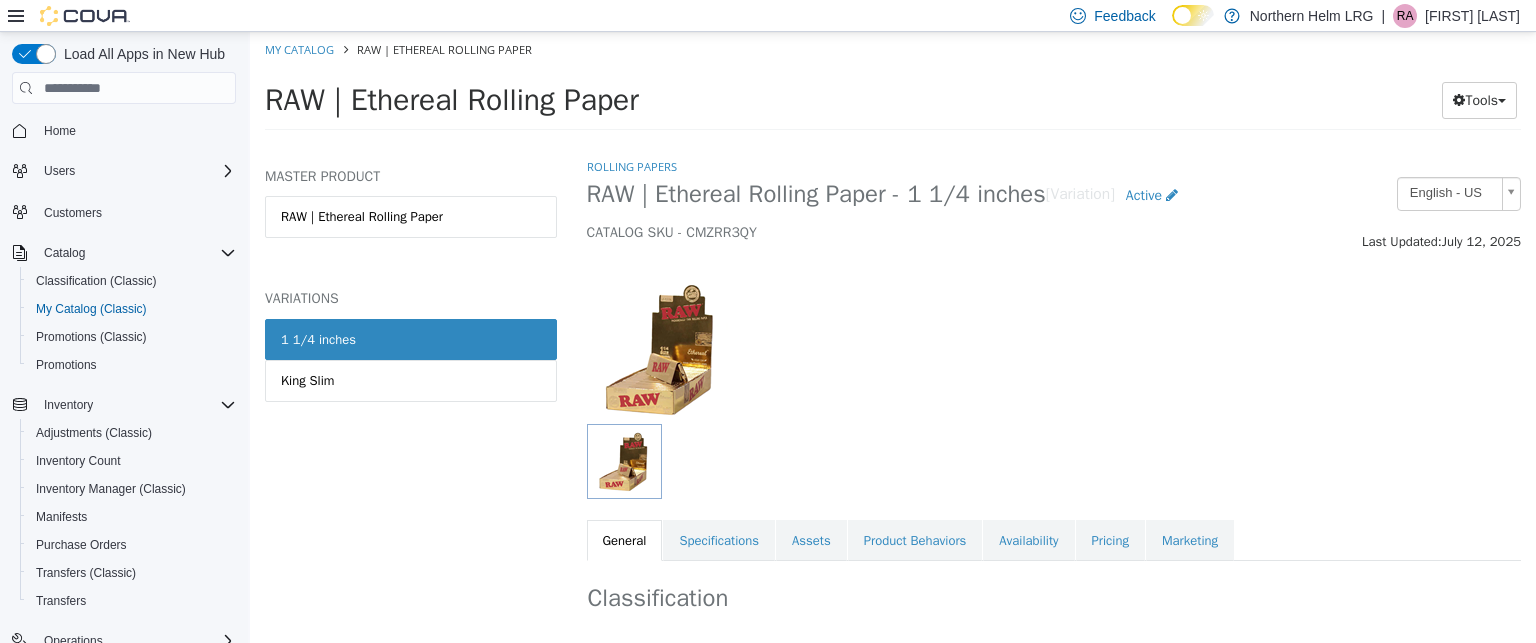 scroll, scrollTop: 0, scrollLeft: 0, axis: both 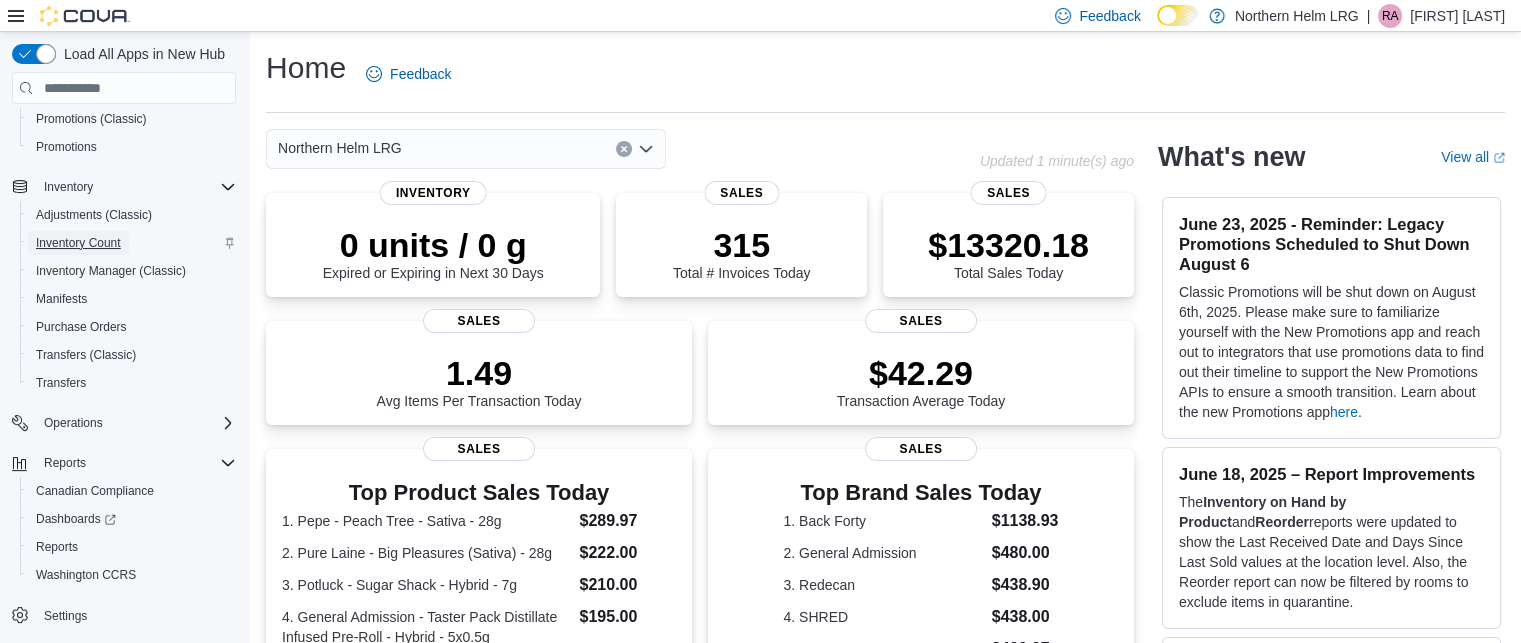 click on "Inventory Count" at bounding box center (78, 243) 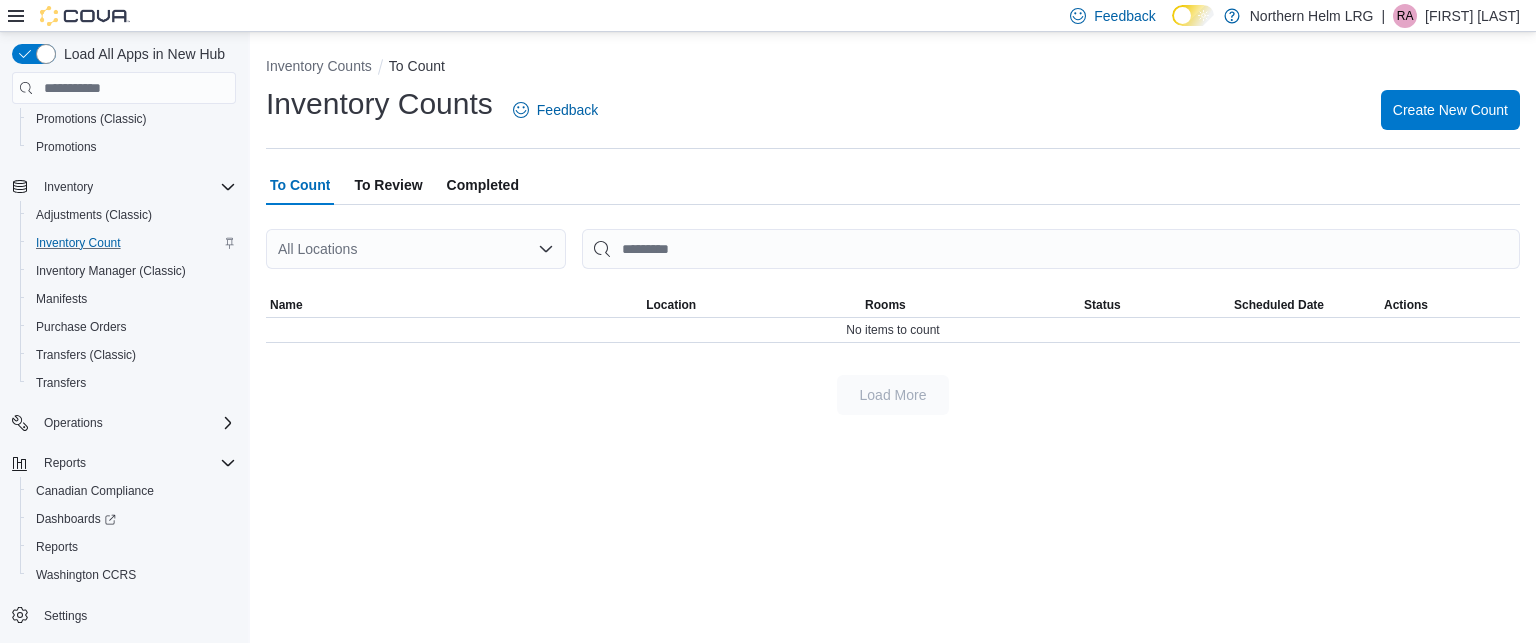 click on "To Review" at bounding box center [388, 185] 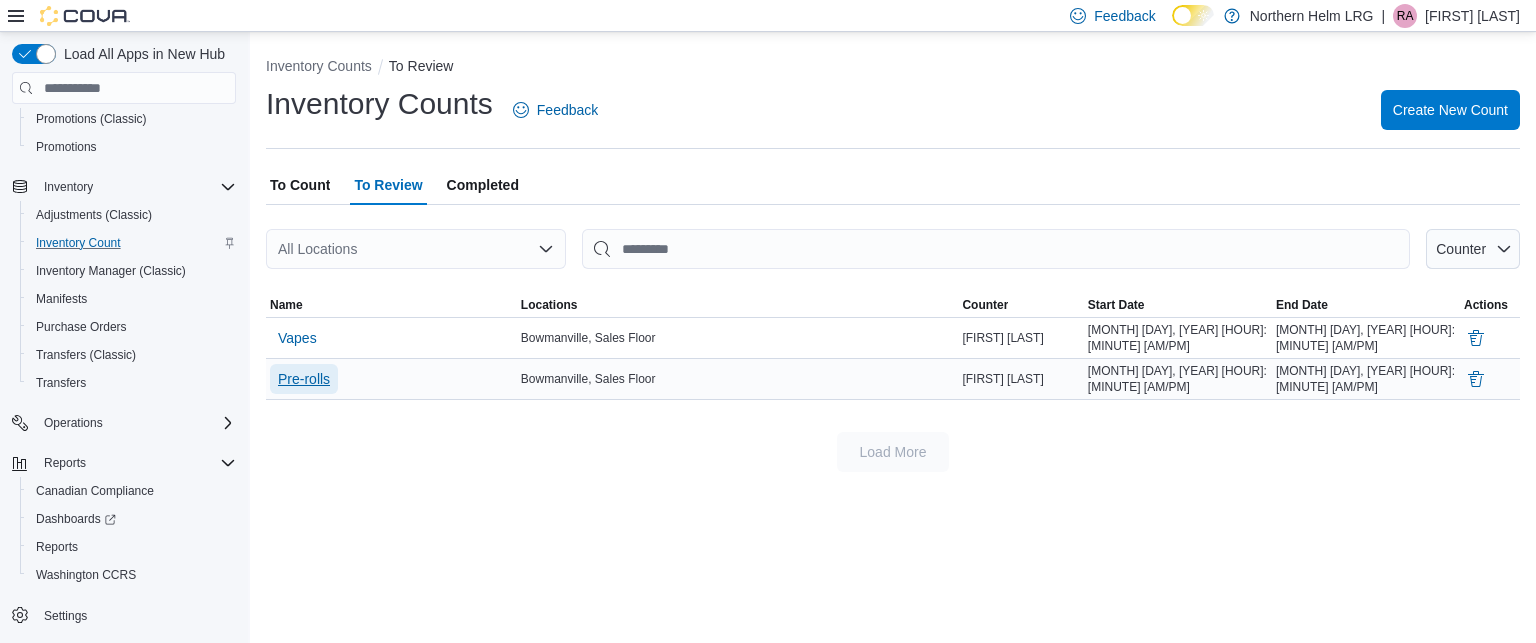 click on "Pre-rolls" at bounding box center [304, 379] 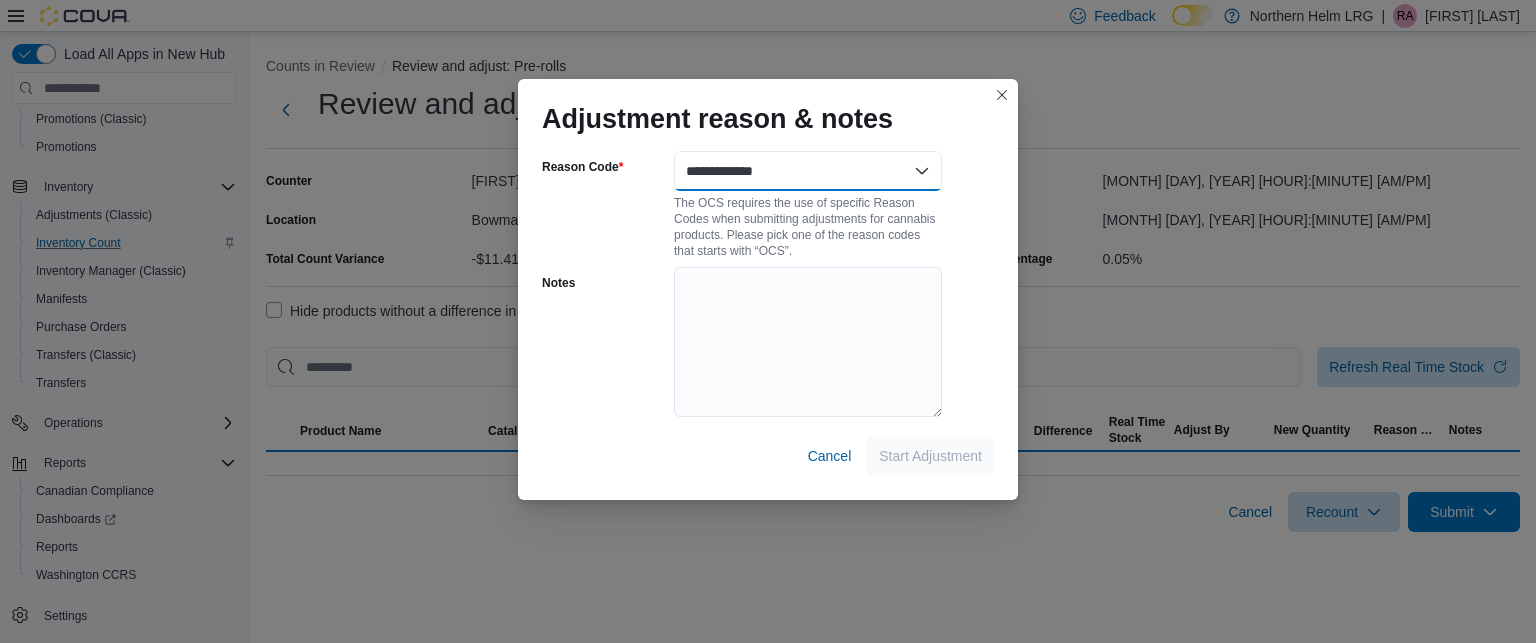 click on "**********" at bounding box center [808, 171] 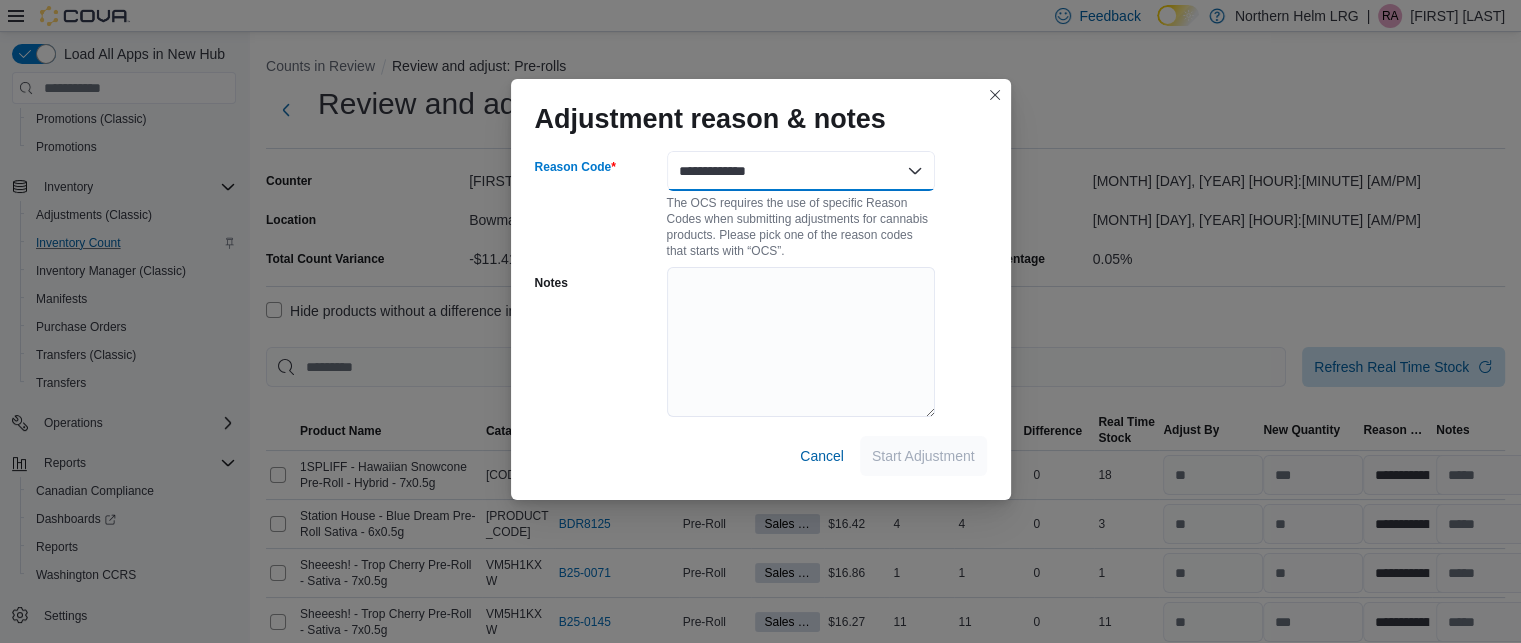 select on "**********" 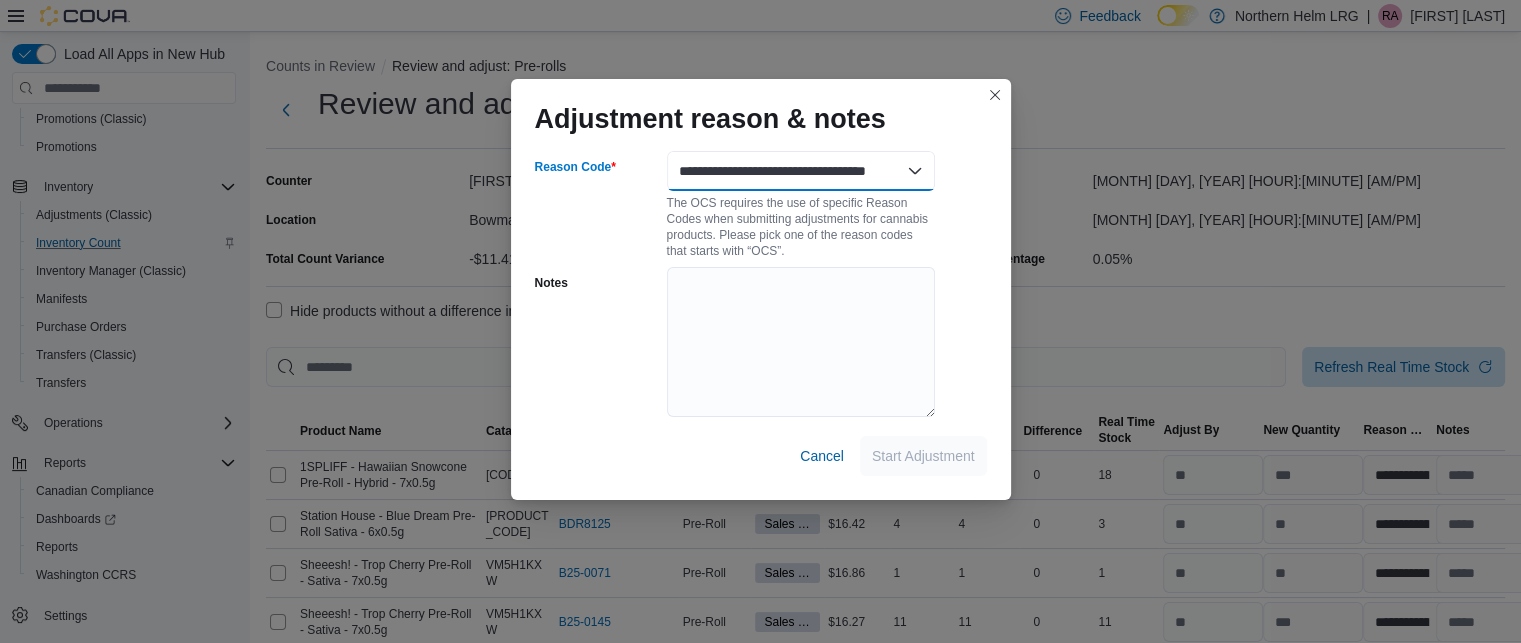 click on "**********" at bounding box center (801, 171) 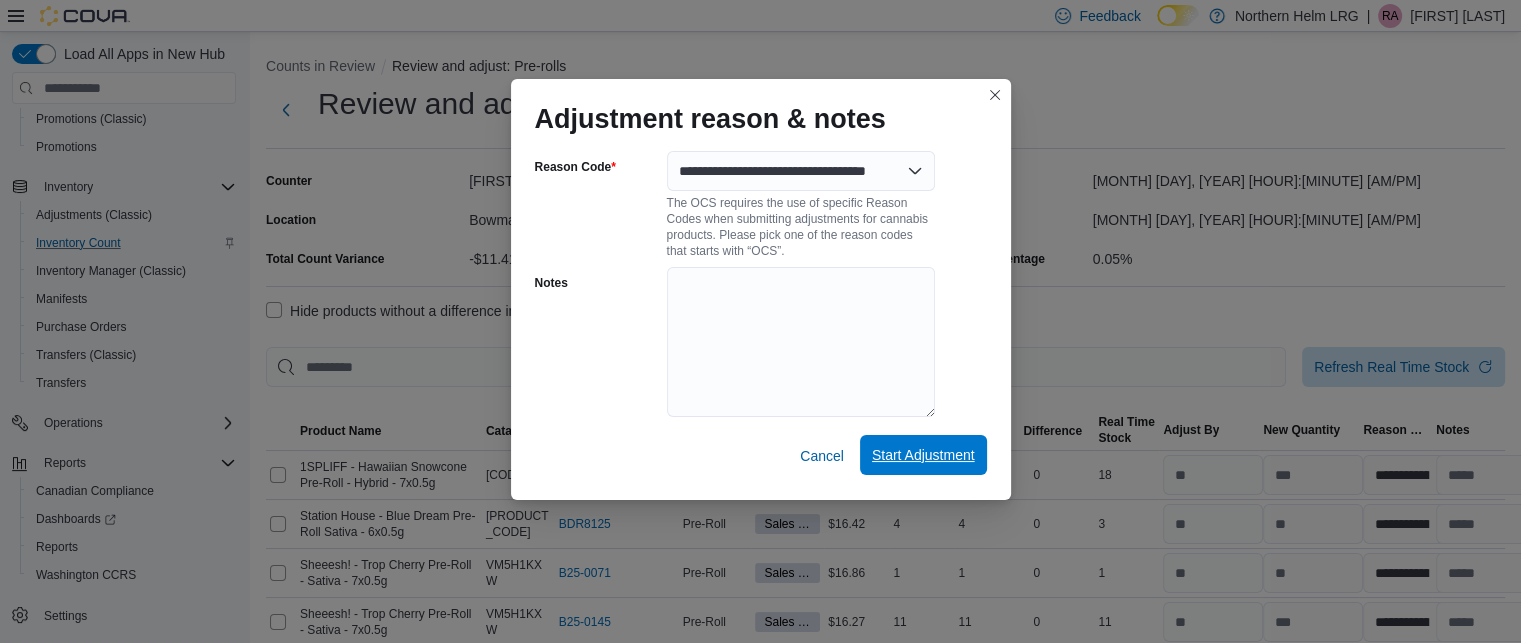 click on "Start Adjustment" at bounding box center (923, 455) 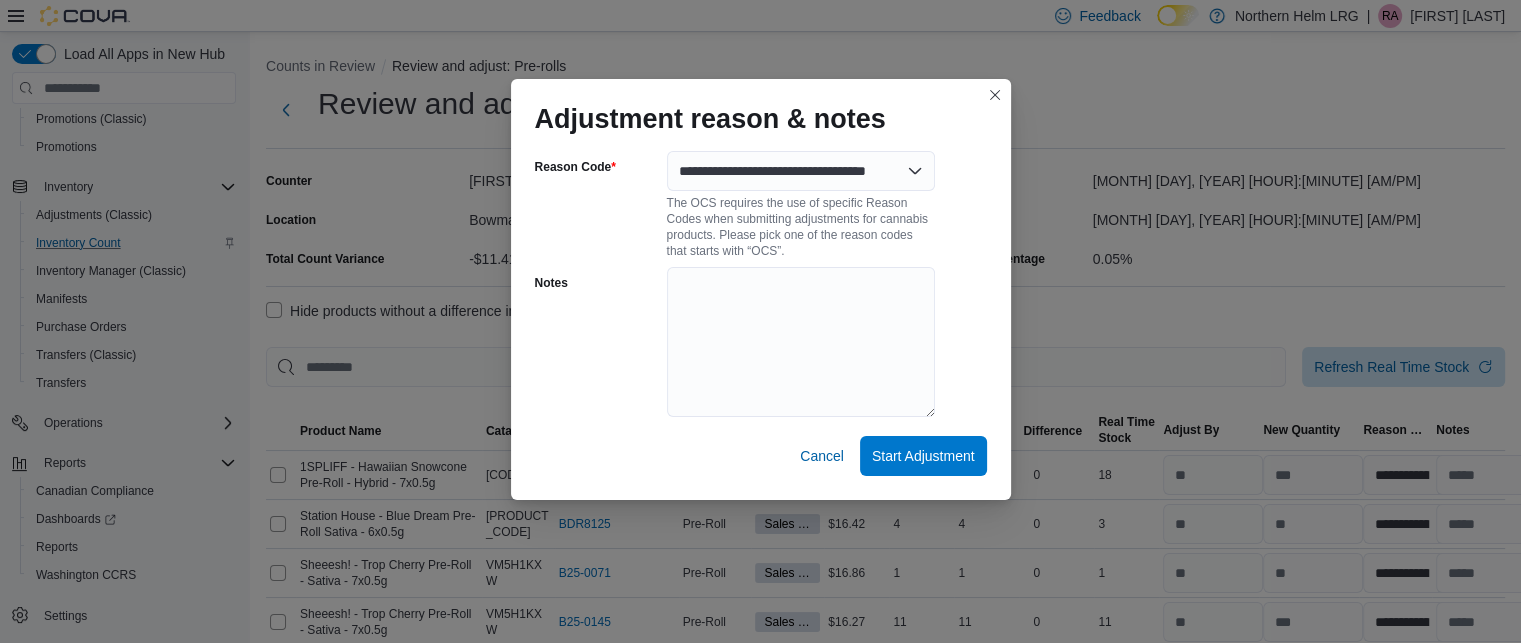 select on "**********" 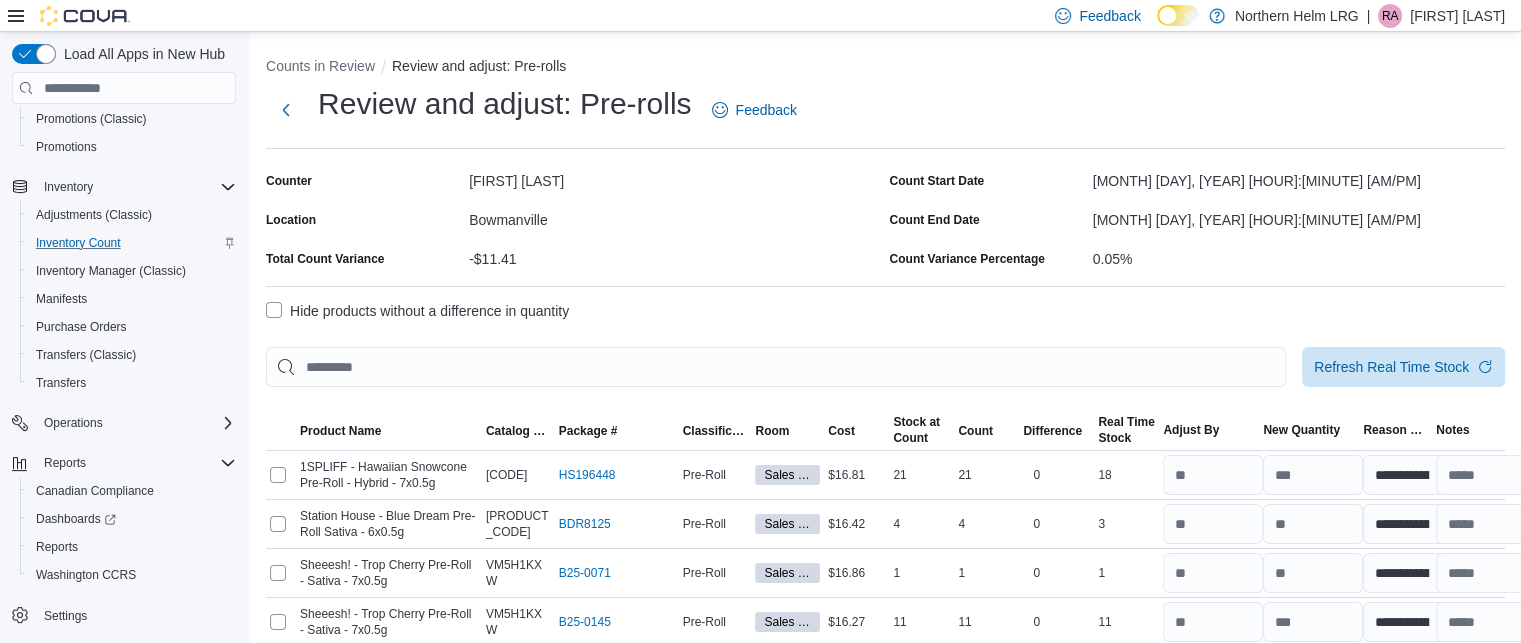 click on "Hide products without a difference in quantity" at bounding box center [417, 311] 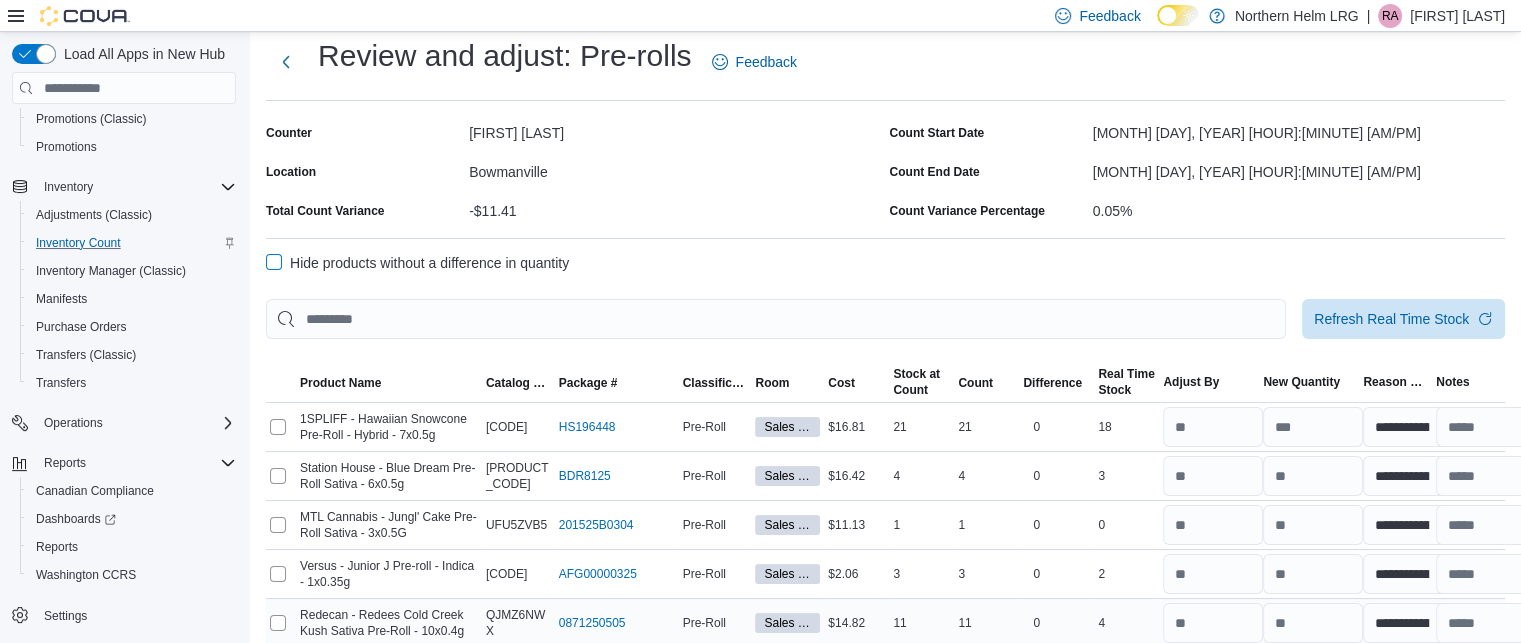scroll, scrollTop: 0, scrollLeft: 0, axis: both 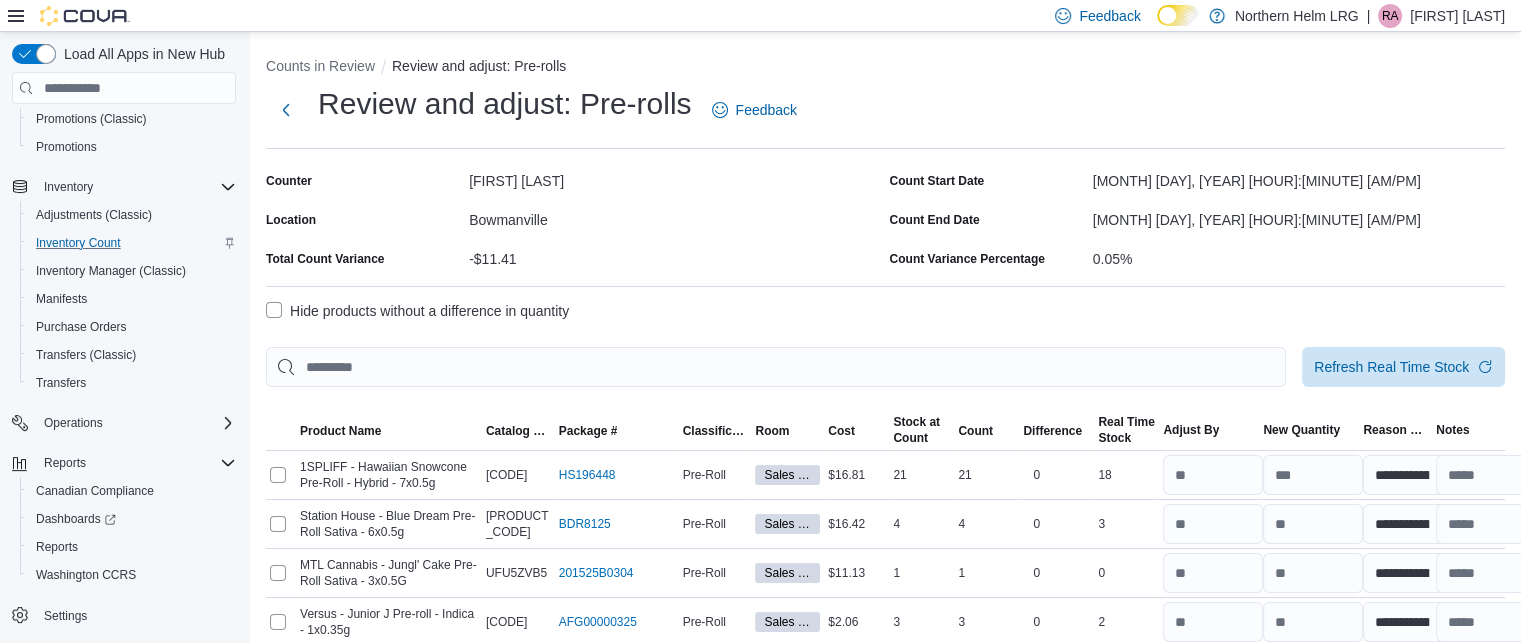 click on "Hide products without a difference in quantity" at bounding box center (417, 311) 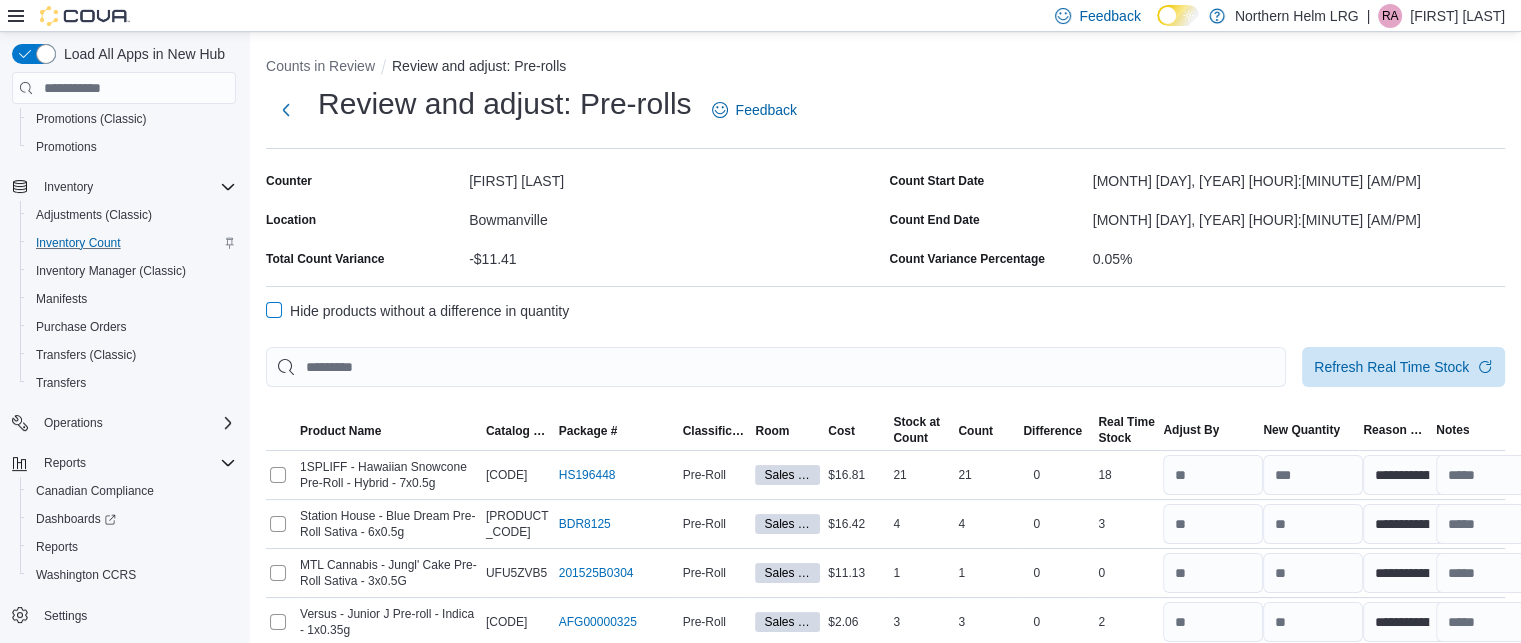 select on "**********" 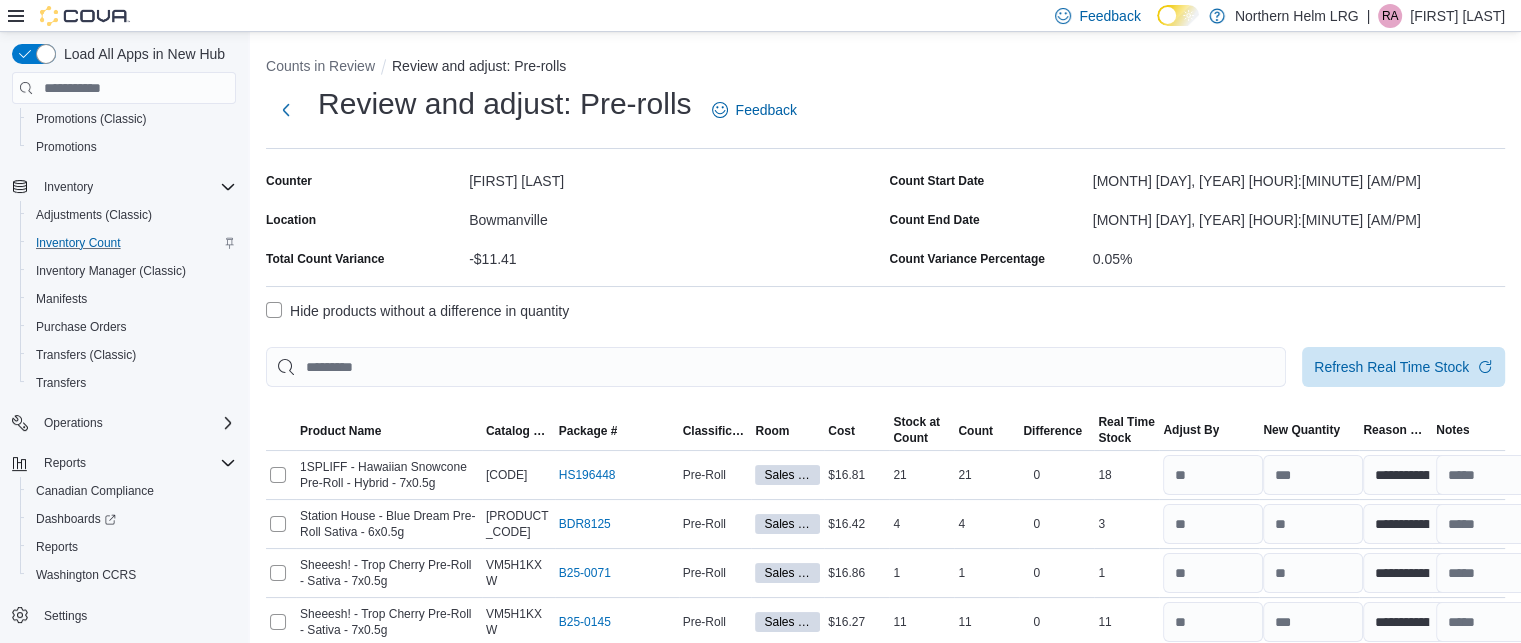 click on "-$11.41" at bounding box center (675, 255) 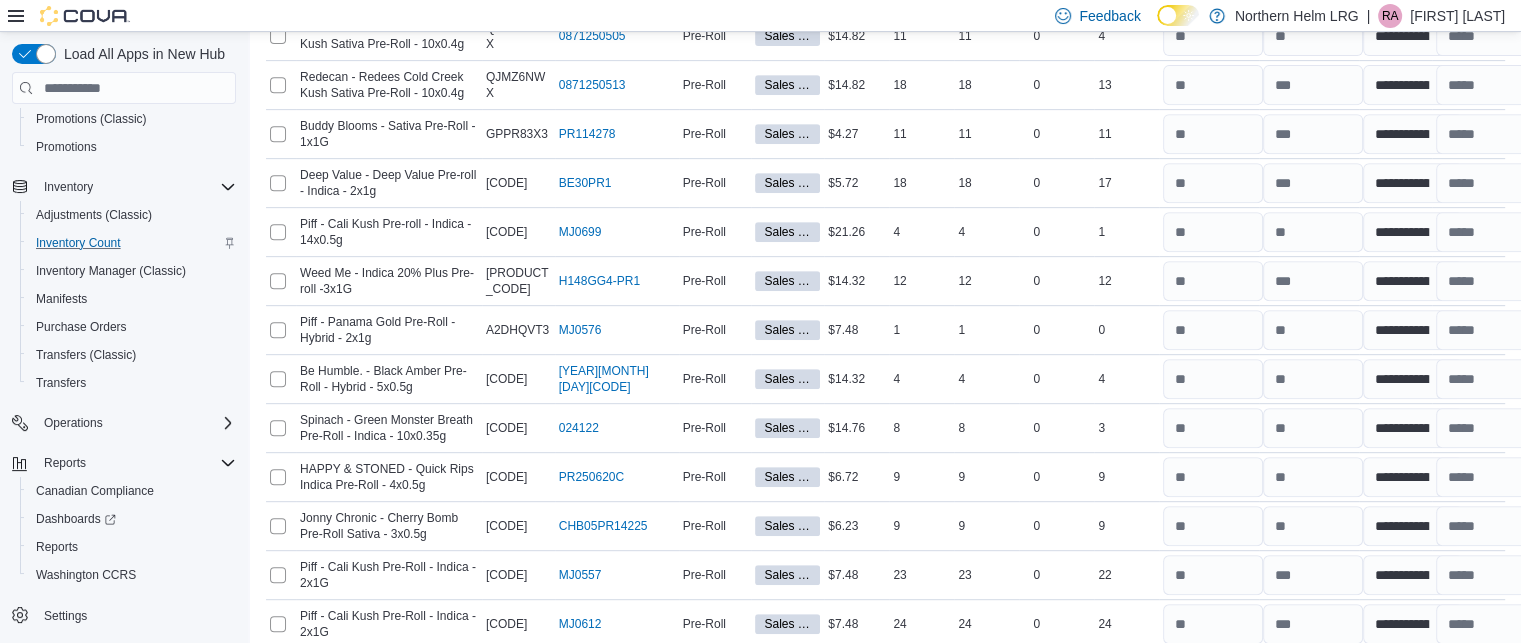 scroll, scrollTop: 0, scrollLeft: 0, axis: both 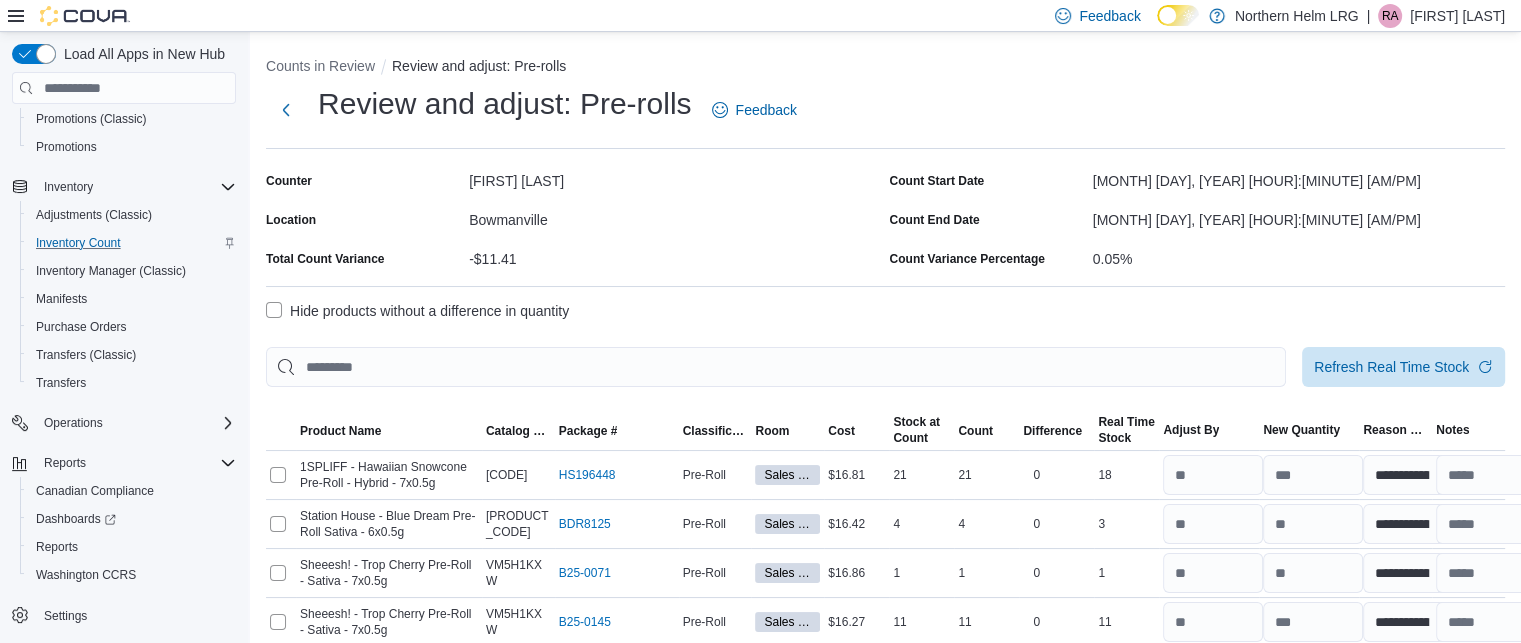 click on "Hide products without a difference in quantity" at bounding box center [417, 311] 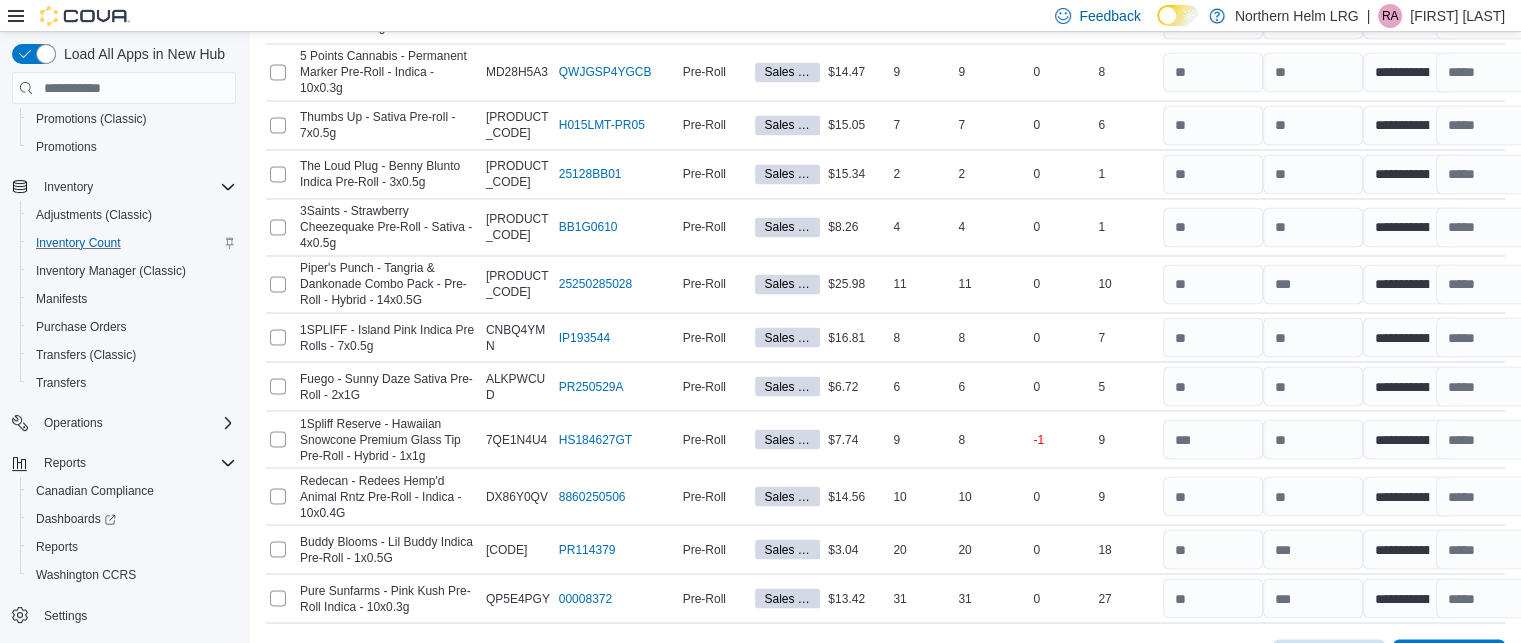scroll, scrollTop: 3506, scrollLeft: 0, axis: vertical 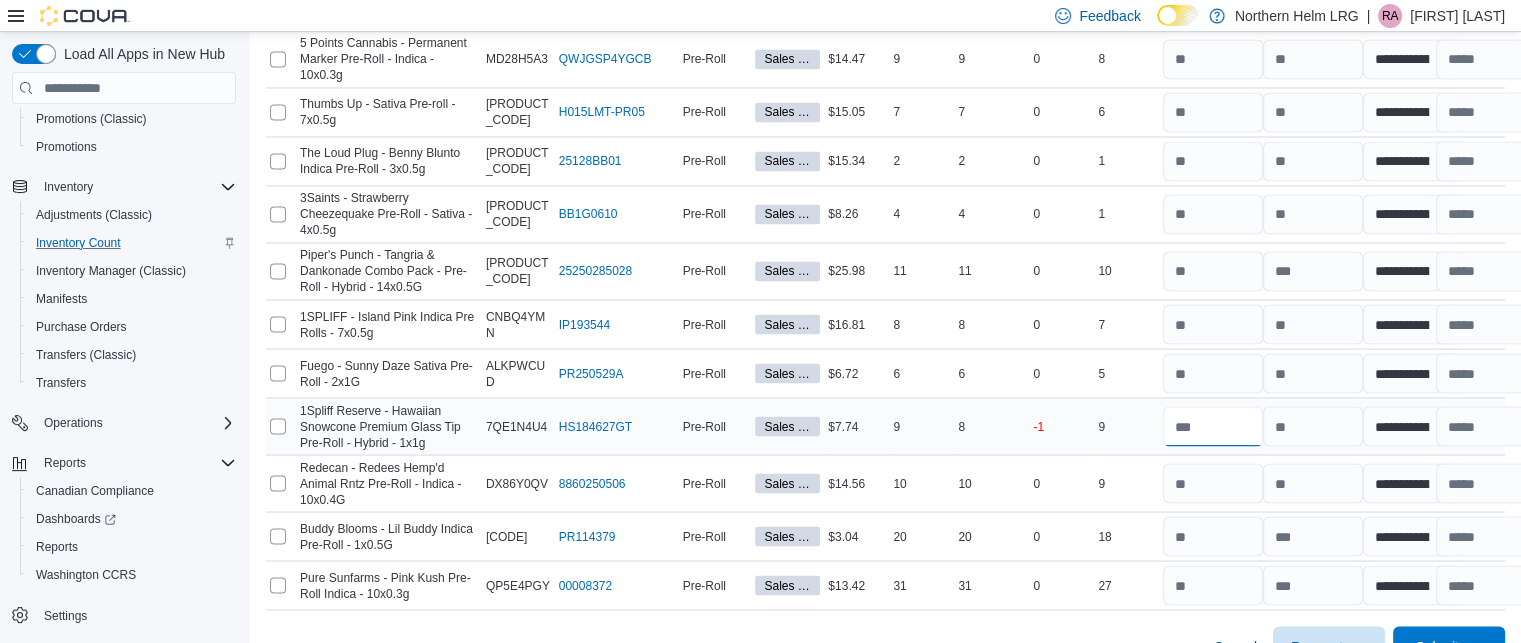 click at bounding box center (1213, 426) 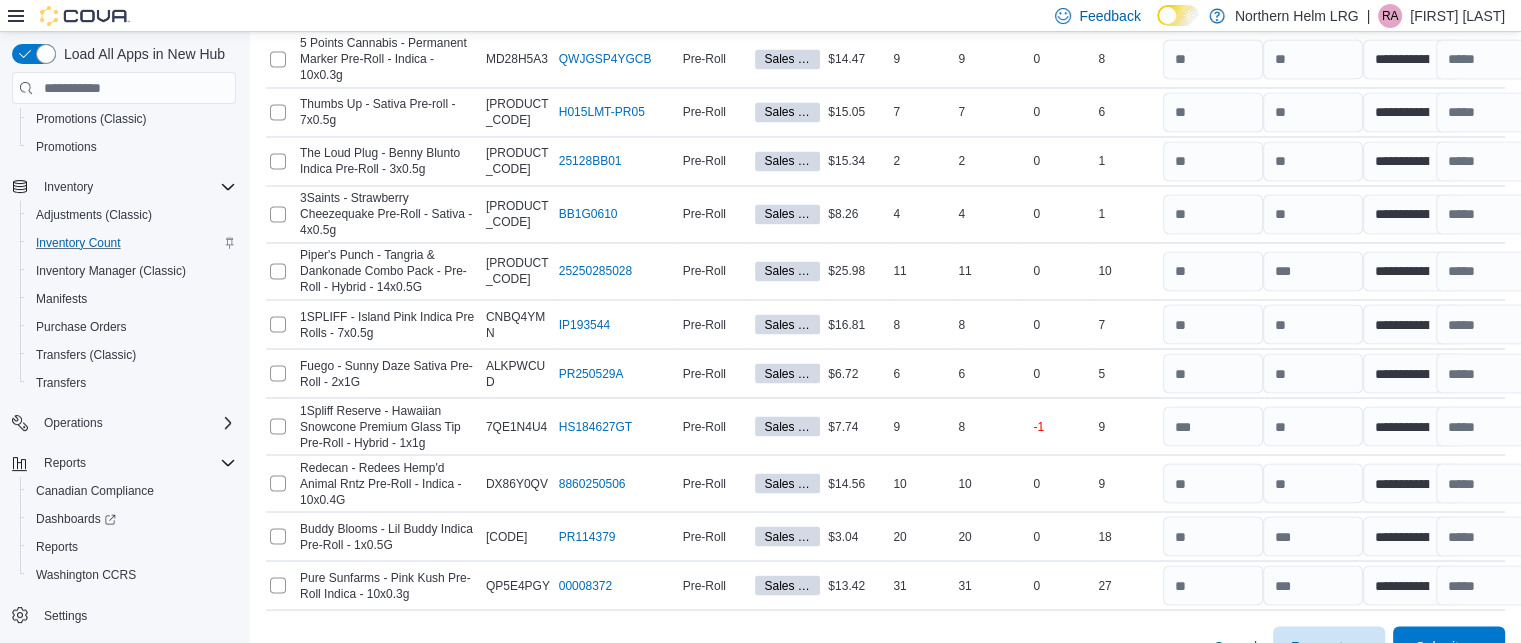 click on "Cancel Recount Submit" at bounding box center (885, 638) 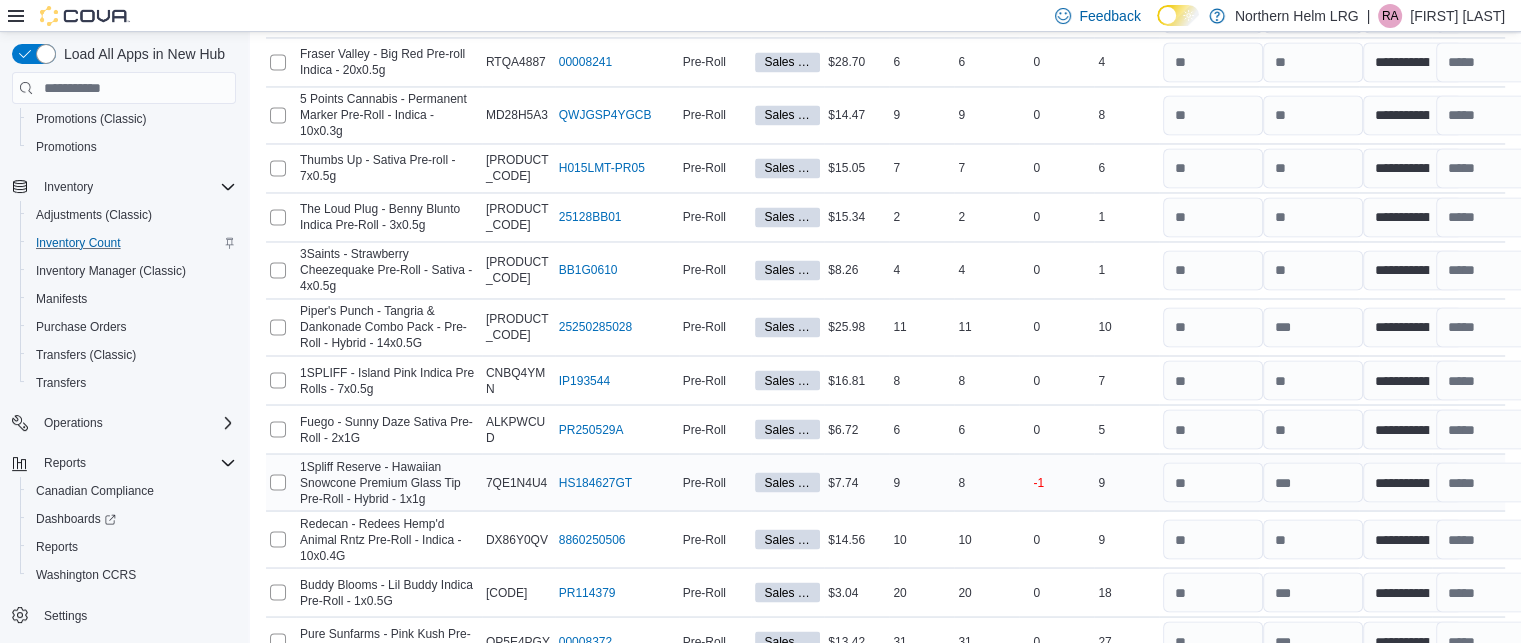 scroll, scrollTop: 3506, scrollLeft: 0, axis: vertical 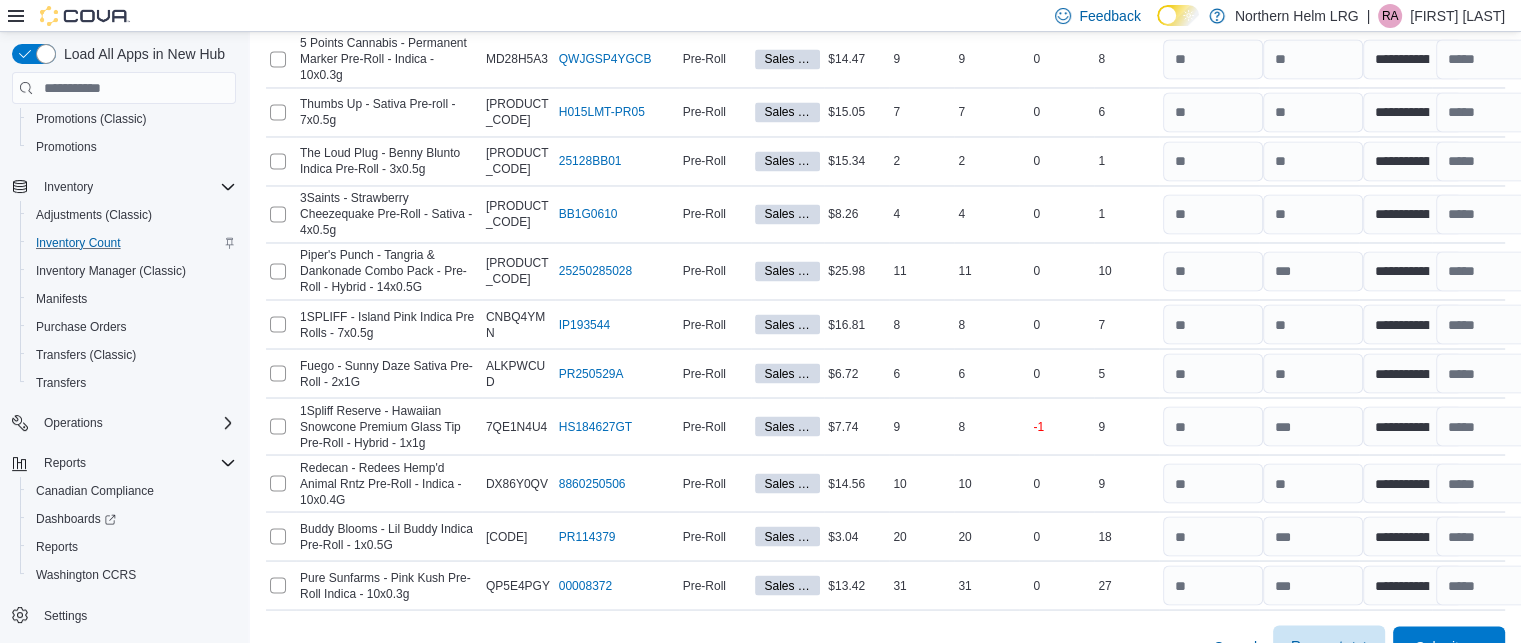 click on "Recount" at bounding box center [1329, 645] 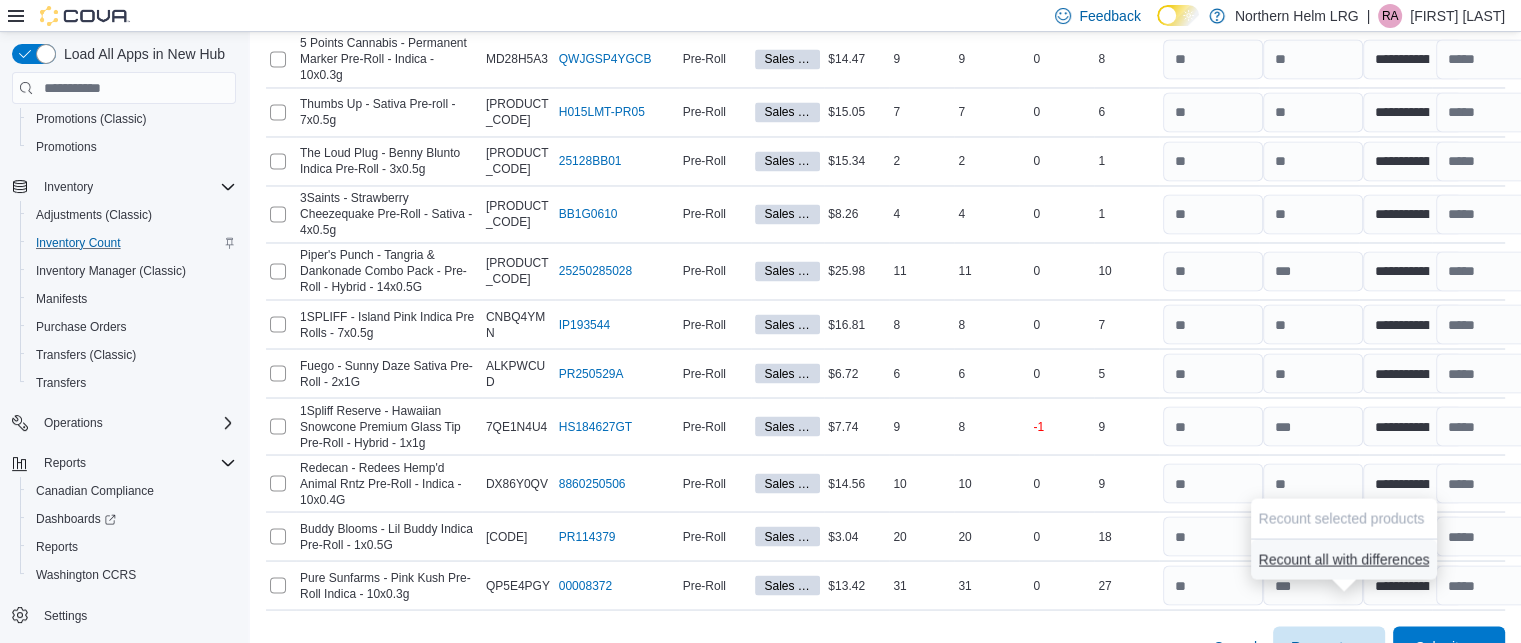 click on "Recount all with differences" at bounding box center [1344, 559] 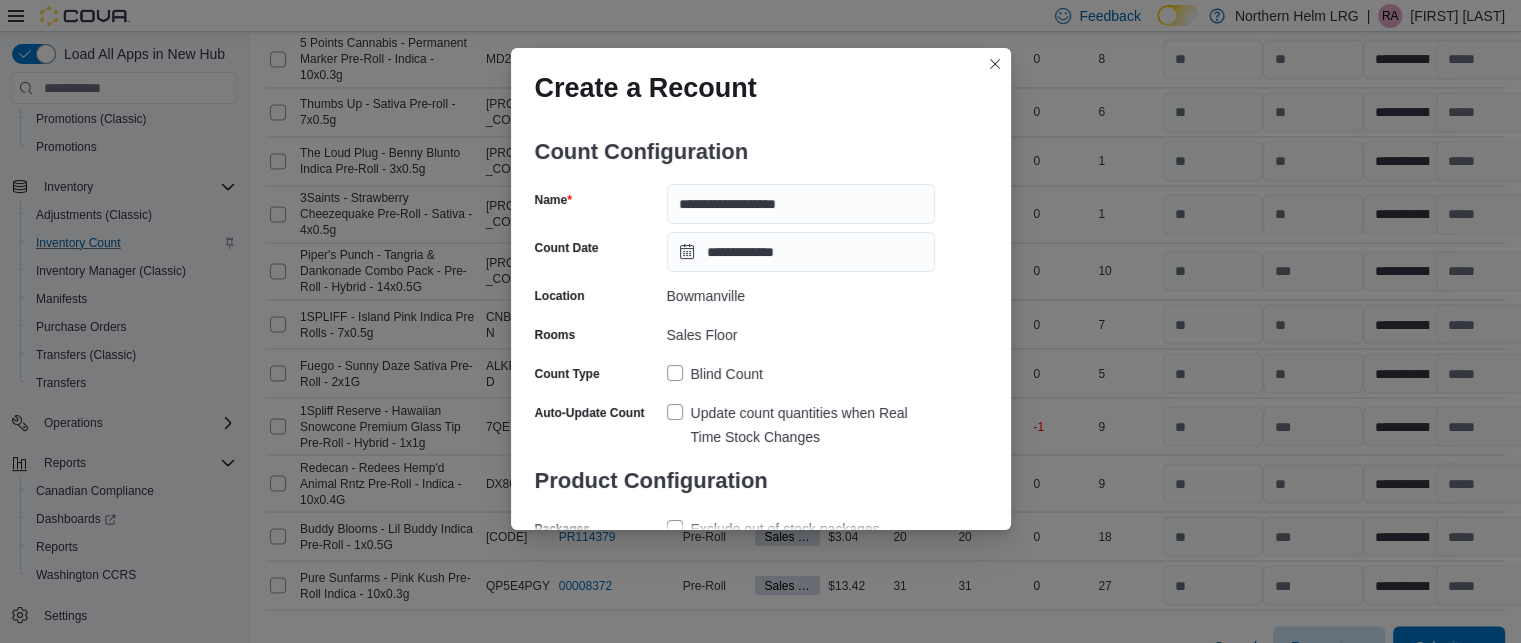 scroll, scrollTop: 108, scrollLeft: 0, axis: vertical 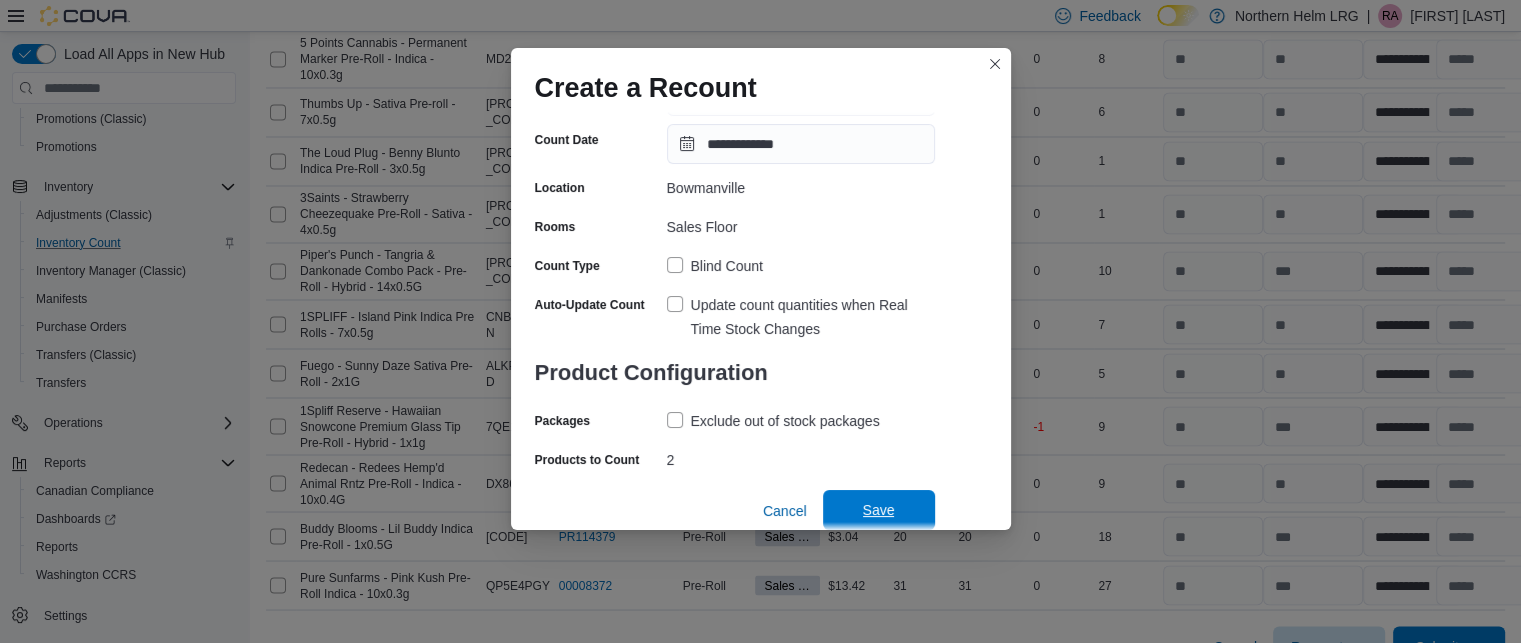 click on "Save" at bounding box center (879, 510) 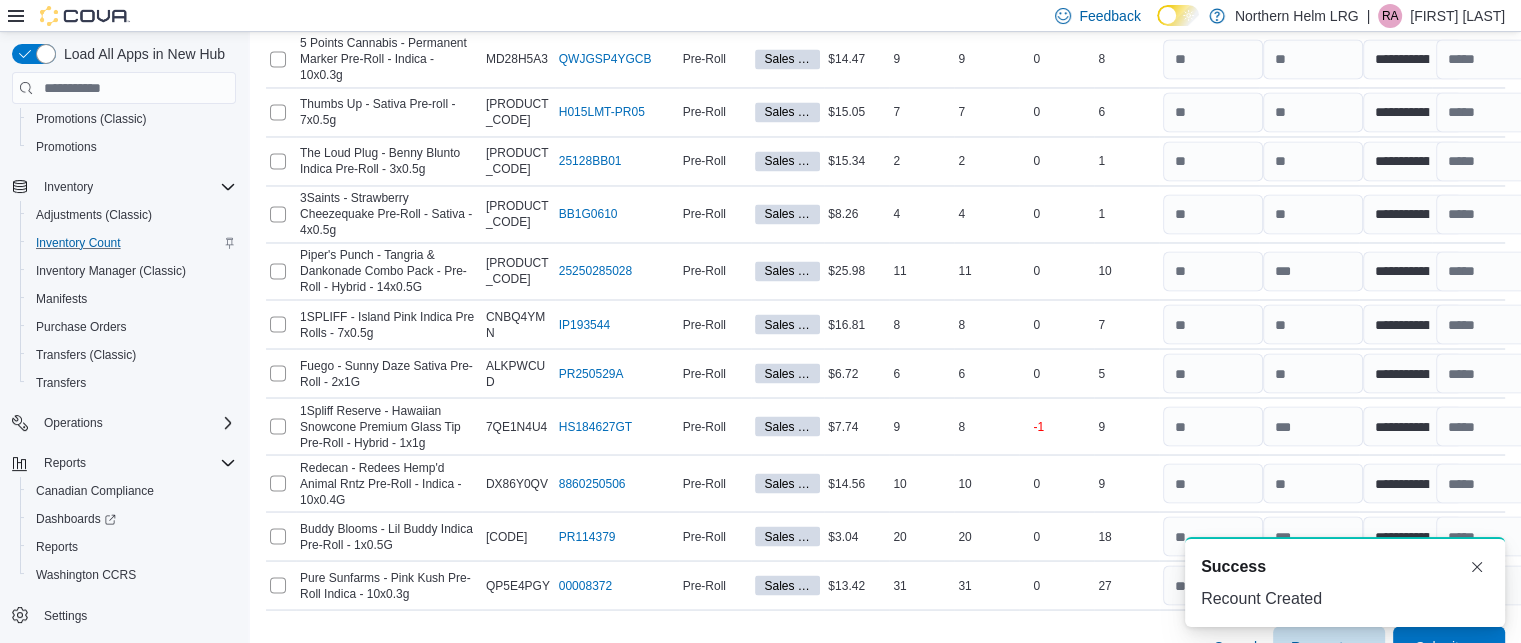 scroll, scrollTop: 0, scrollLeft: 0, axis: both 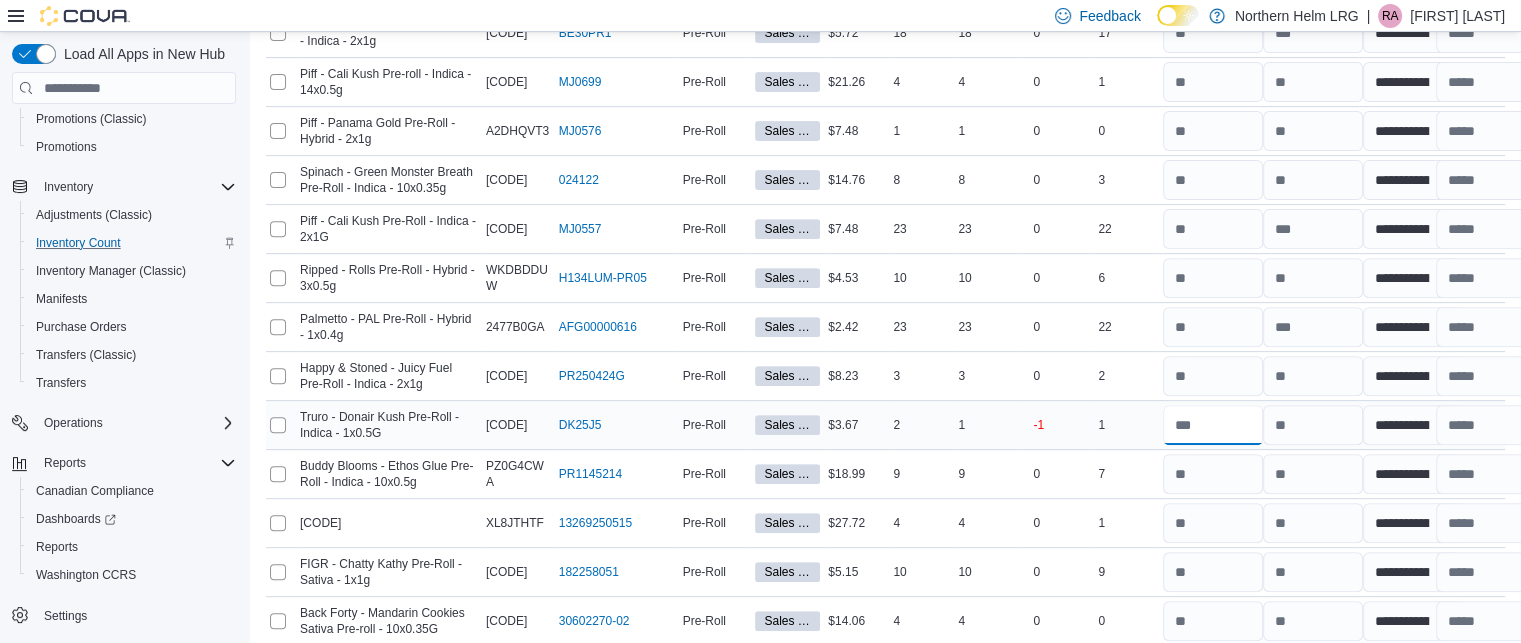 click at bounding box center (1213, 425) 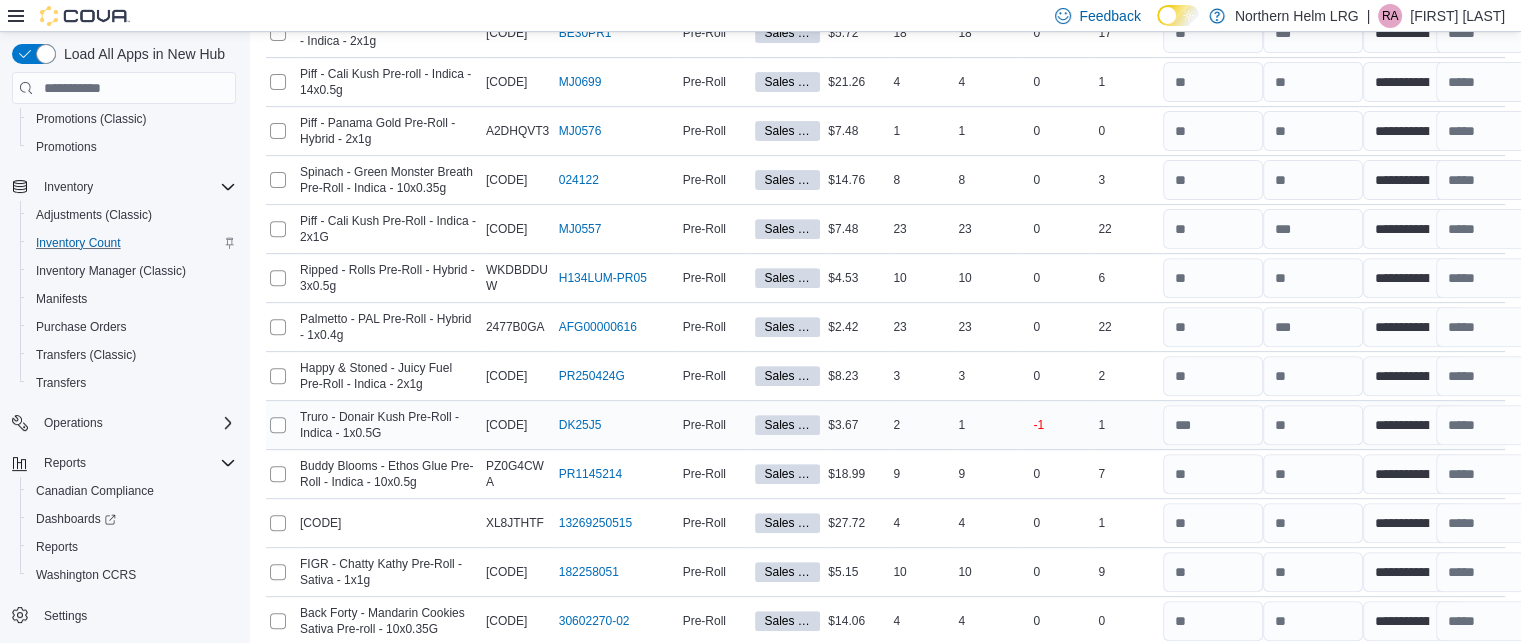 click on "1" at bounding box center [1126, 425] 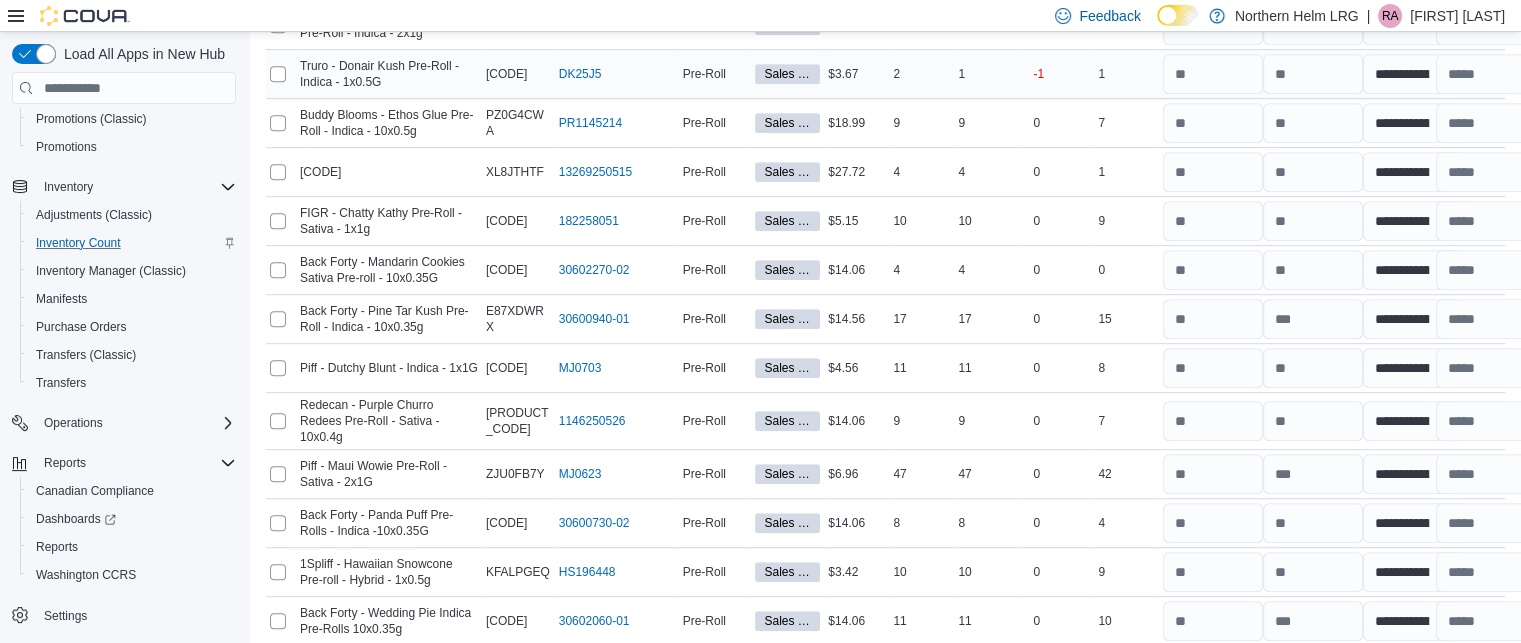 scroll, scrollTop: 1045, scrollLeft: 0, axis: vertical 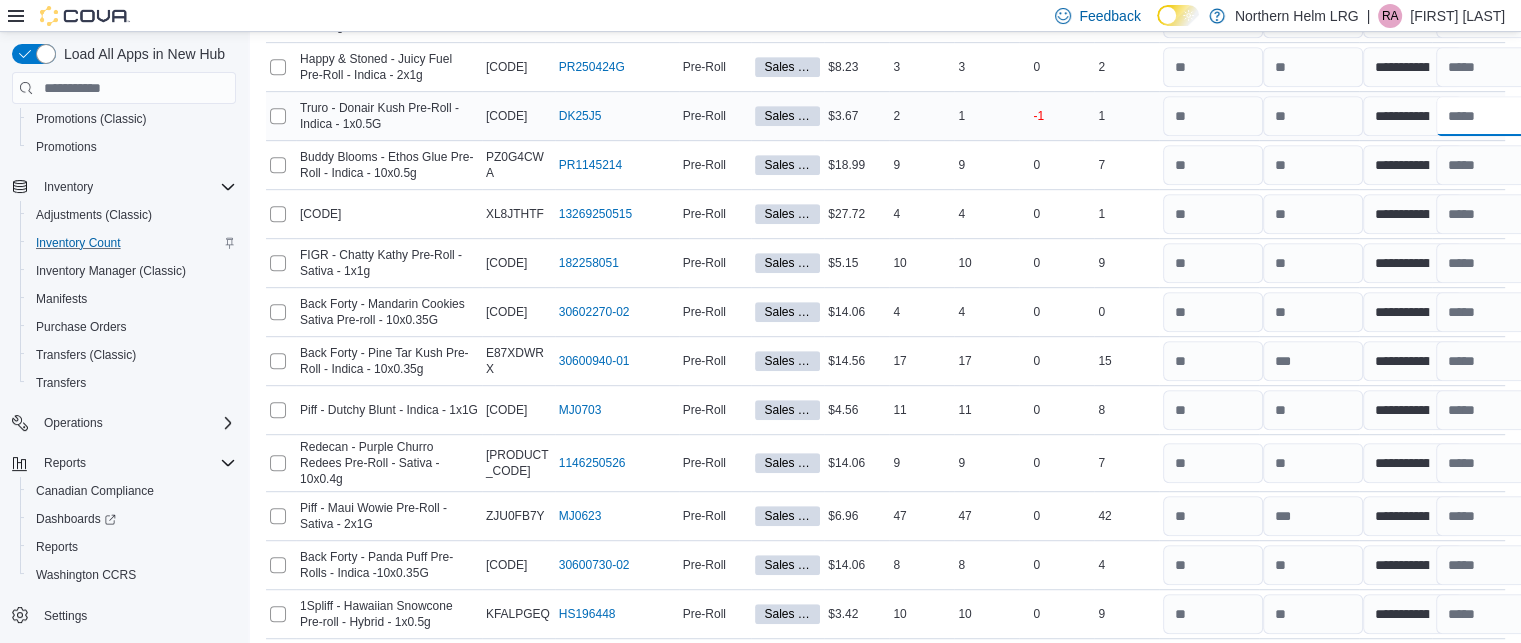 click at bounding box center [1486, 116] 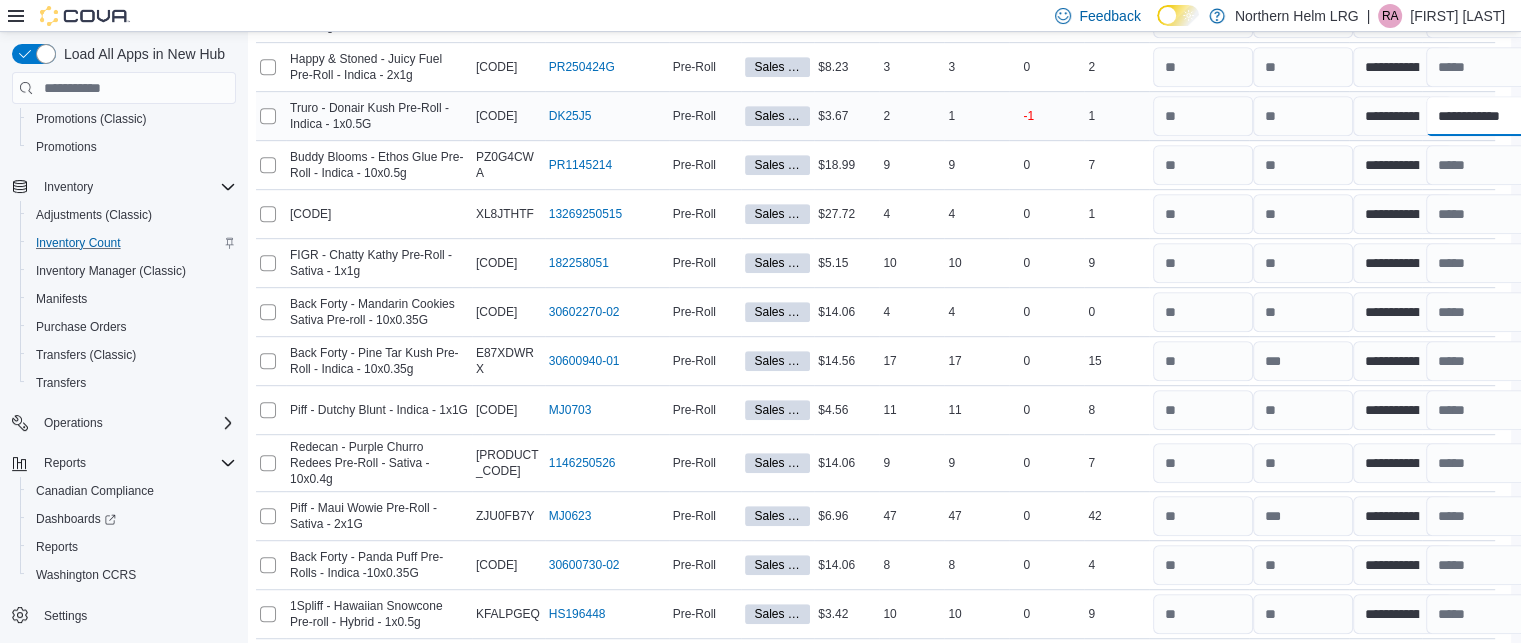 scroll, scrollTop: 1045, scrollLeft: 16, axis: both 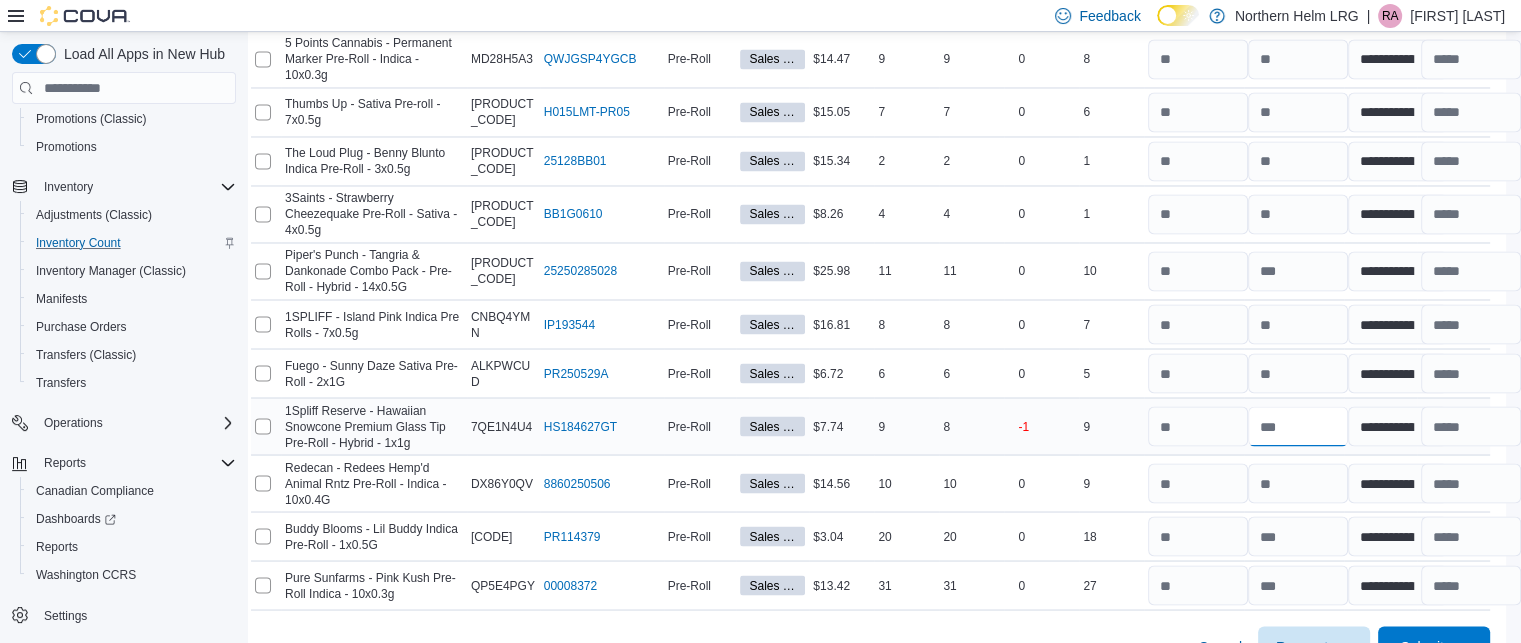 click at bounding box center [1298, 426] 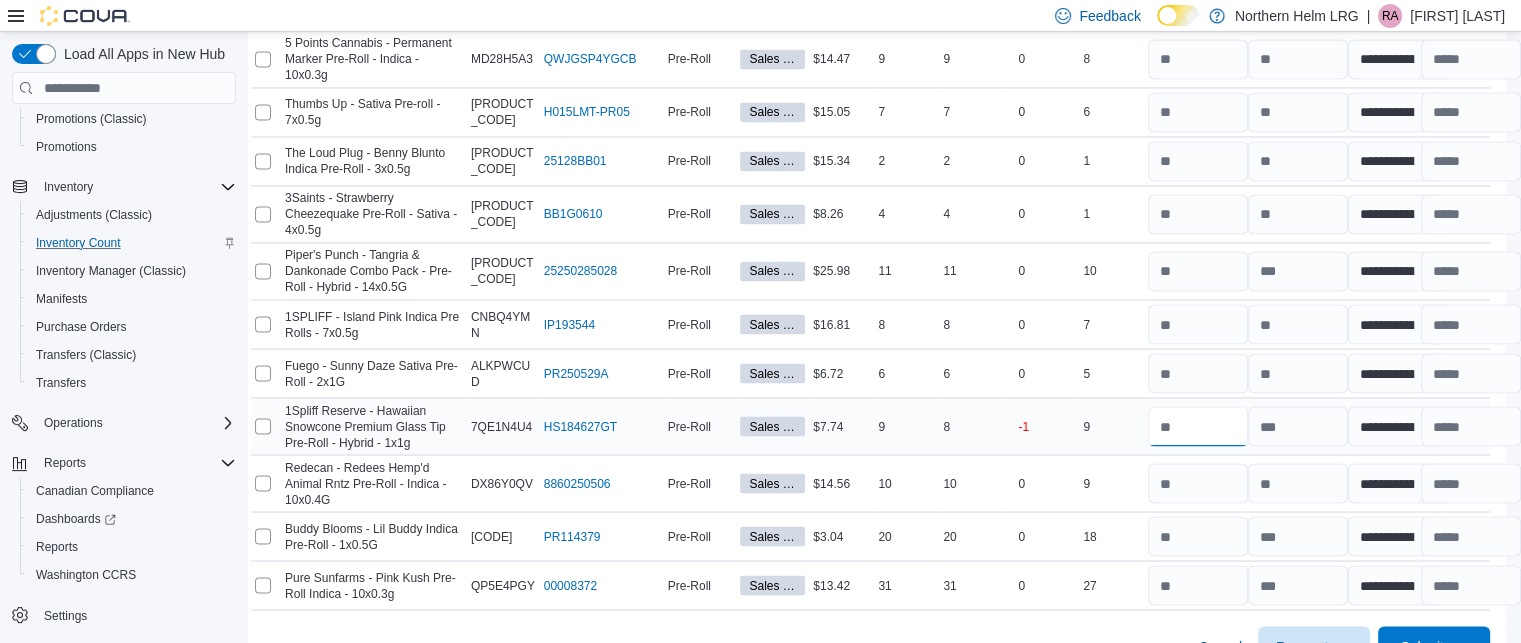 click at bounding box center (1198, 426) 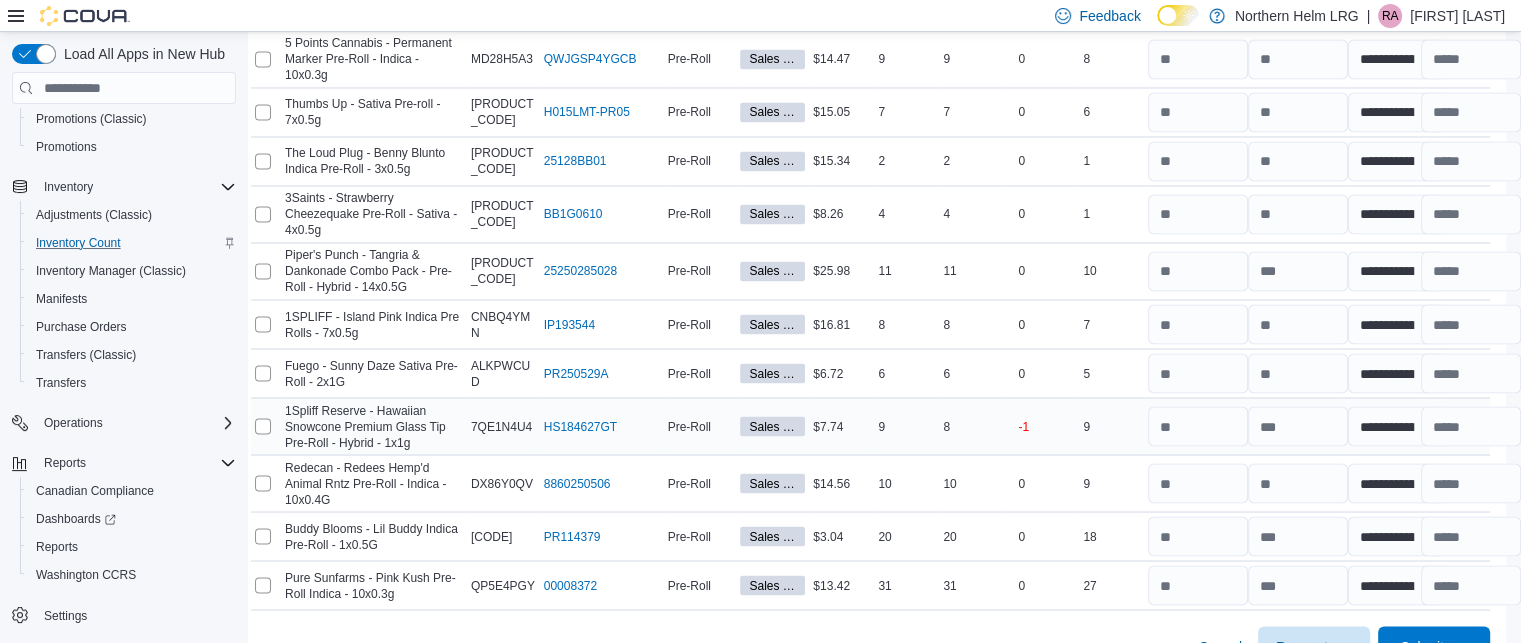 click on "9" at bounding box center [1111, 426] 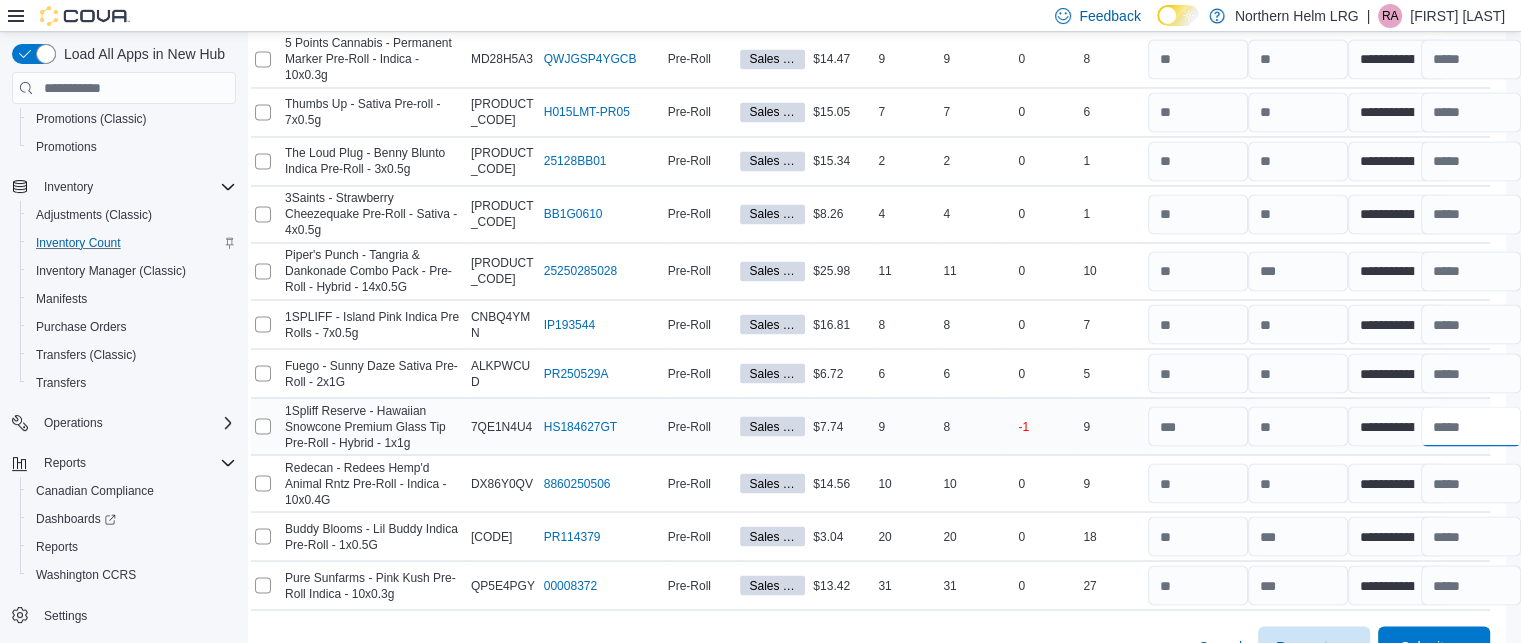 click at bounding box center [1471, 426] 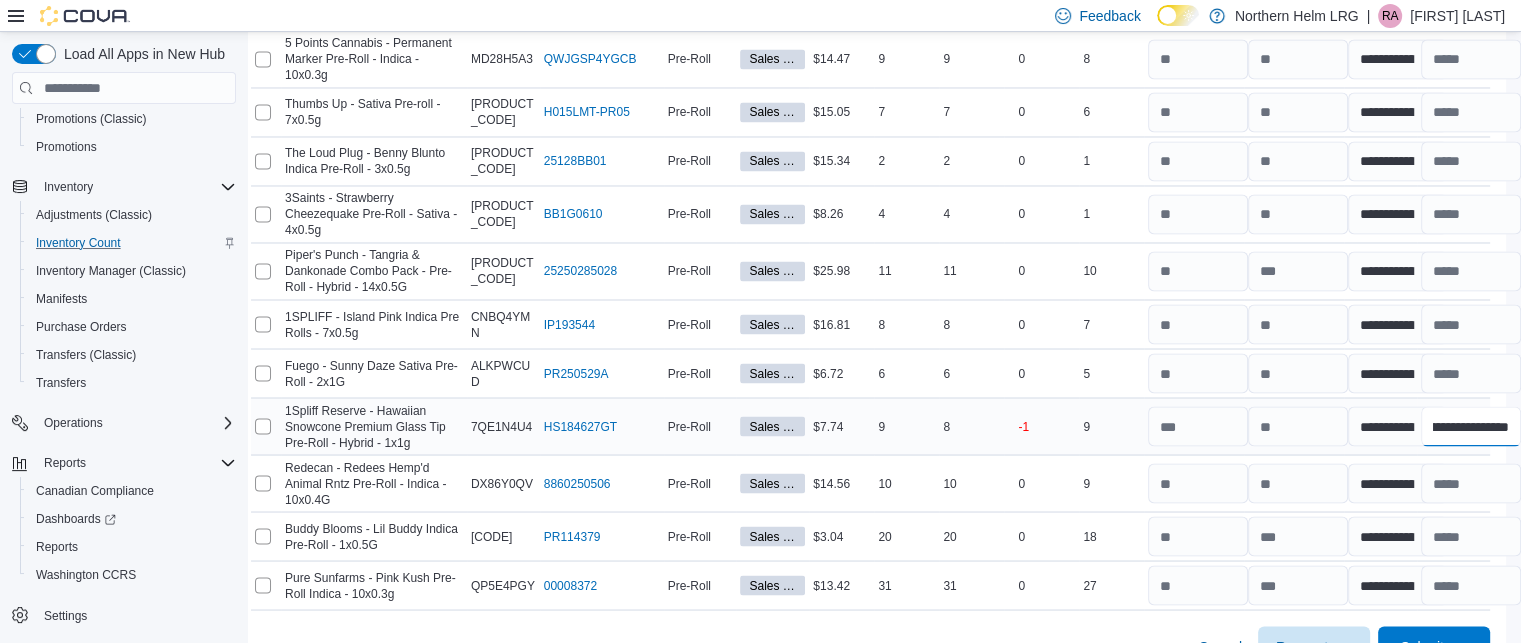 scroll, scrollTop: 0, scrollLeft: 52, axis: horizontal 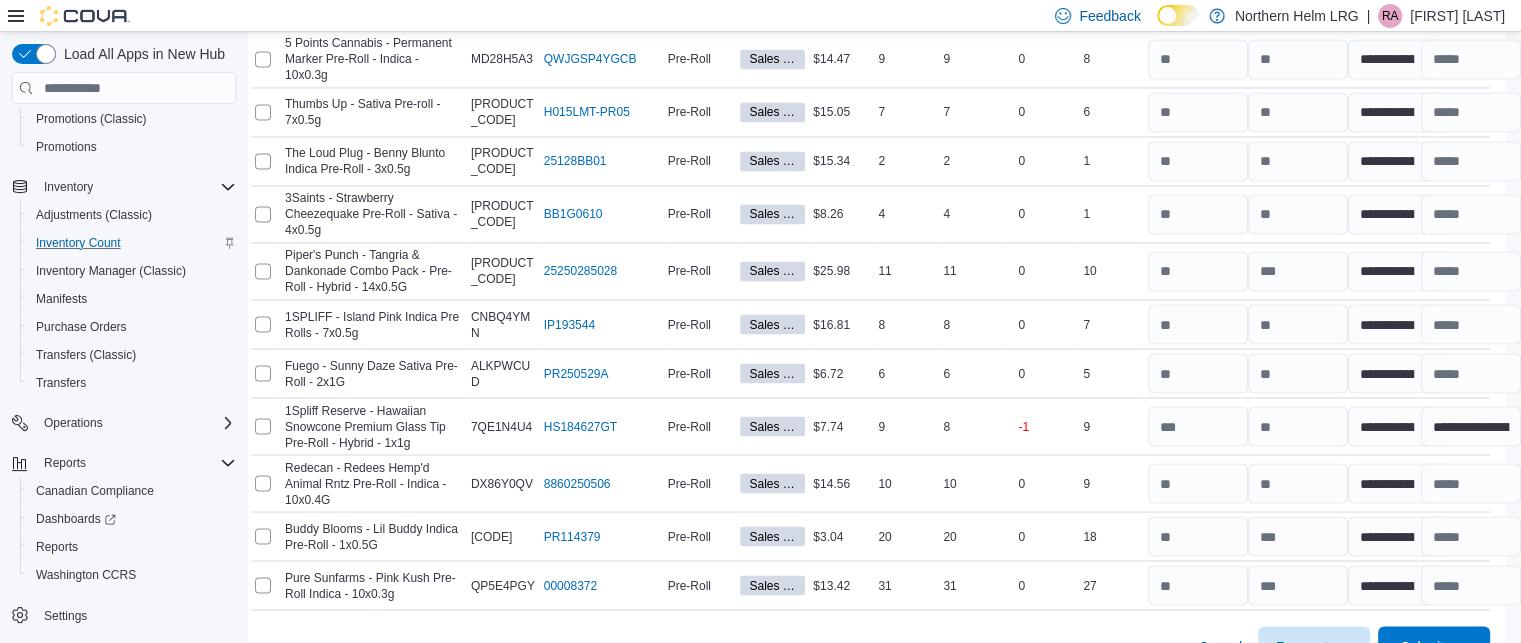 click on "Cancel Recount Submit" at bounding box center (870, 638) 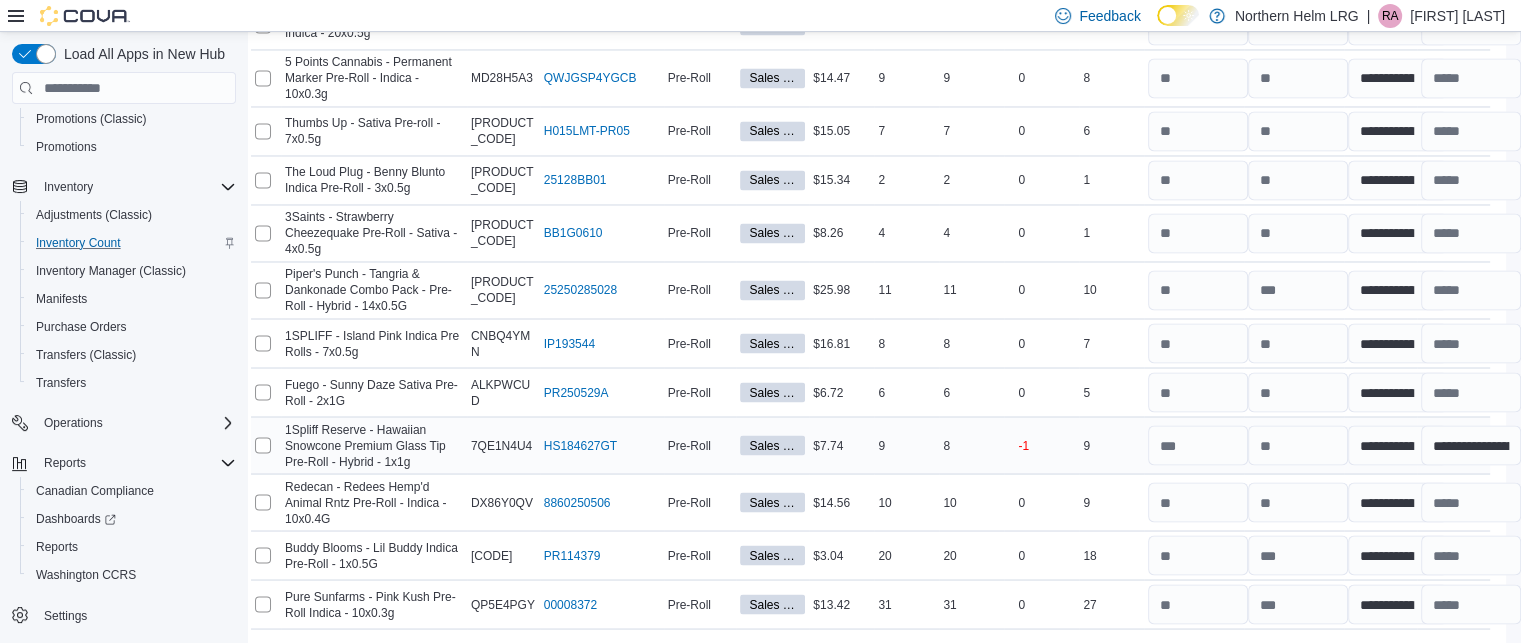 scroll, scrollTop: 3506, scrollLeft: 16, axis: both 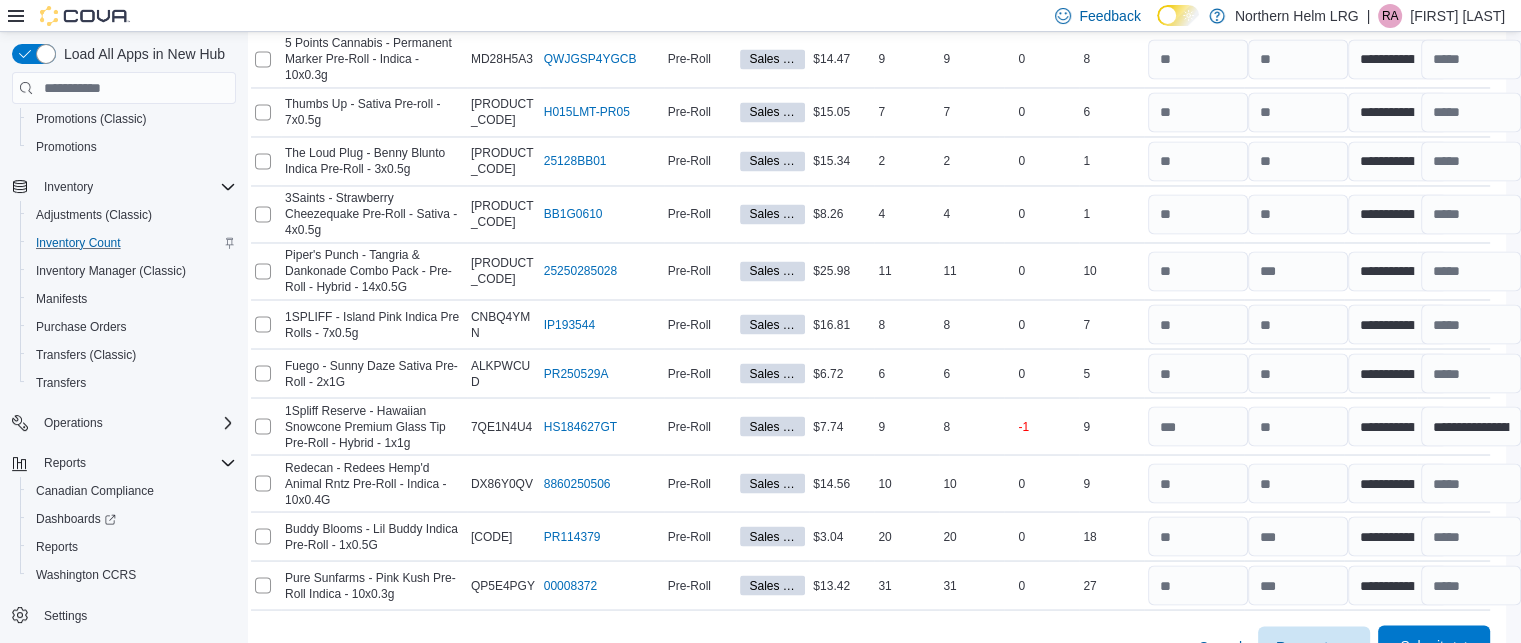click on "Submit" at bounding box center (1434, 645) 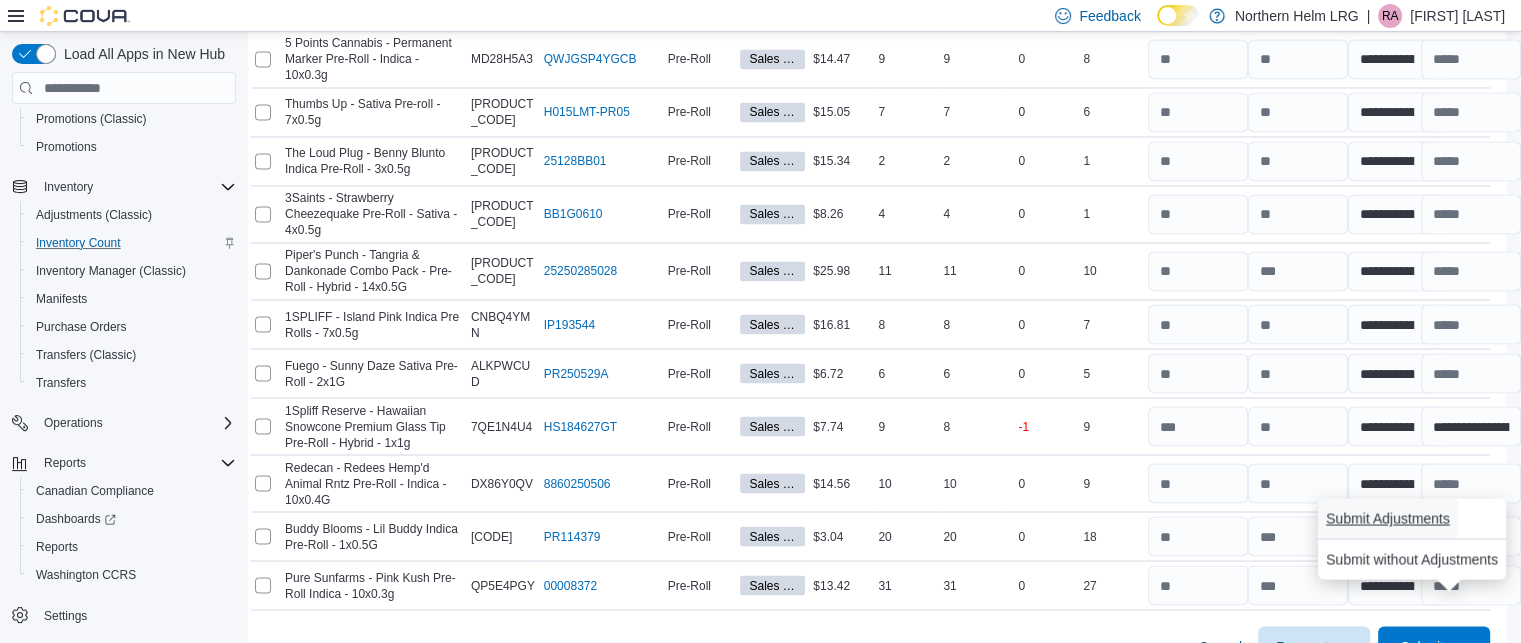 click on "Submit Adjustments" at bounding box center [1388, 518] 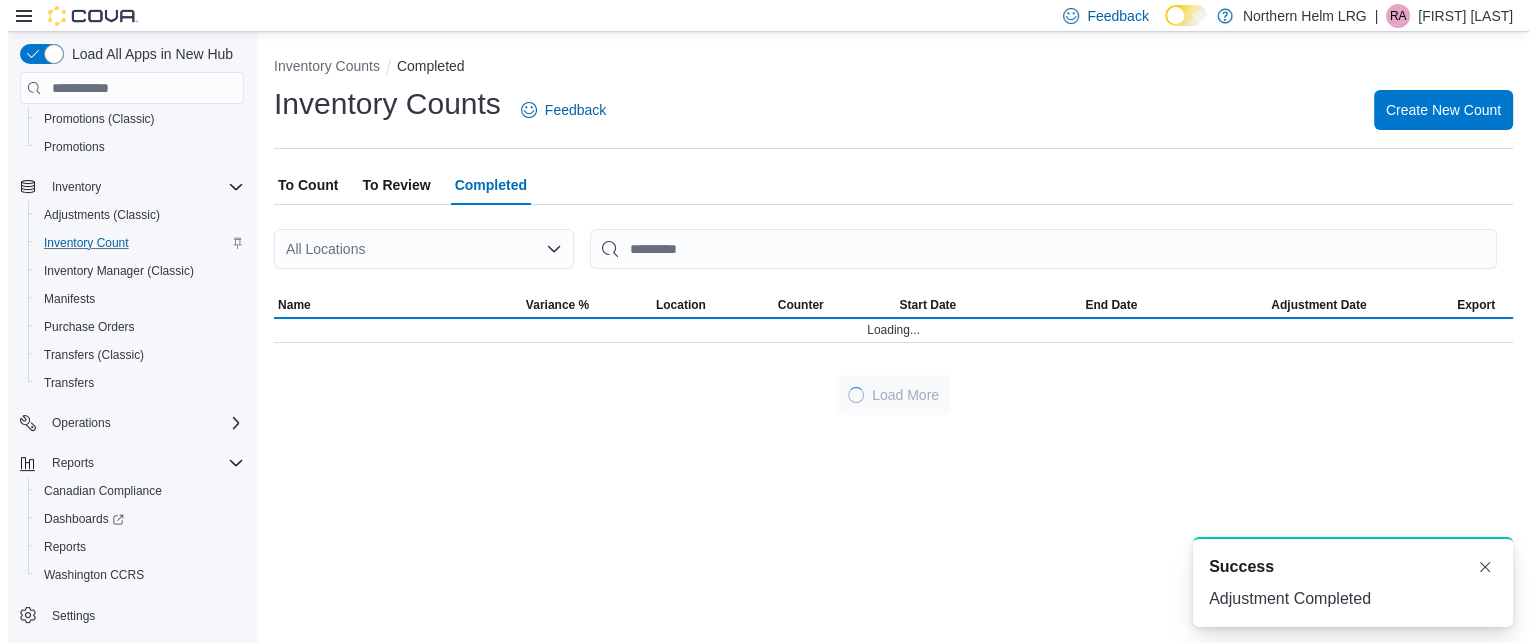 scroll, scrollTop: 0, scrollLeft: 0, axis: both 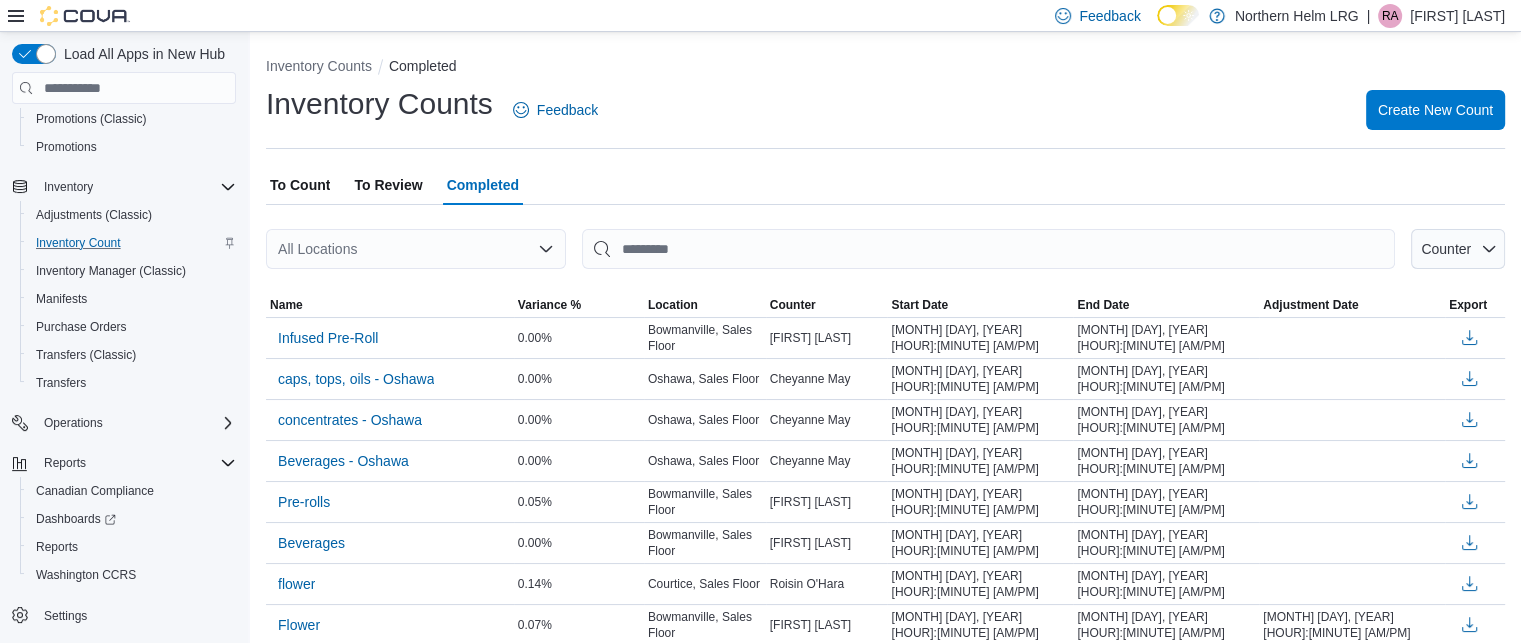 click on "To Review" at bounding box center [388, 185] 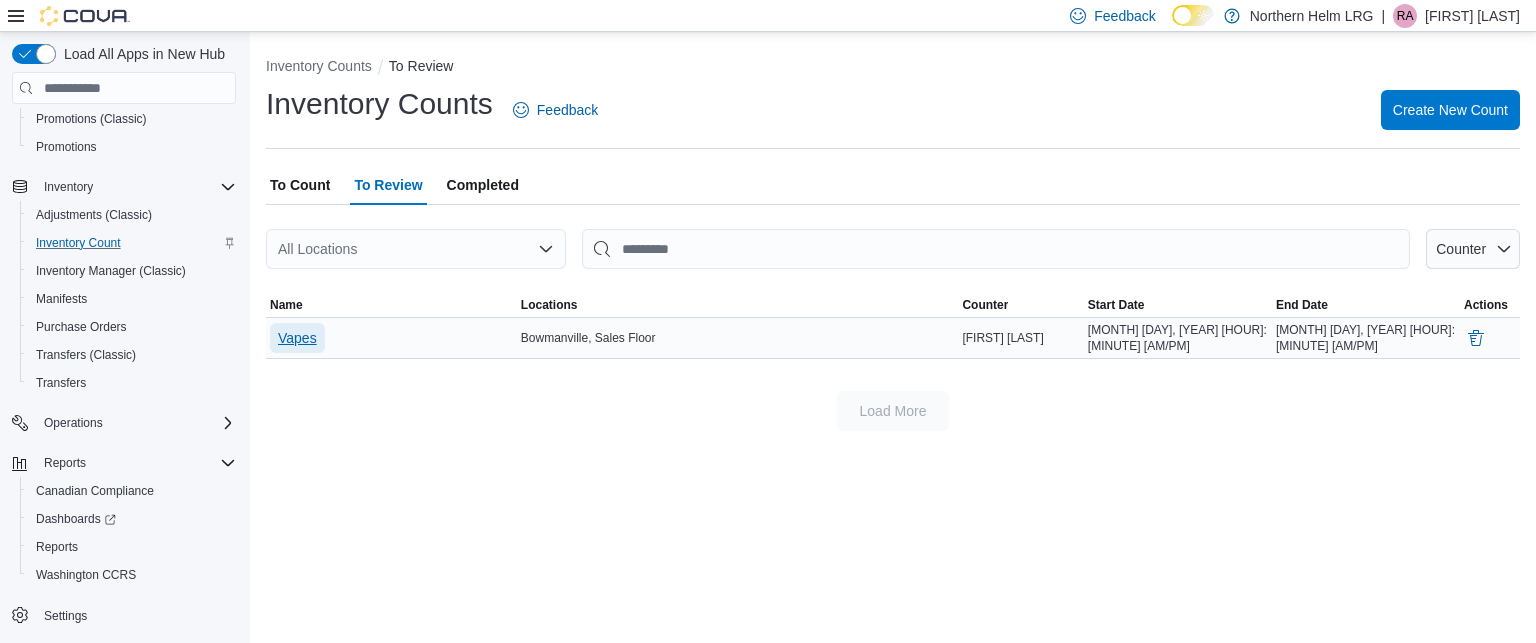 click on "Vapes" at bounding box center [297, 338] 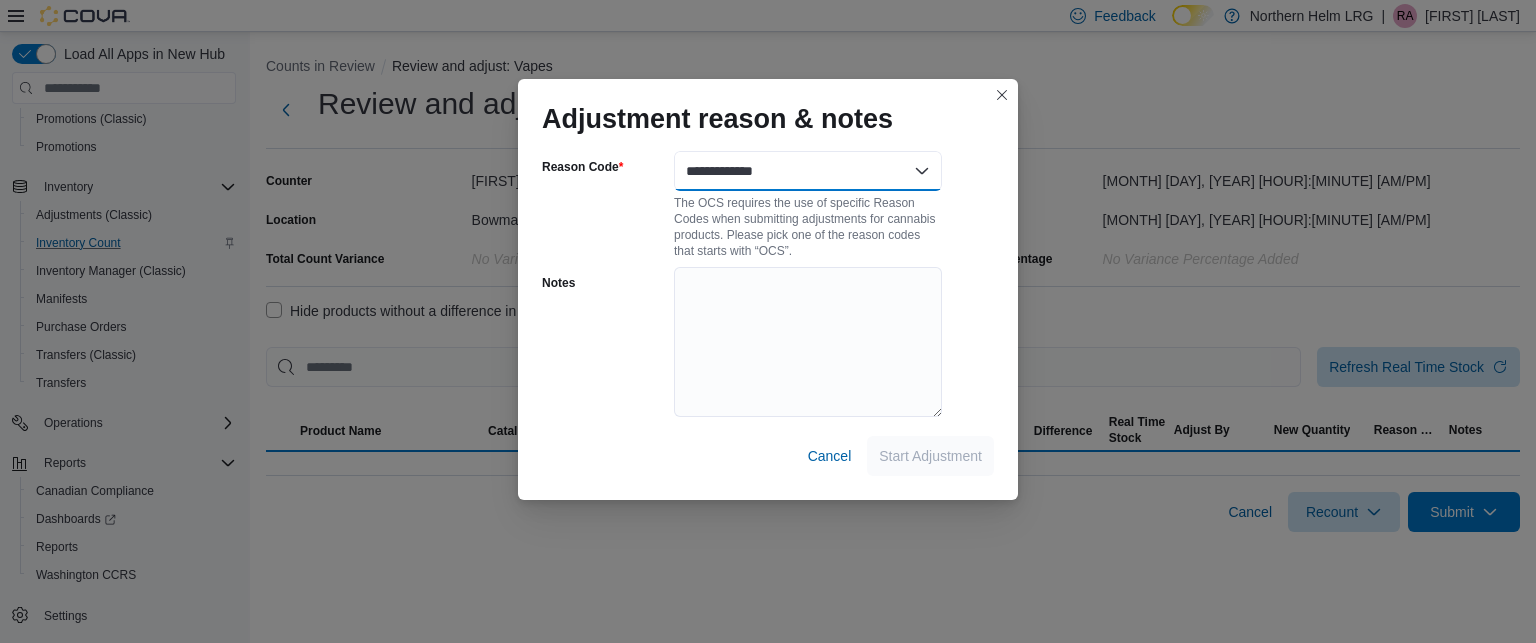 click on "**********" at bounding box center [808, 171] 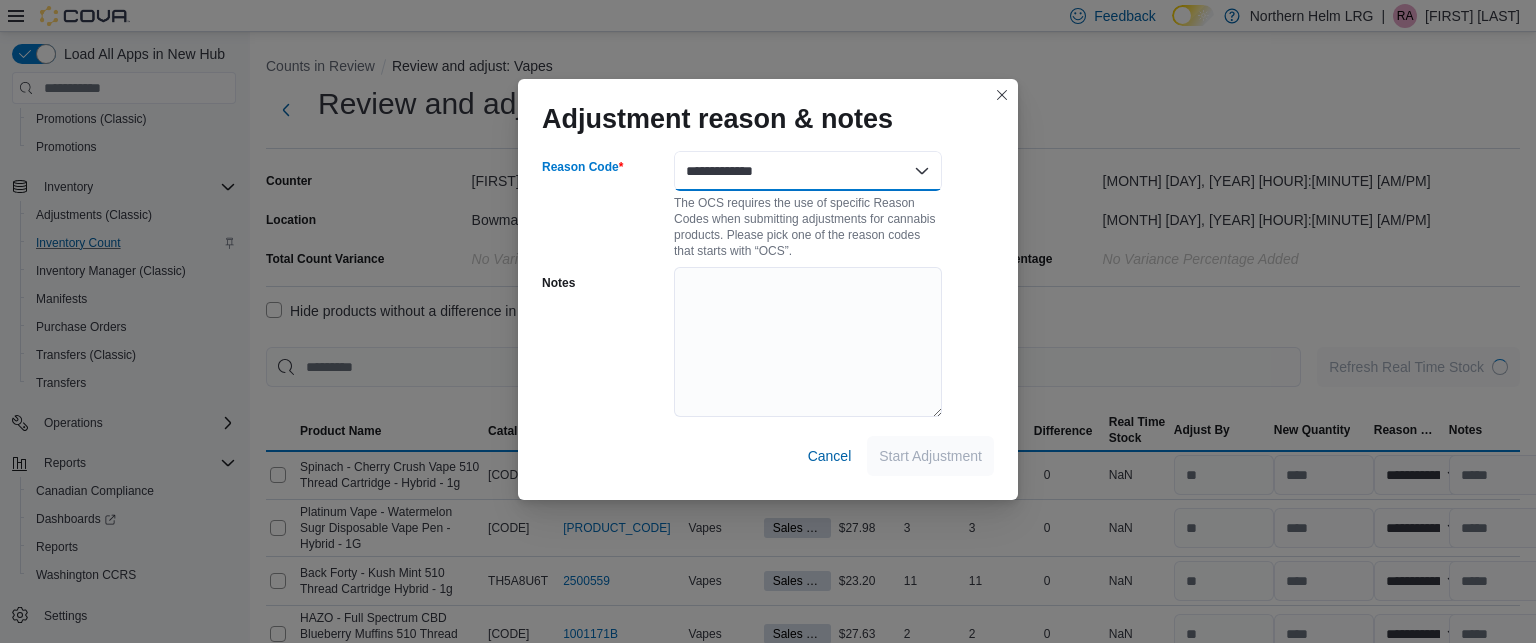 click on "**********" at bounding box center (808, 171) 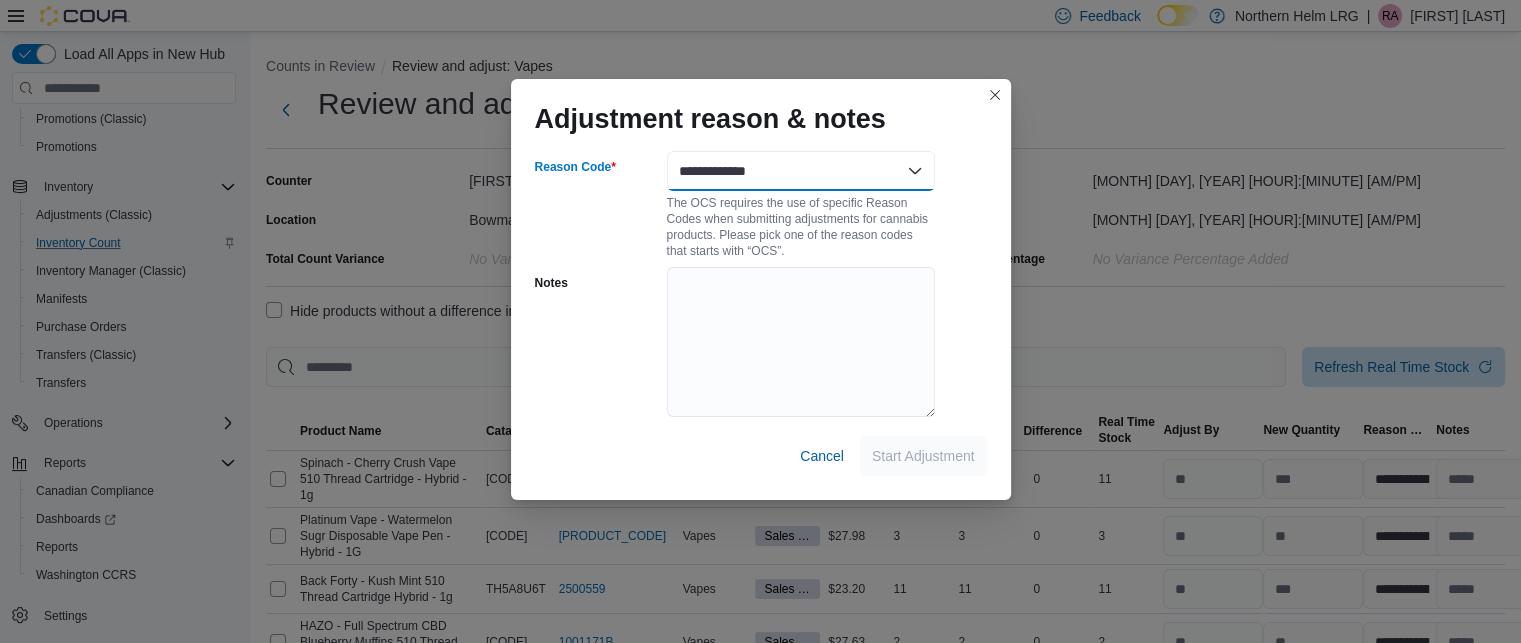click on "**********" at bounding box center (801, 171) 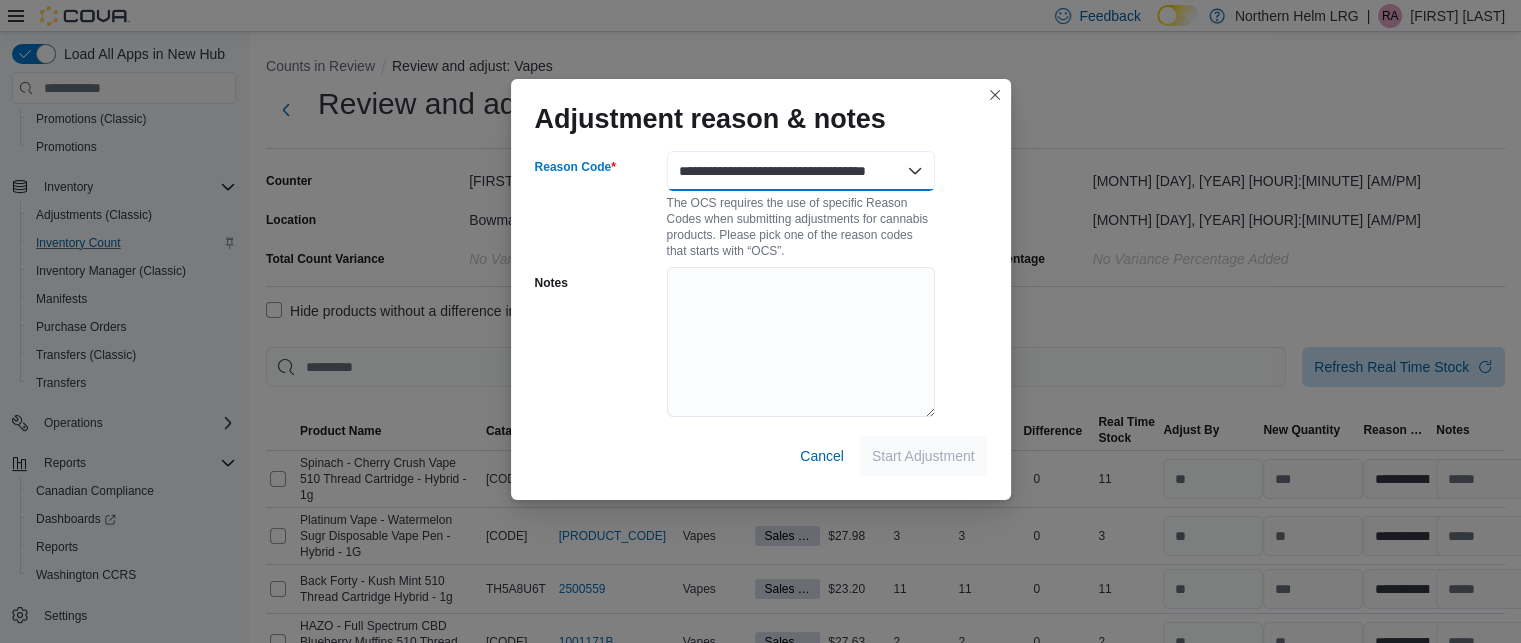 click on "**********" at bounding box center (801, 171) 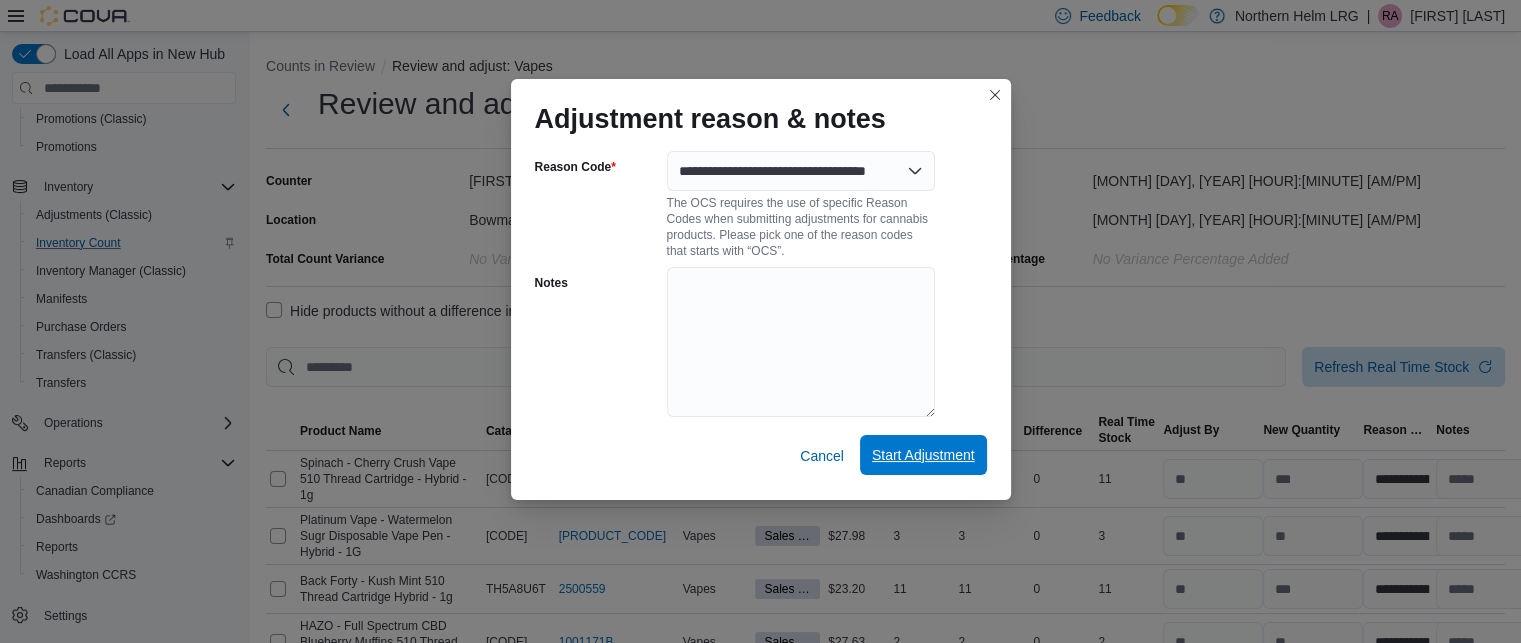 click on "Start Adjustment" at bounding box center (923, 455) 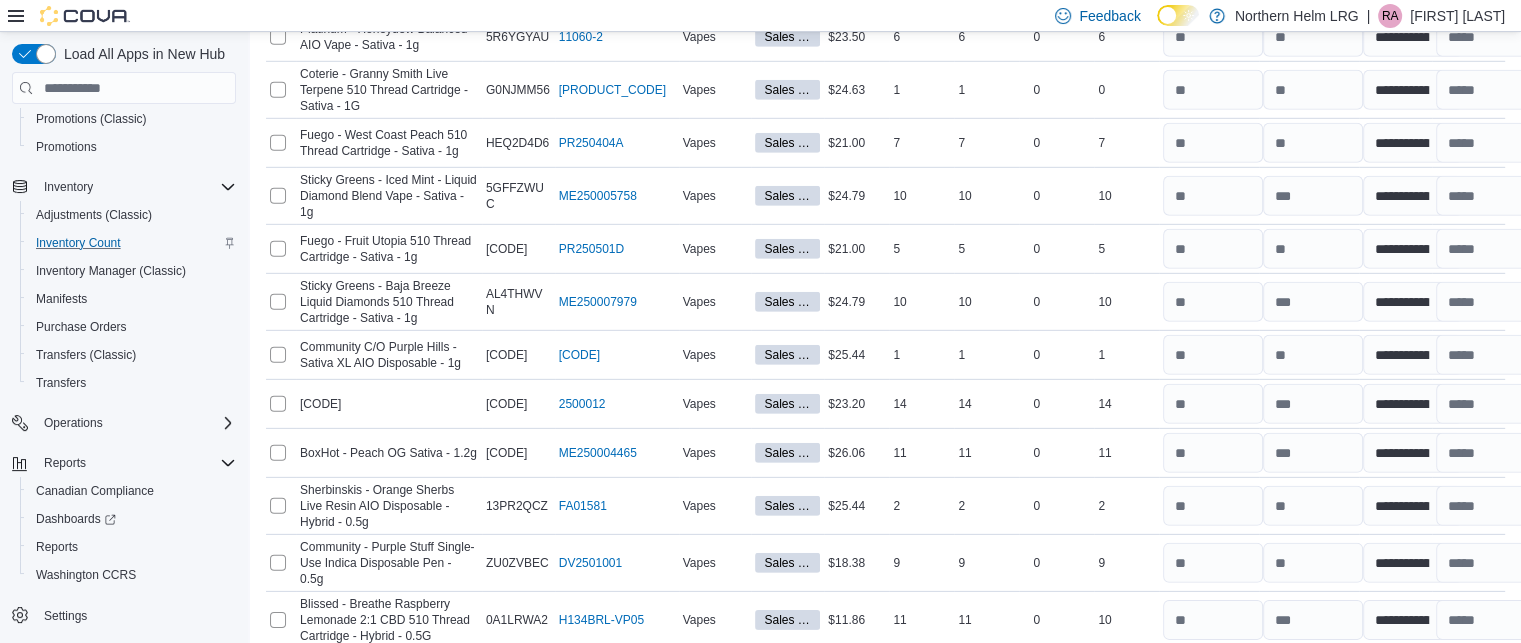 scroll, scrollTop: 7328, scrollLeft: 0, axis: vertical 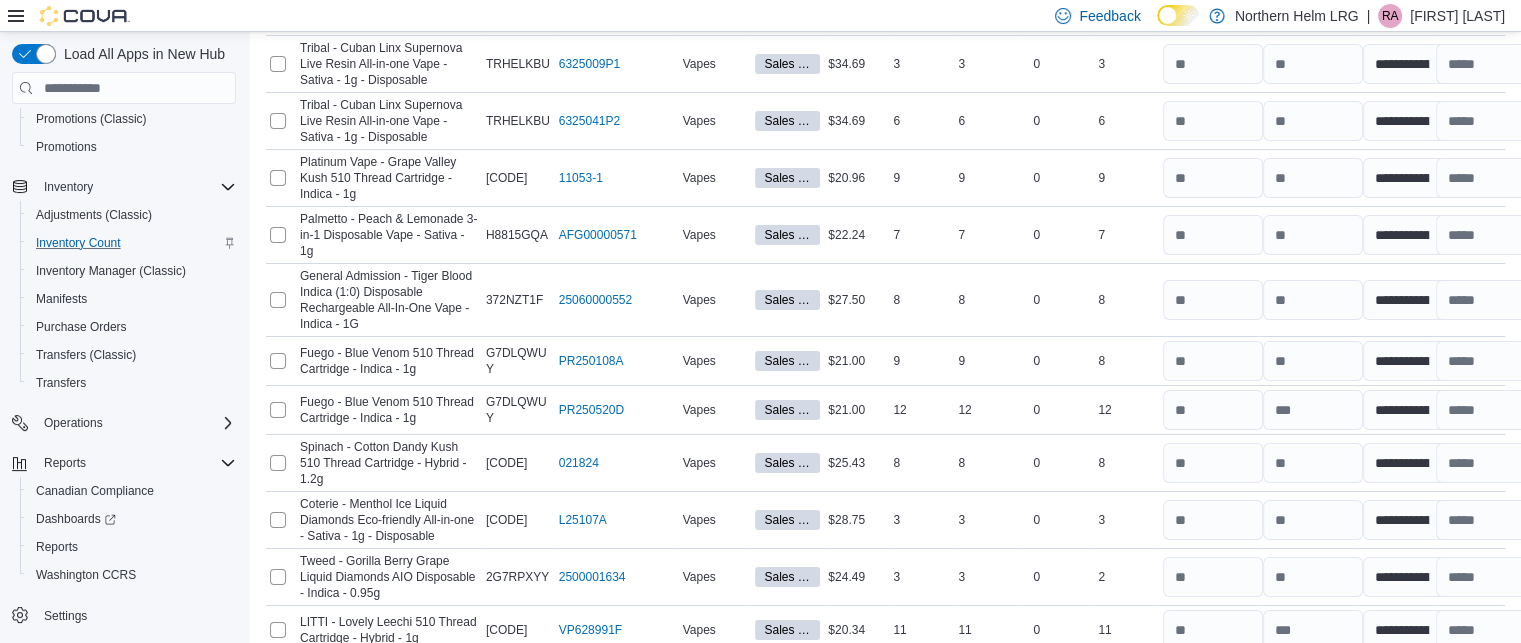 click on "Submit" at bounding box center (1449, 690) 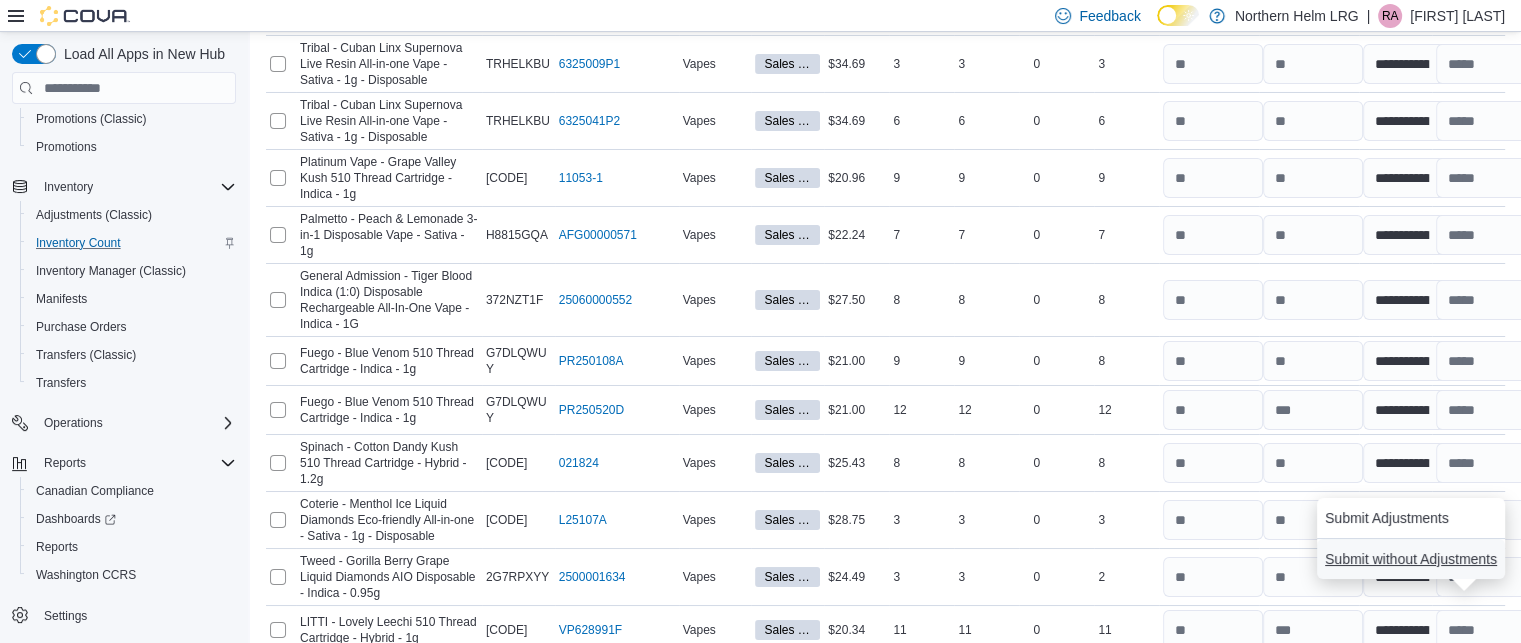 click on "Submit without Adjustments" at bounding box center [1411, 559] 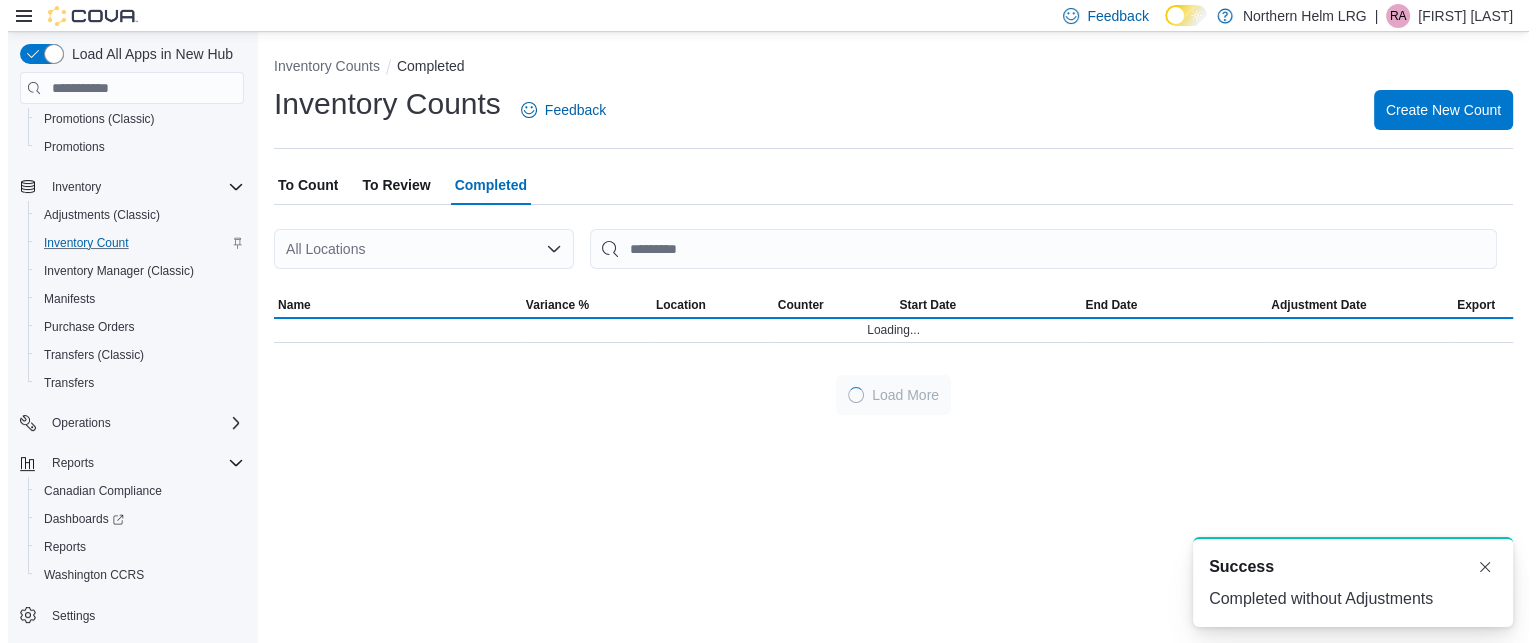 scroll, scrollTop: 0, scrollLeft: 0, axis: both 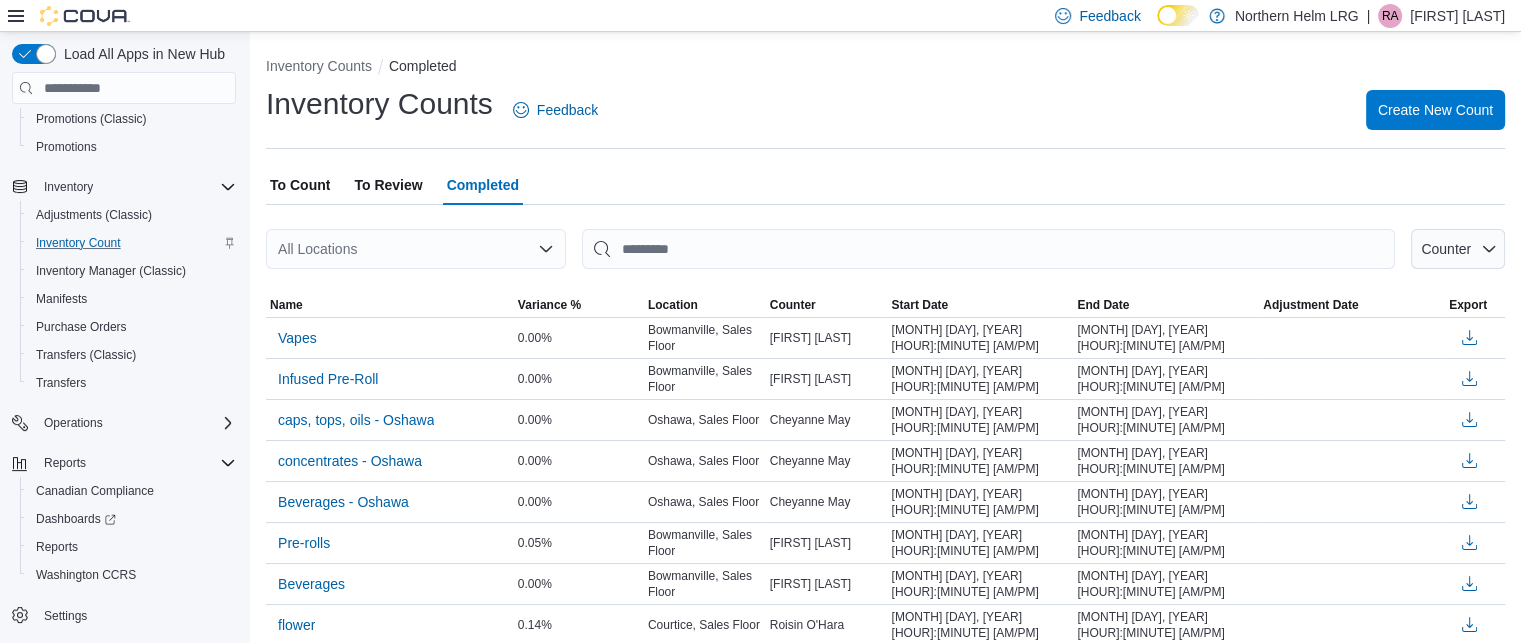 click on "To Review" at bounding box center (388, 185) 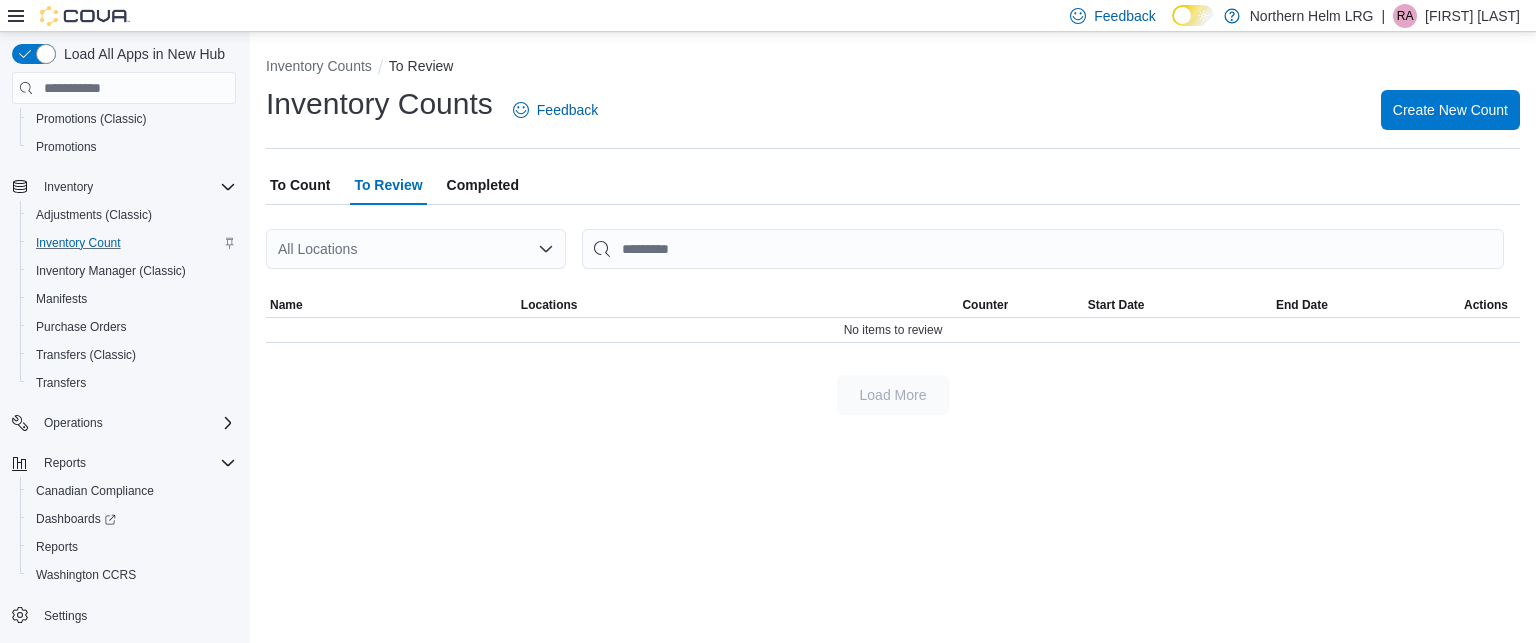 click on "Completed" at bounding box center (483, 185) 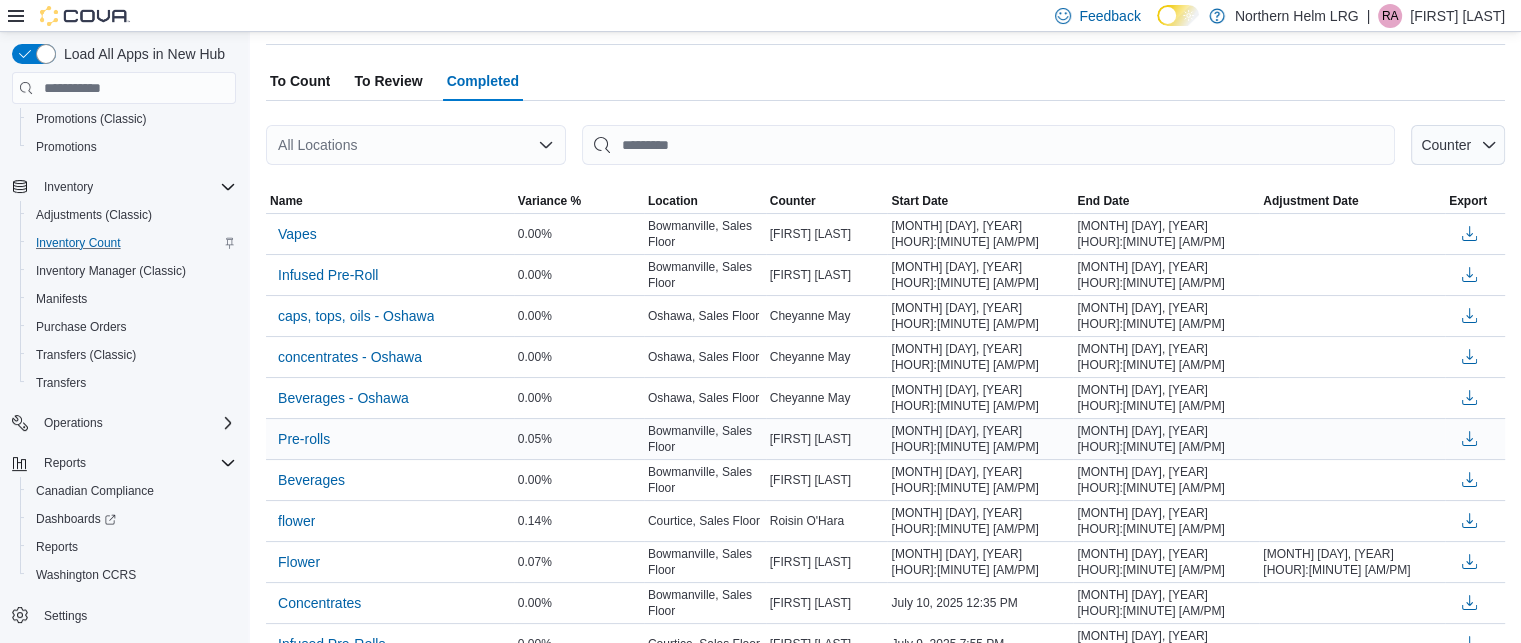 scroll, scrollTop: 106, scrollLeft: 0, axis: vertical 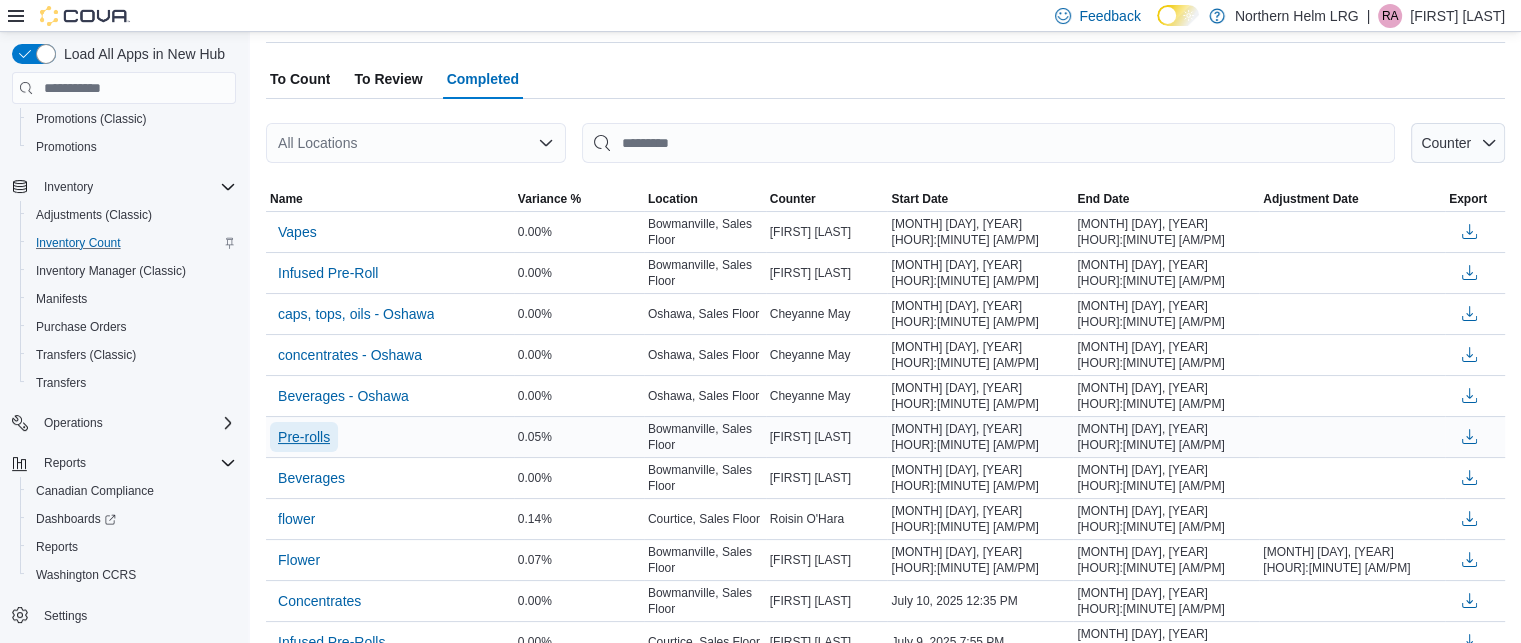 click on "Pre-rolls" at bounding box center (304, 437) 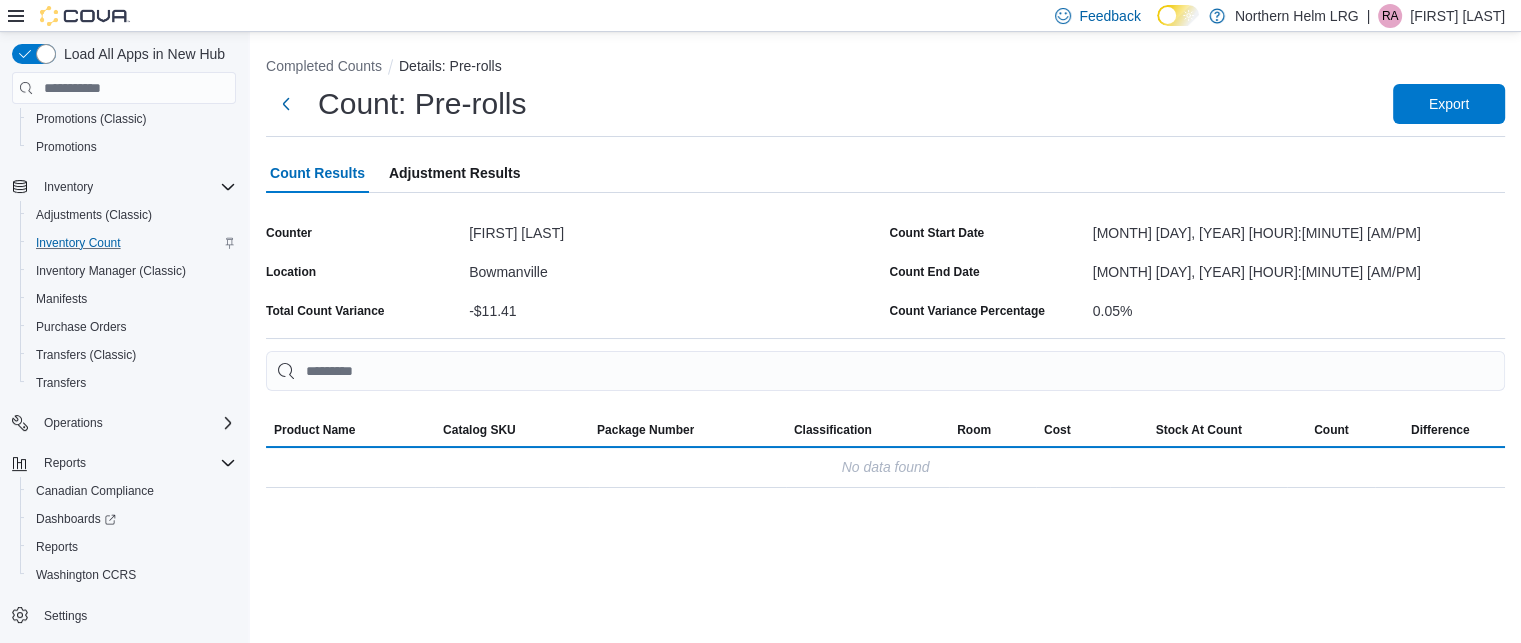 scroll, scrollTop: 0, scrollLeft: 0, axis: both 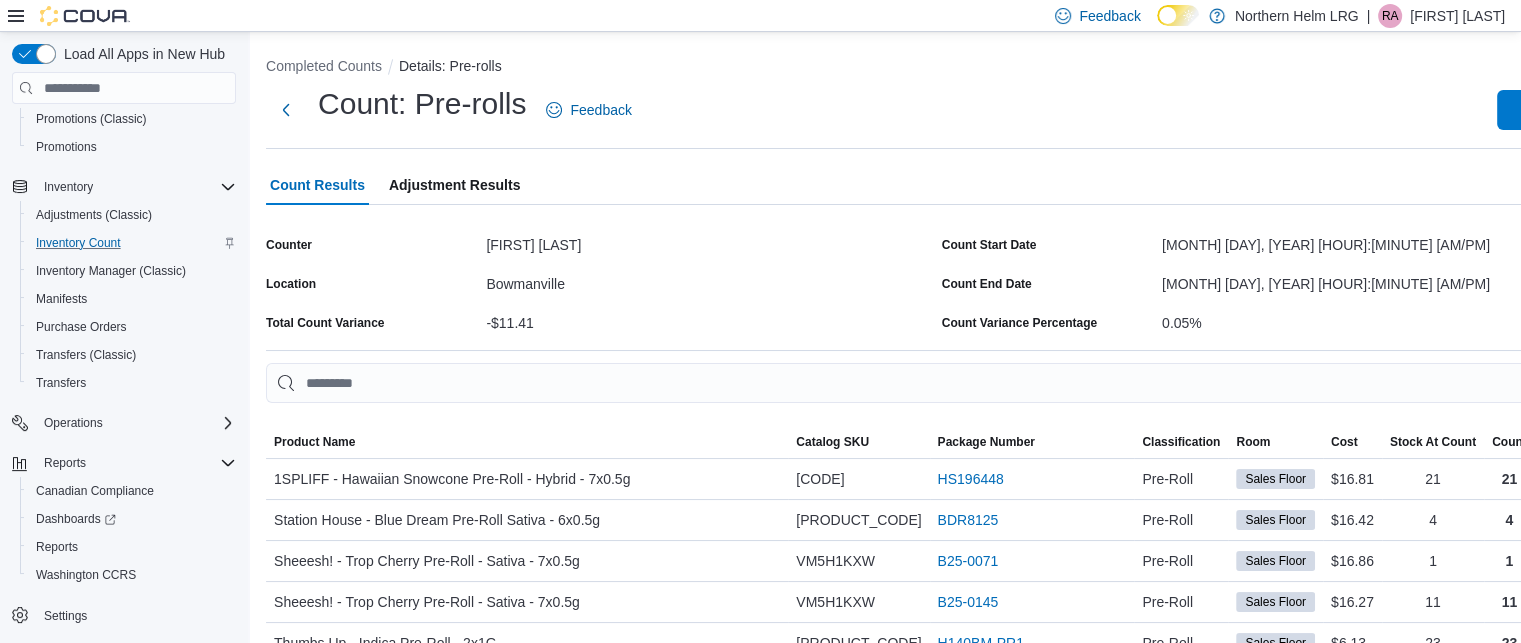 click on "Adjustment Results" at bounding box center [454, 185] 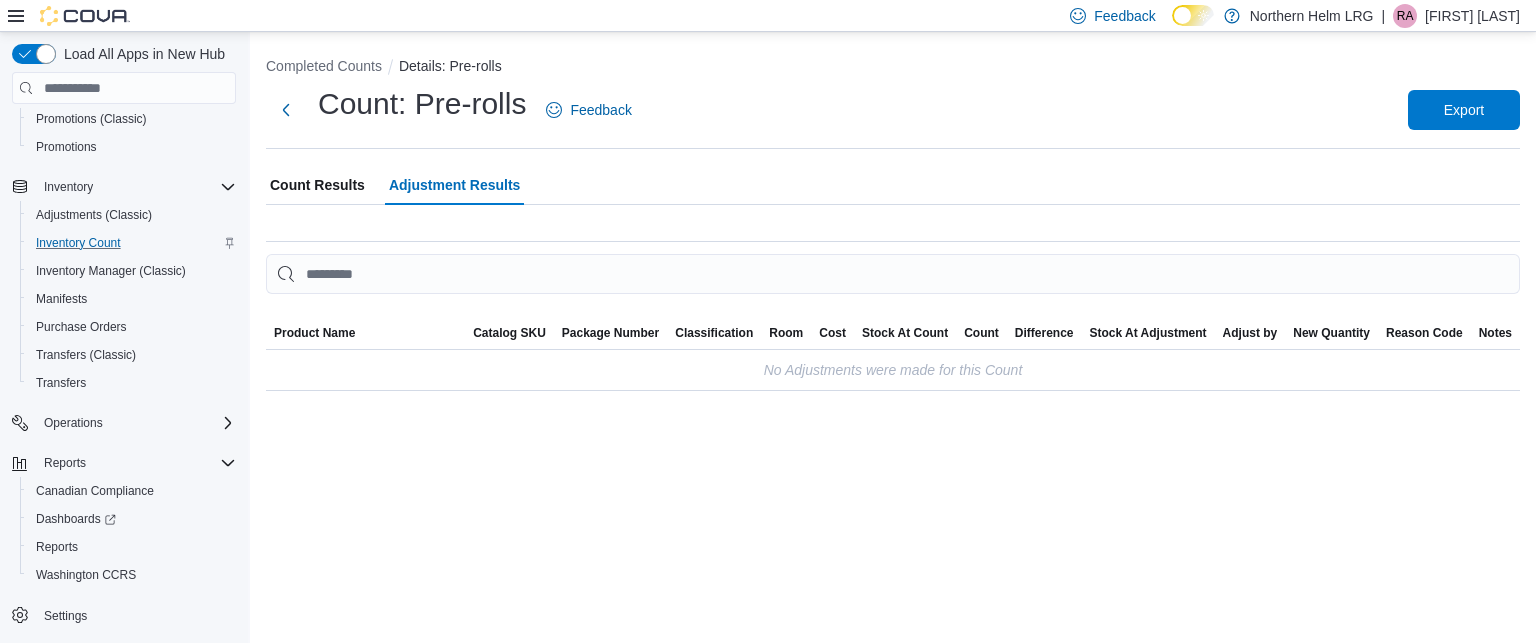 click on "Count Results" at bounding box center [317, 185] 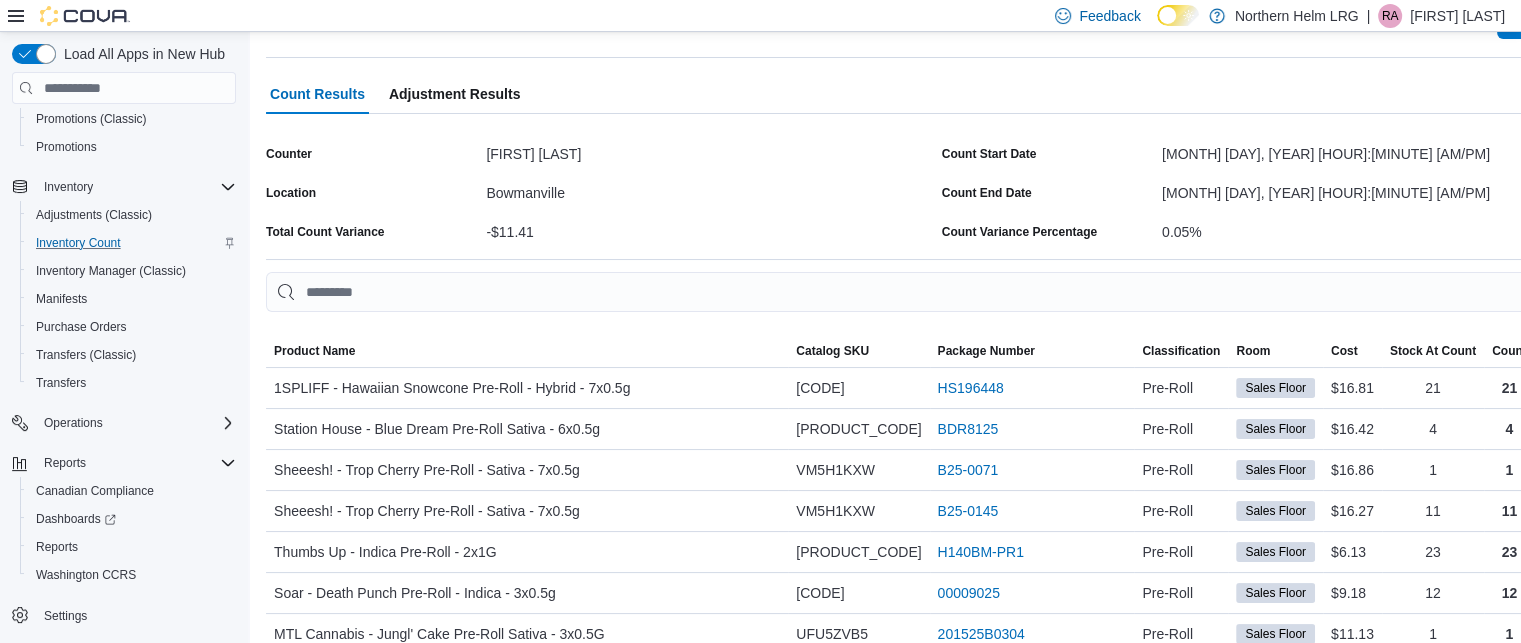 scroll, scrollTop: 0, scrollLeft: 0, axis: both 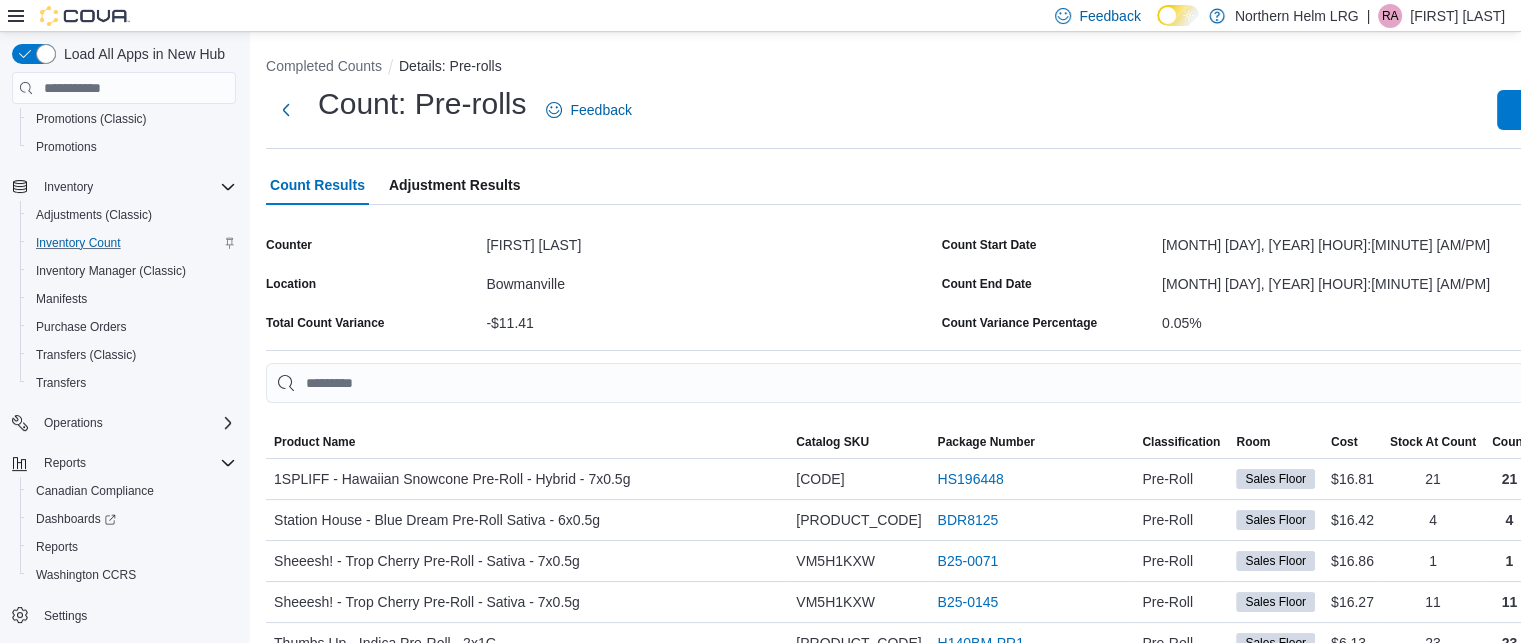 click on "Adjustment Results" at bounding box center (454, 185) 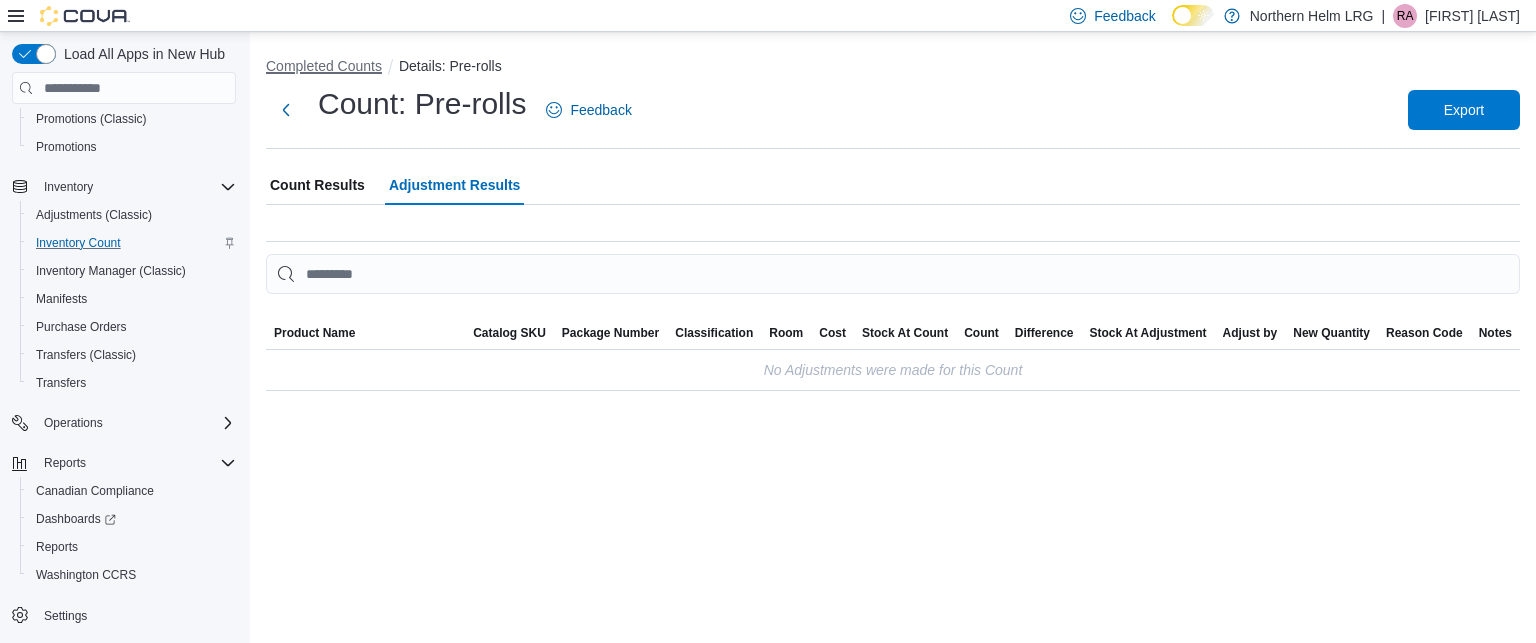 click on "Completed Counts" at bounding box center (324, 66) 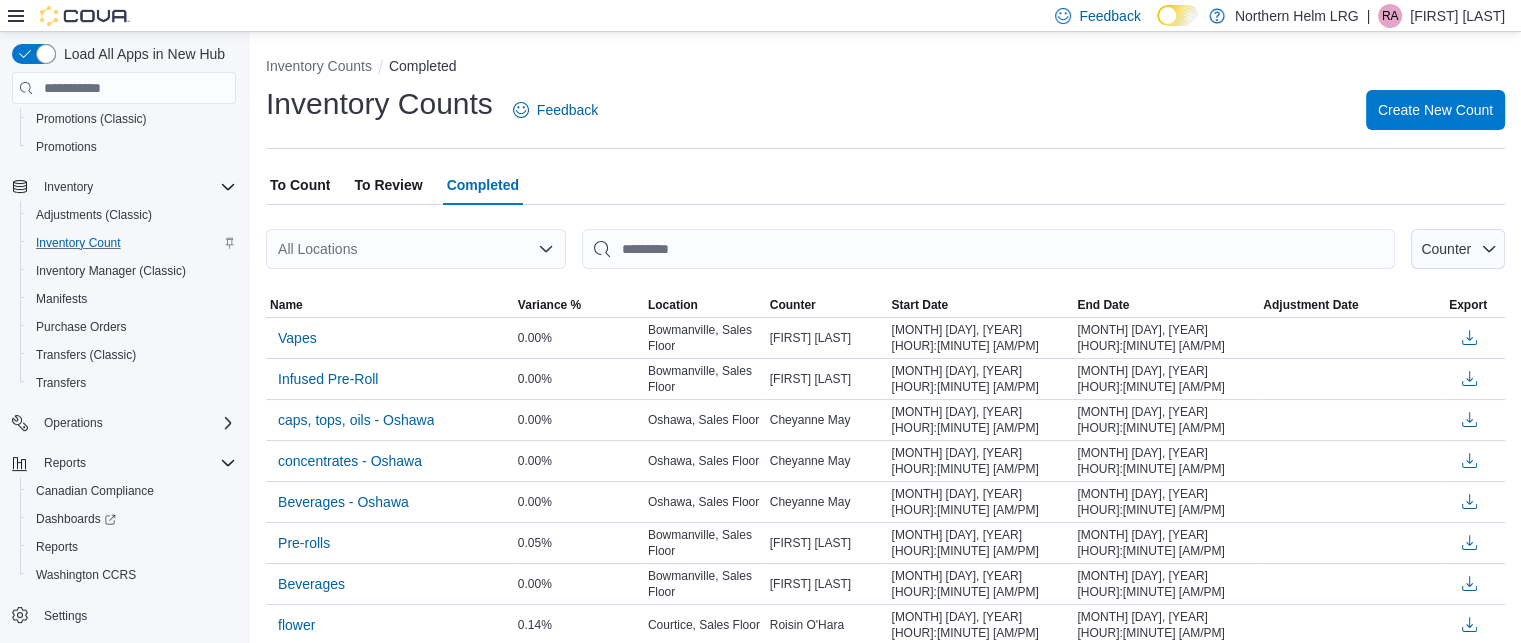 click on "To Review" at bounding box center (388, 185) 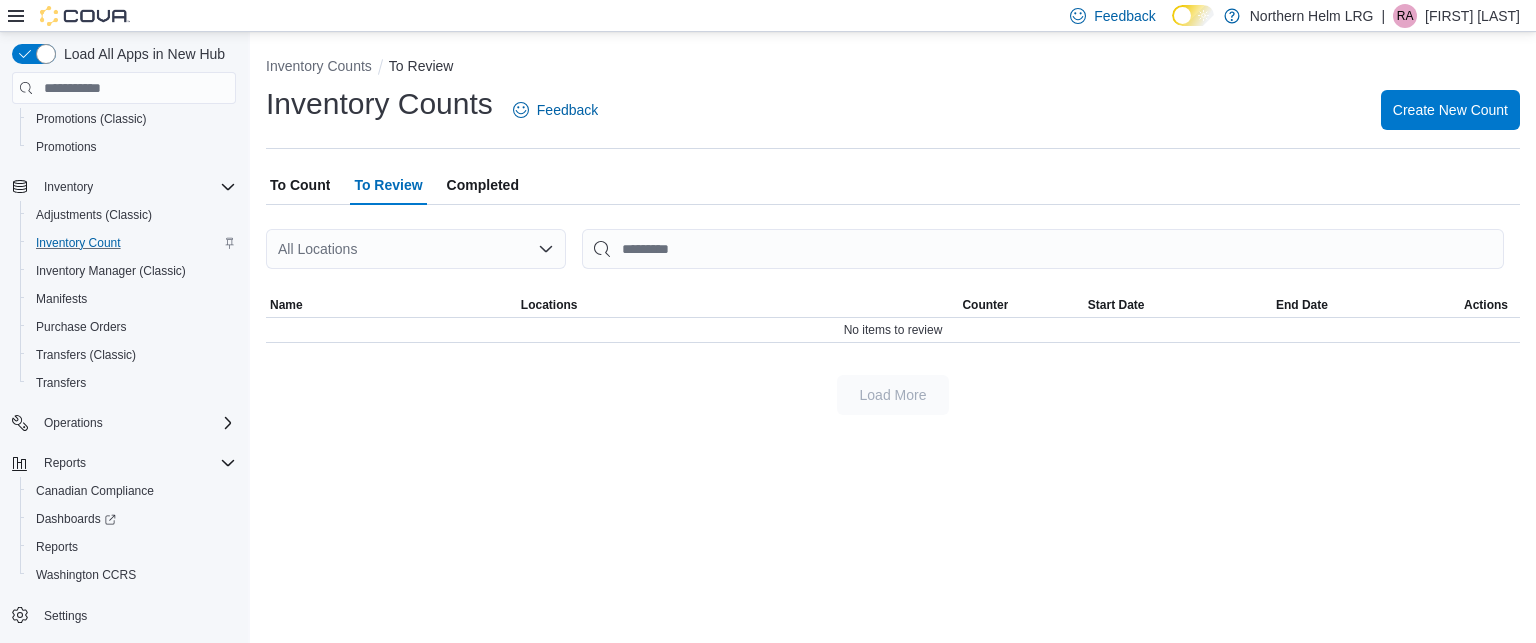 click on "Completed" at bounding box center [483, 185] 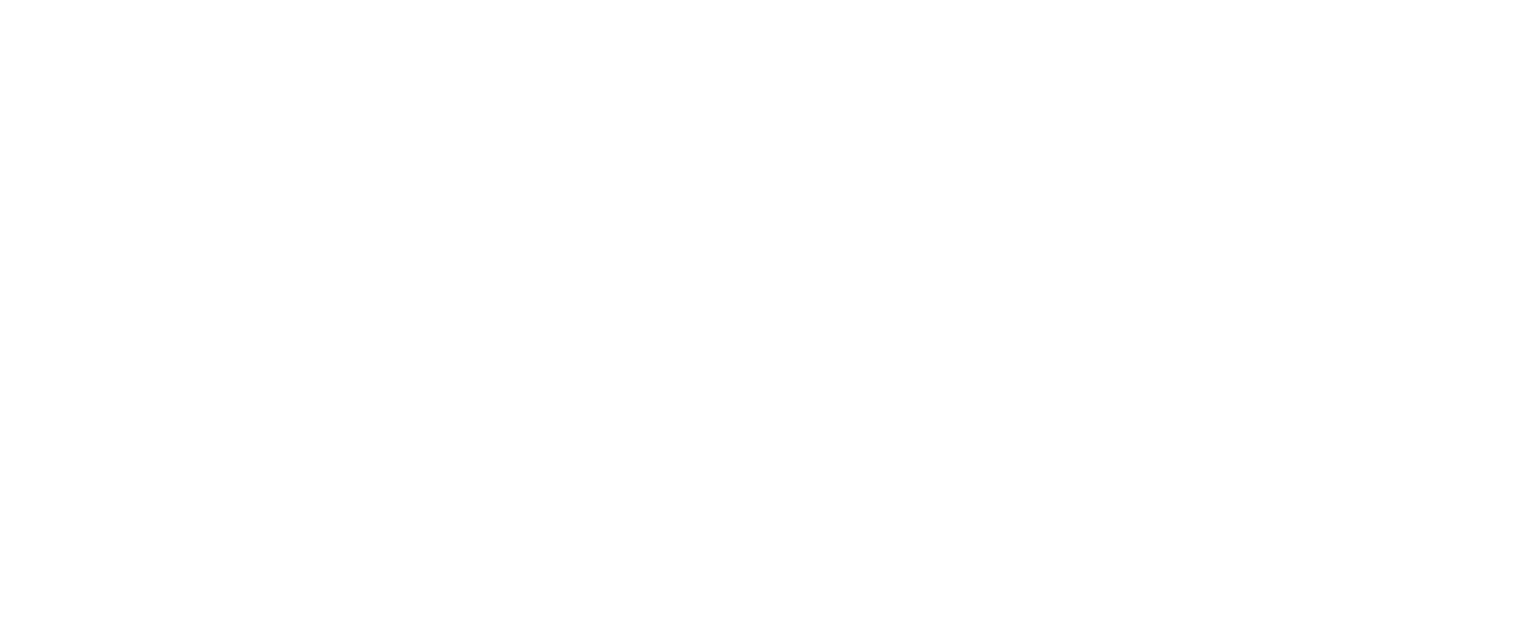 scroll, scrollTop: 0, scrollLeft: 0, axis: both 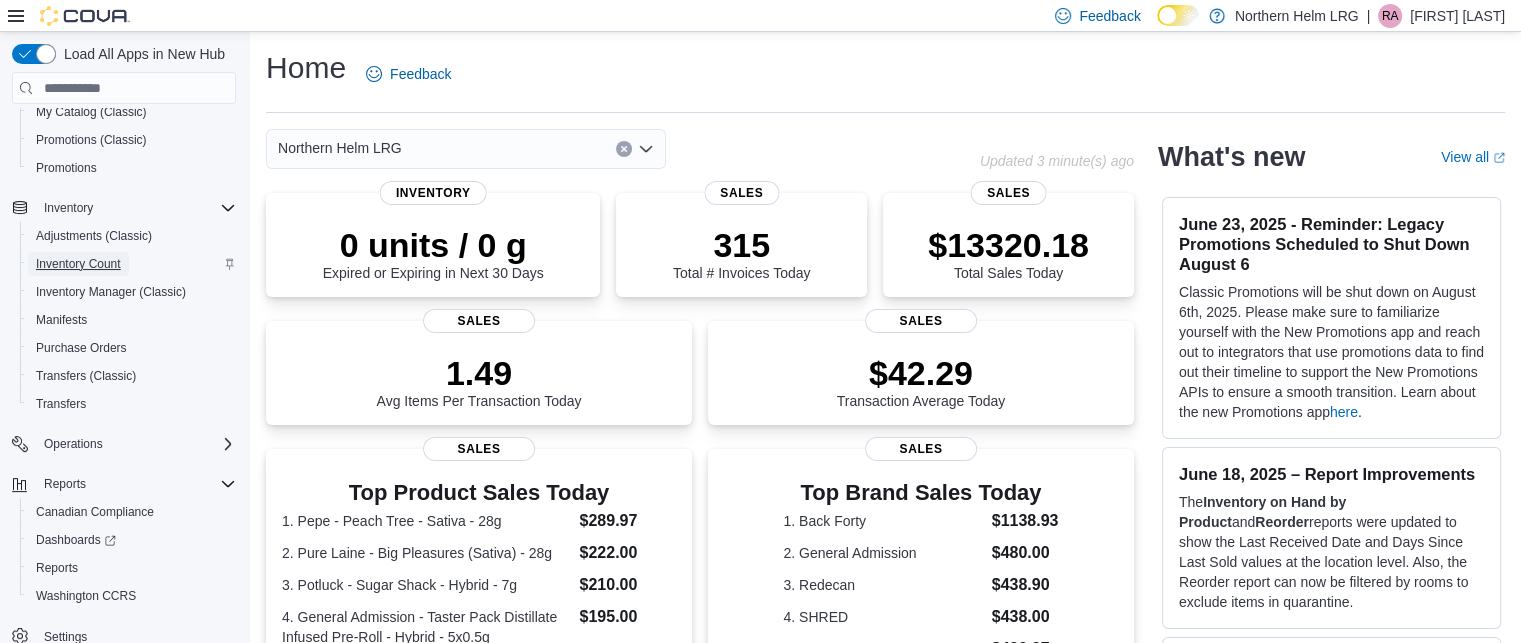 click on "Inventory Count" at bounding box center [78, 264] 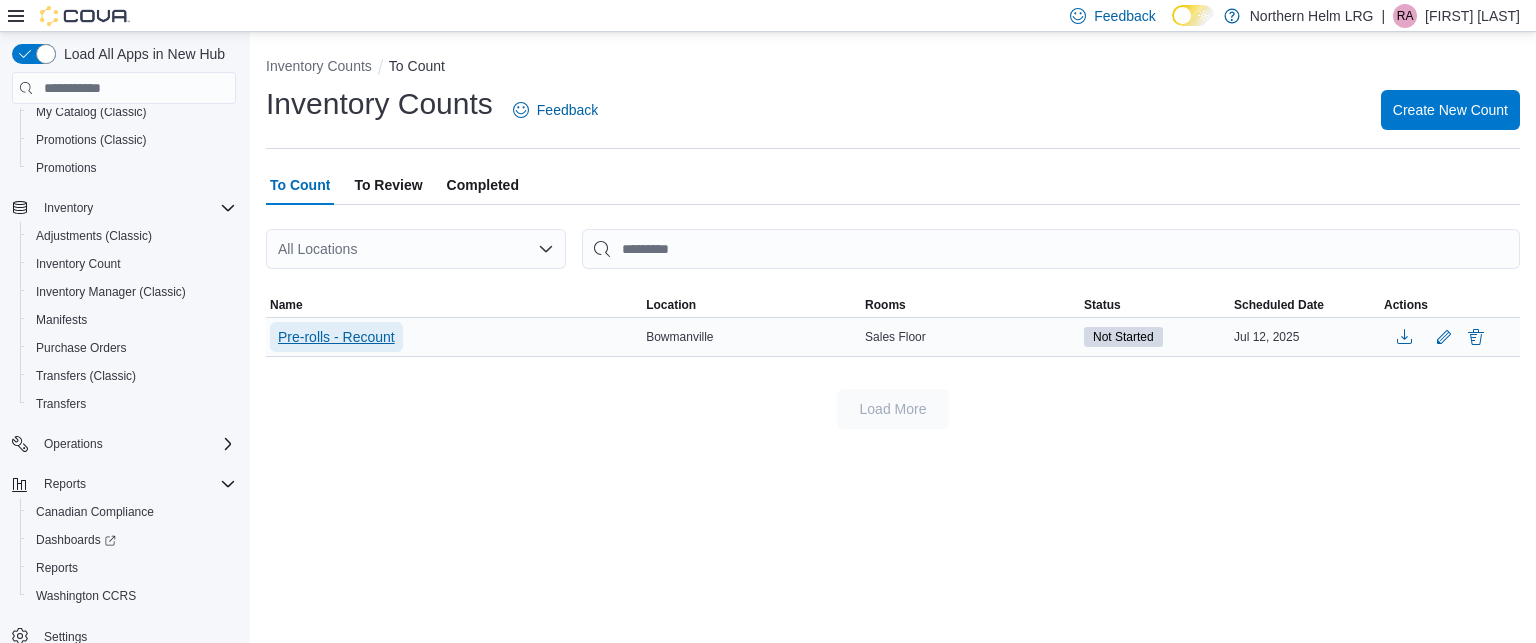 click on "Pre-rolls - Recount" at bounding box center (336, 337) 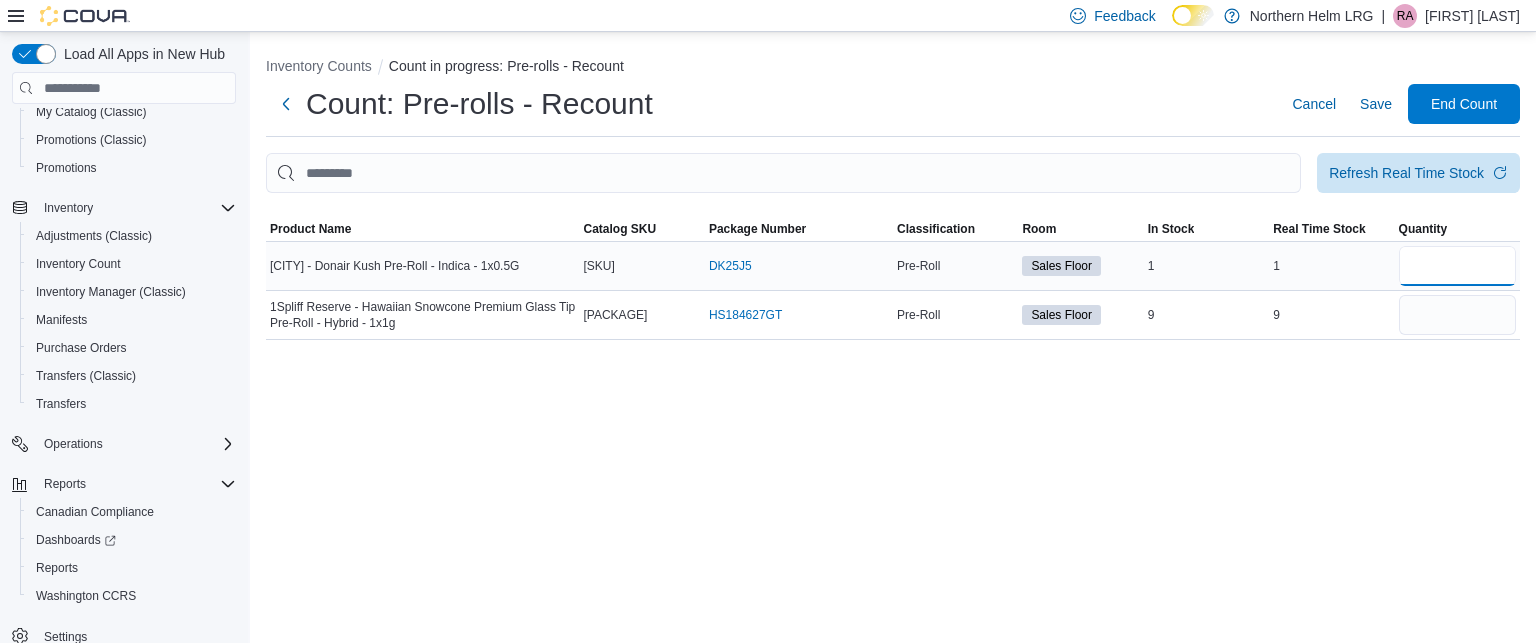 click at bounding box center [1457, 266] 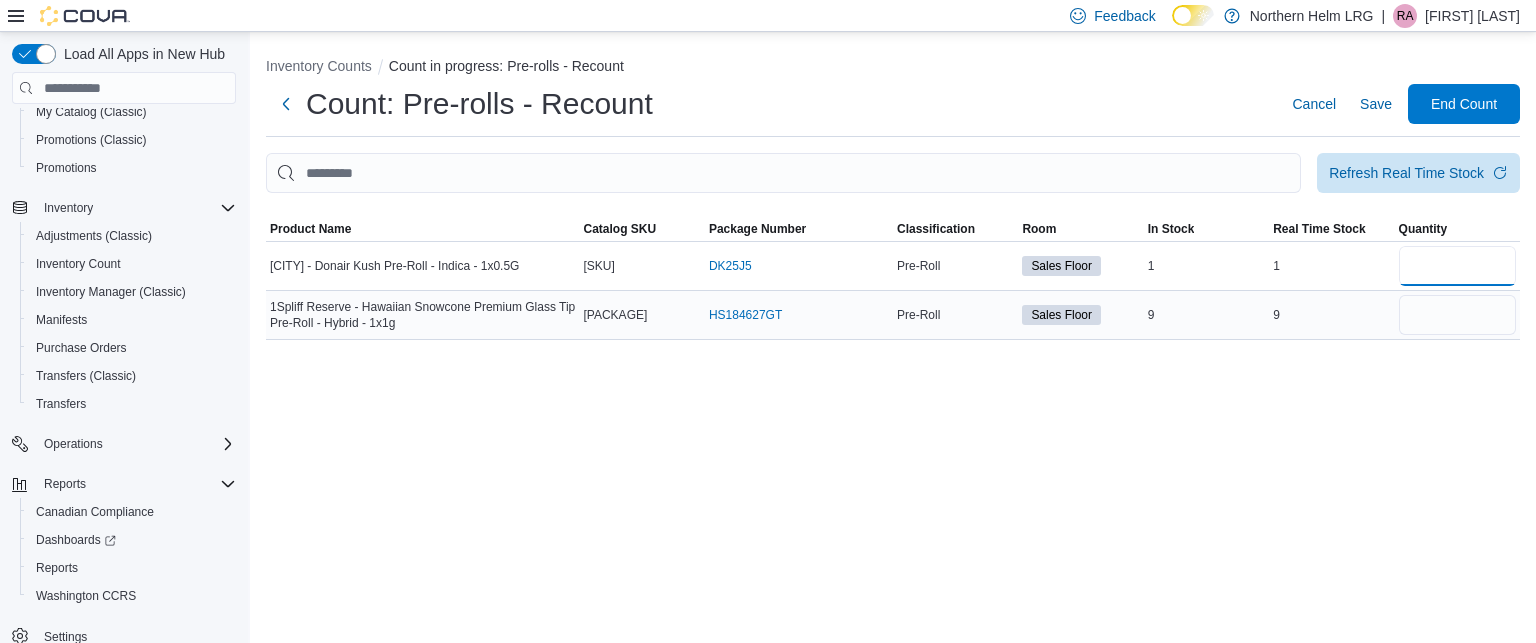 type on "*" 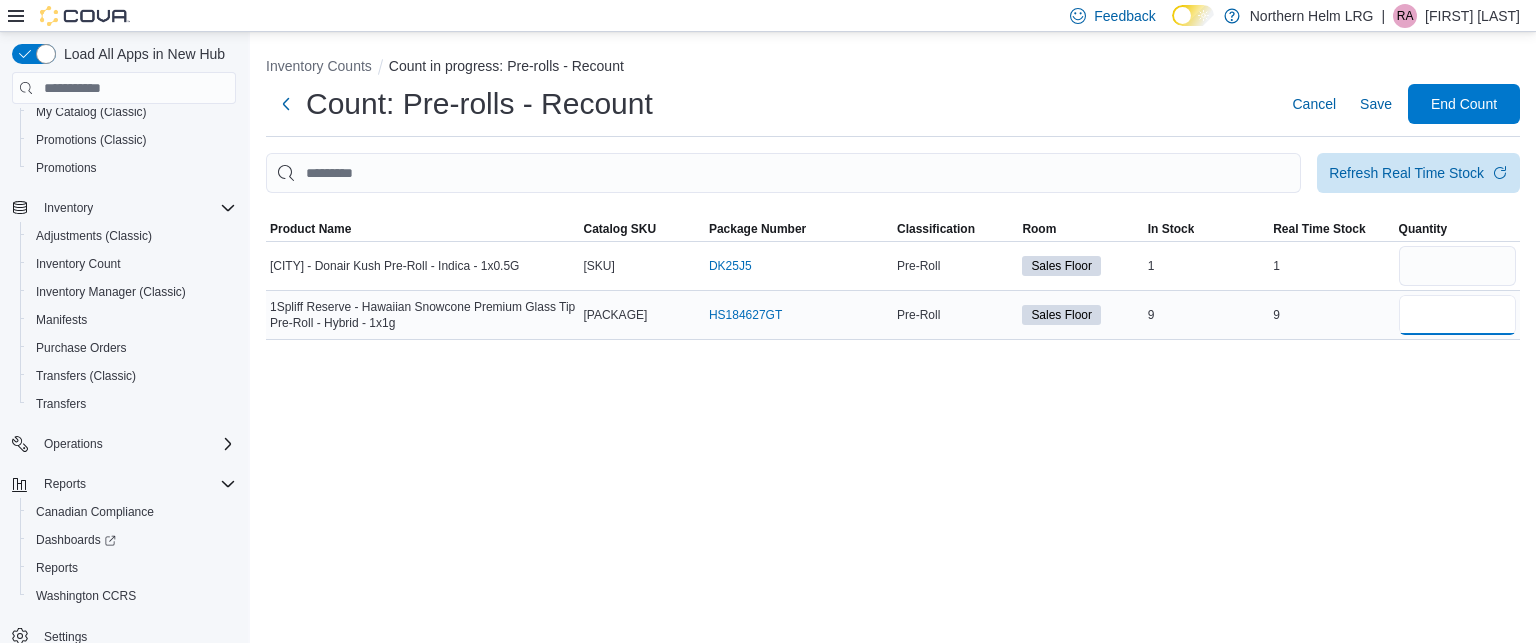 type 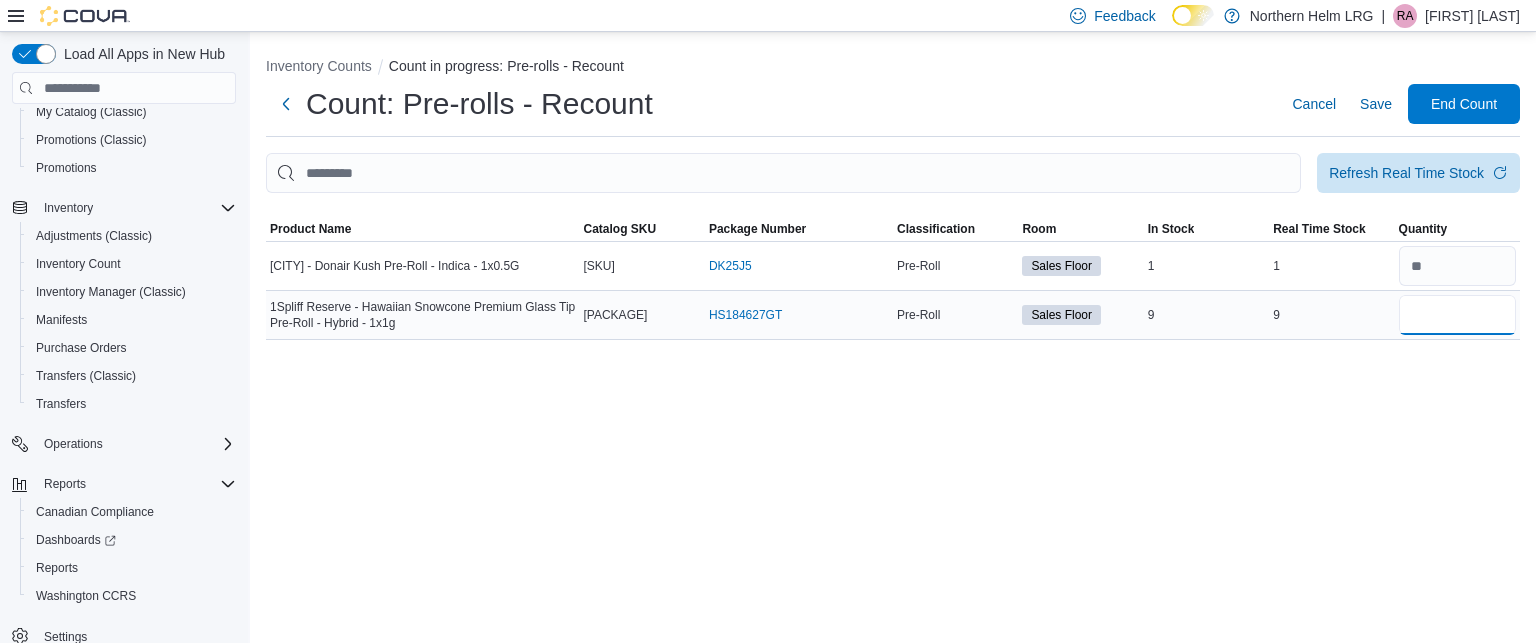 click at bounding box center [1457, 315] 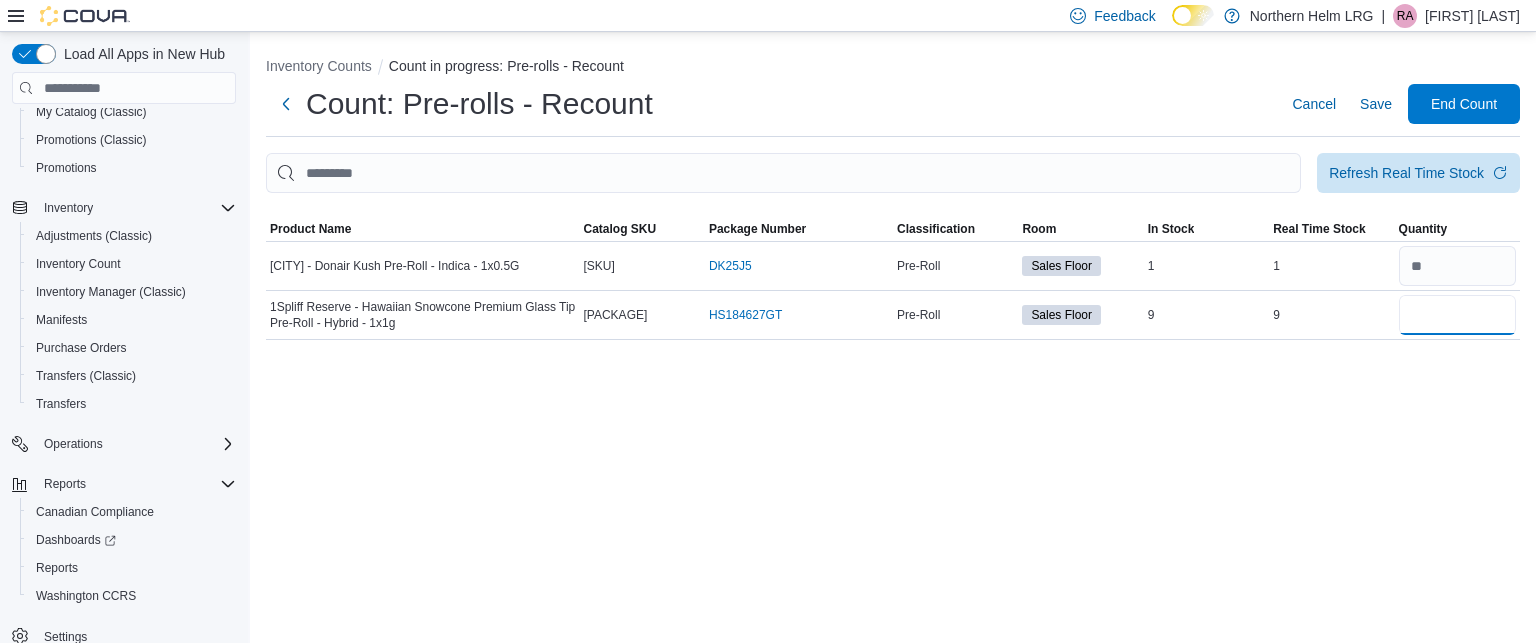 type on "**" 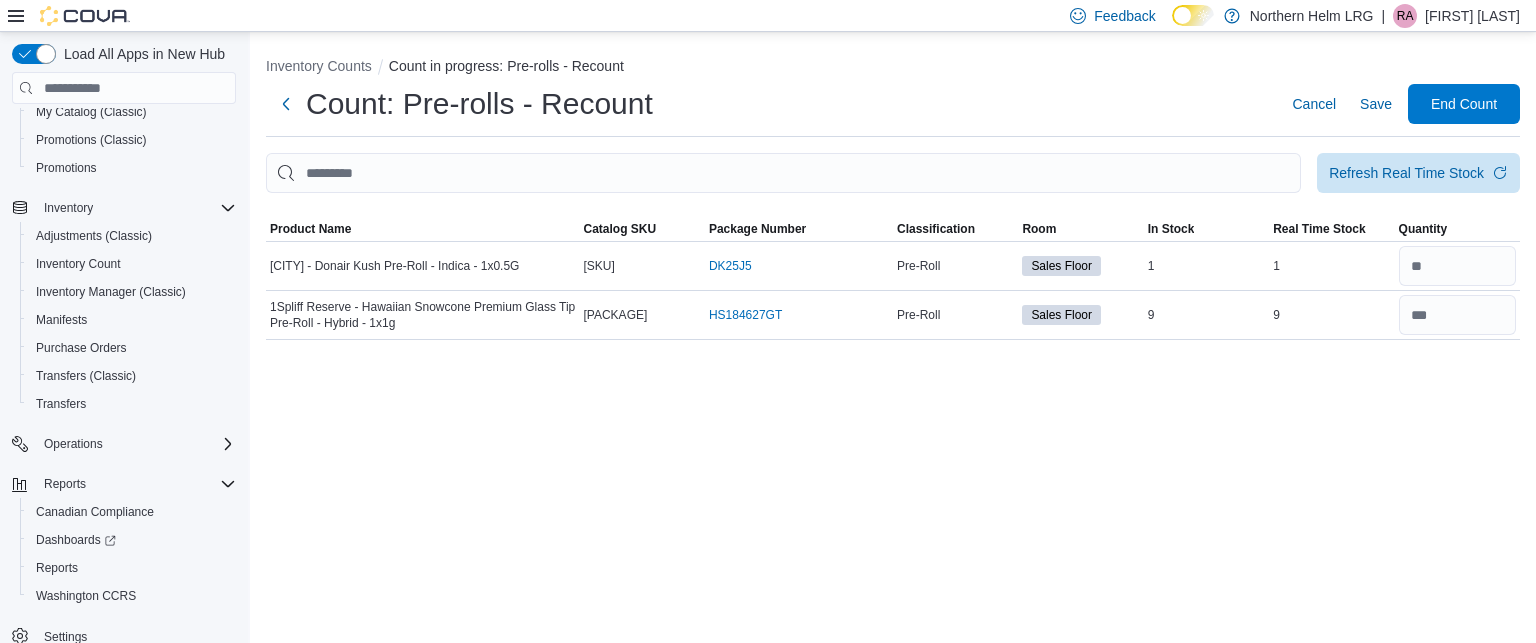click on "Inventory Counts Count in progress: Pre-rolls - Recount Count: Pre-rolls - Recount  Cancel Save End Count Refresh Real Time Stock Sorting Product Name Catalog SKU Package Number Classification Room In Stock Real Time Stock Quantity Truro - Donair Kush Pre-Roll - Indica - 1x0.5G Catalog SKU MWCZN6BB Package Number DK25J5 (opens in a new tab or window) Pre-Roll Sales Floor In Stock 1  Real Time Stock 1  1Spliff Reserve - Hawaiian Snowcone Premium Glass Tip Pre-Roll - Hybrid - 1x1g Catalog SKU 7QE1N4U4 Package Number HS184627GT (opens in a new tab or window) Pre-Roll Sales Floor In Stock 9  Real Time Stock 9" at bounding box center (893, 337) 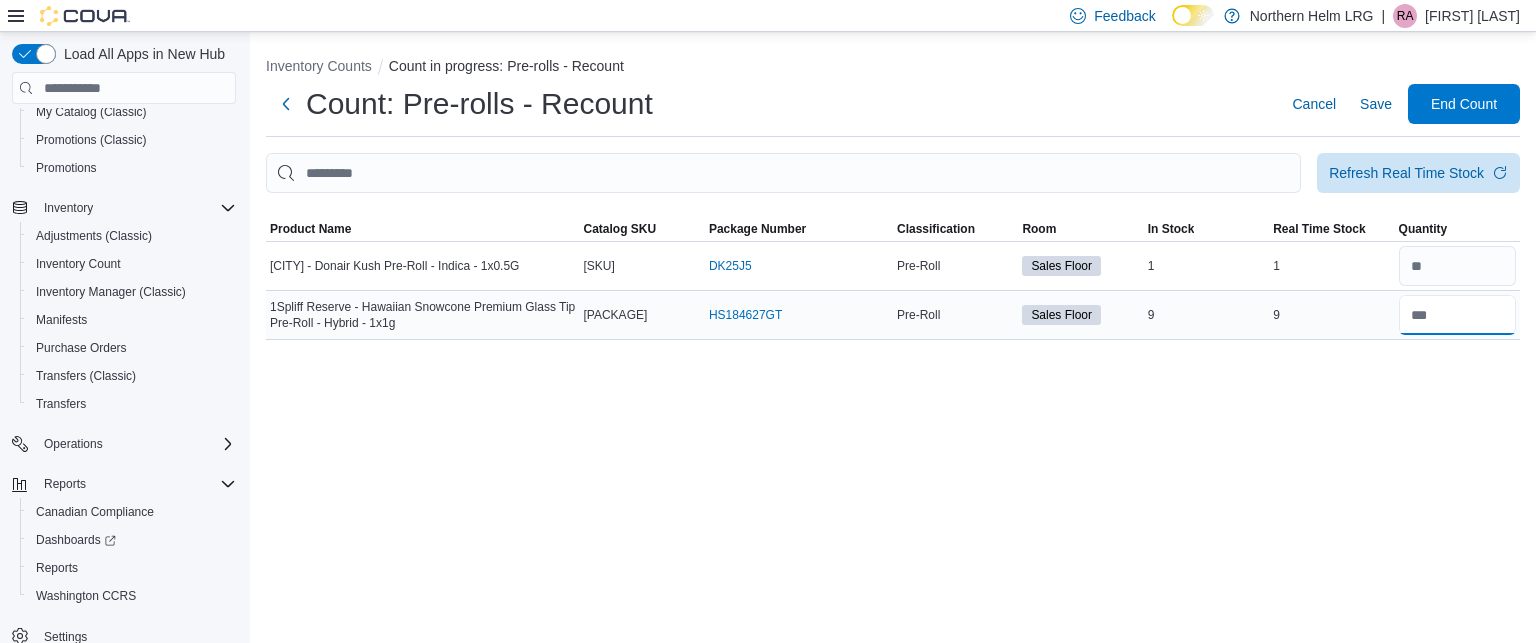 click at bounding box center [1457, 315] 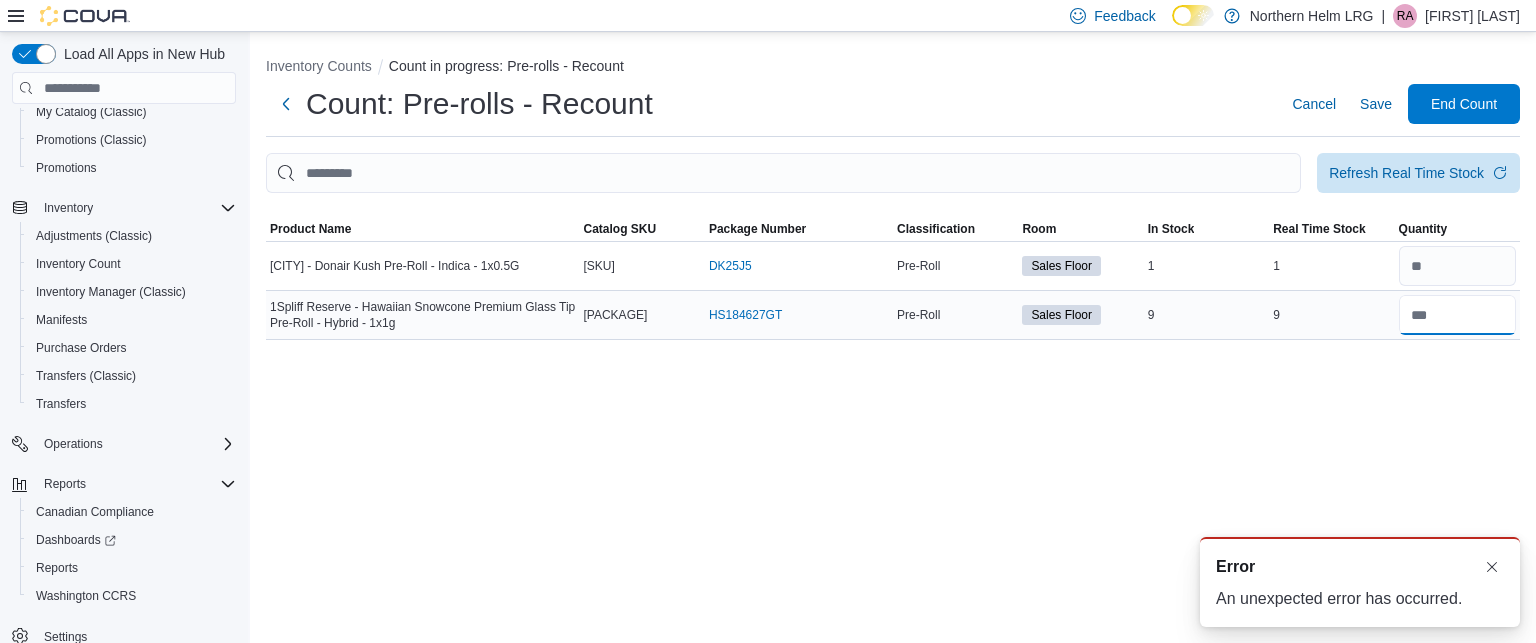 scroll, scrollTop: 0, scrollLeft: 0, axis: both 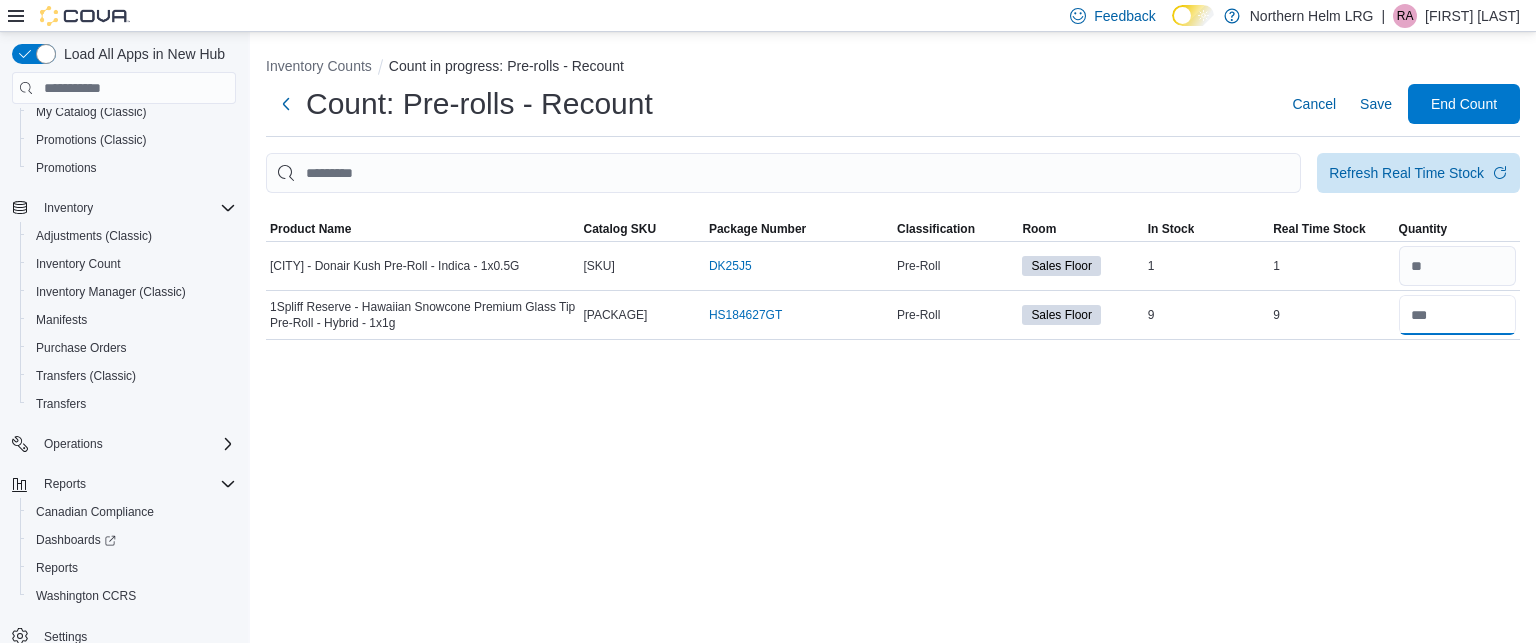 type on "*" 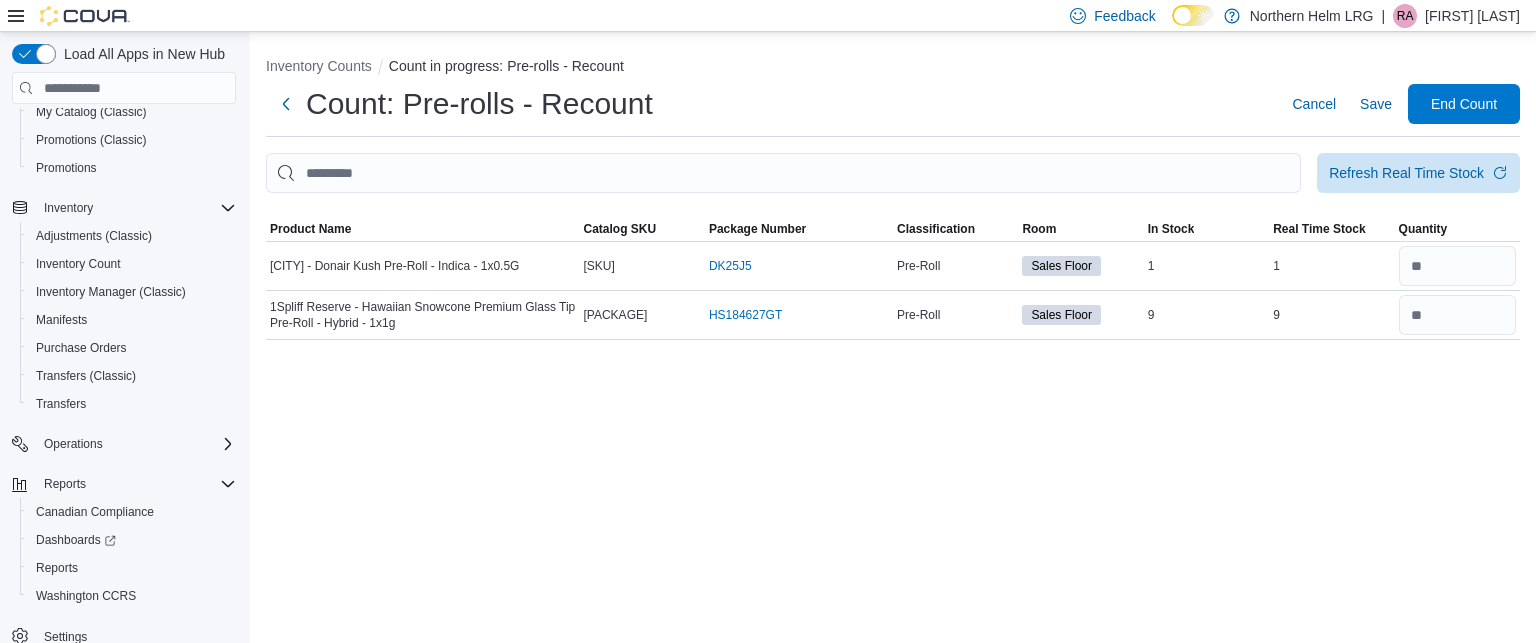 type 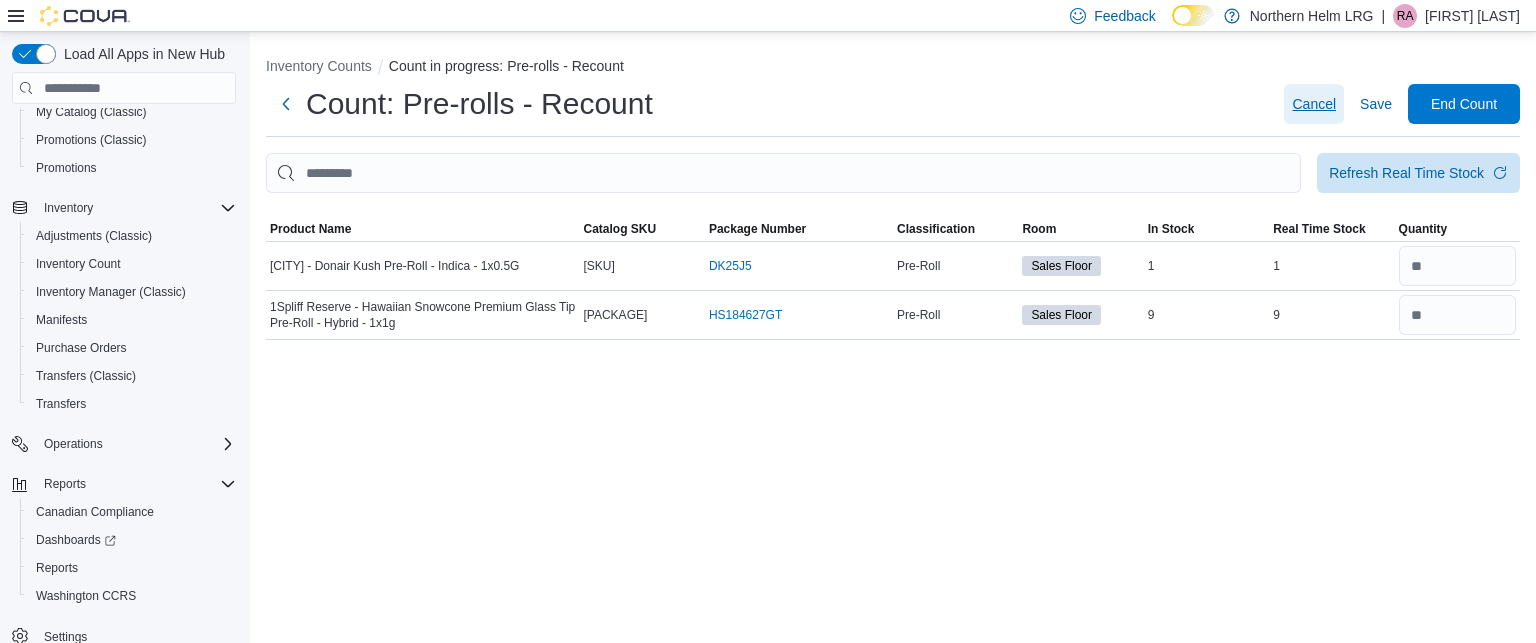 click on "Cancel" at bounding box center [1314, 104] 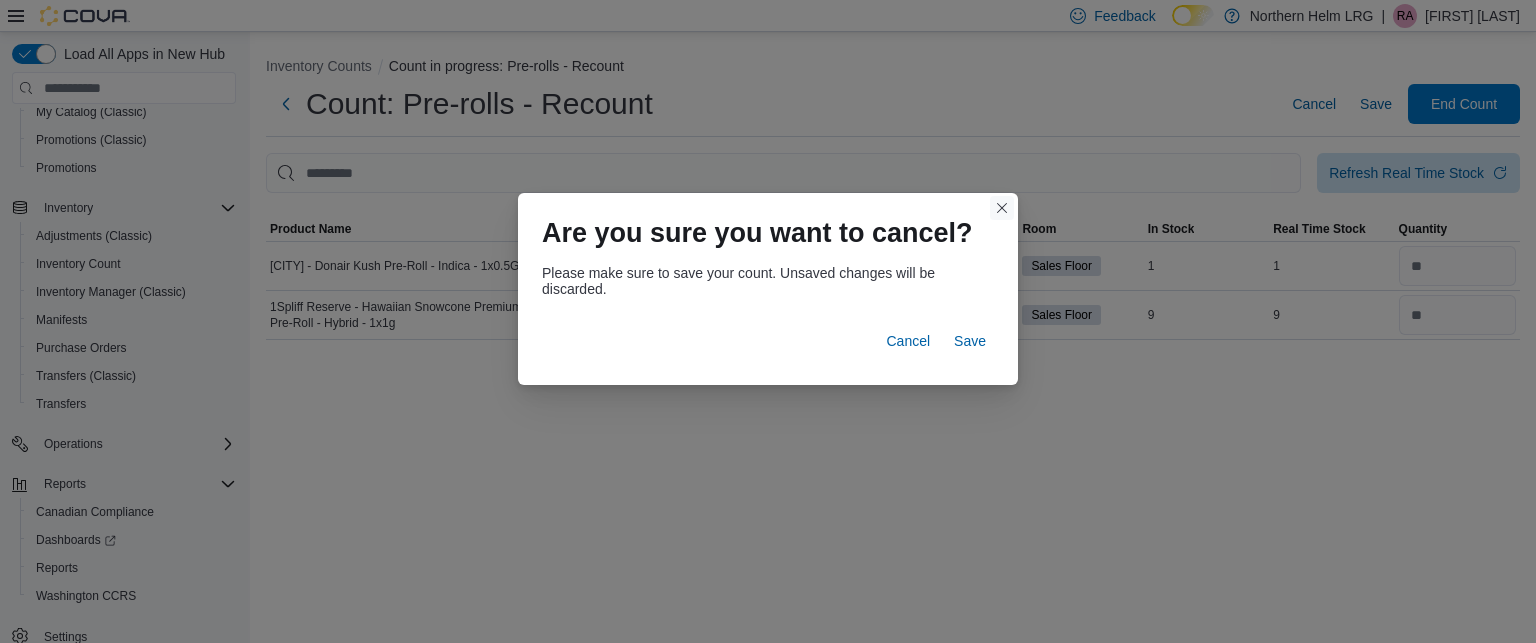 click at bounding box center [1002, 208] 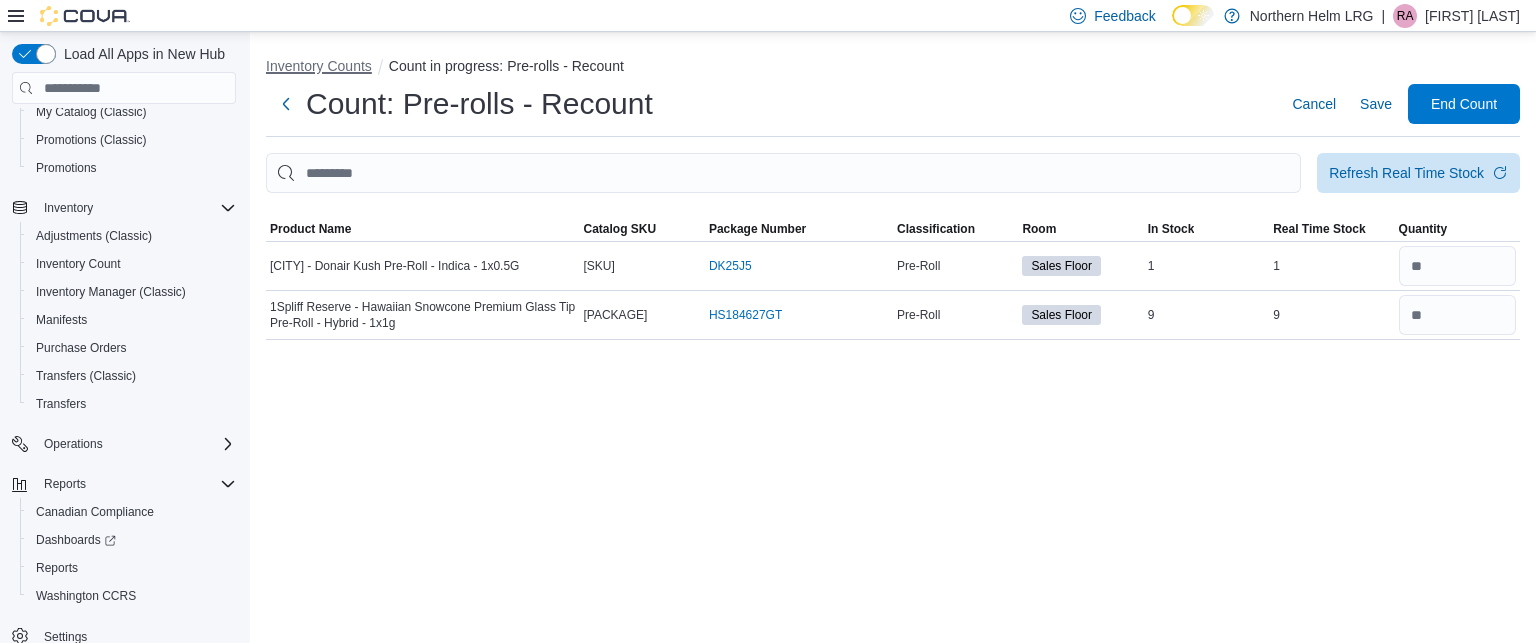 click on "Inventory Counts" at bounding box center (319, 66) 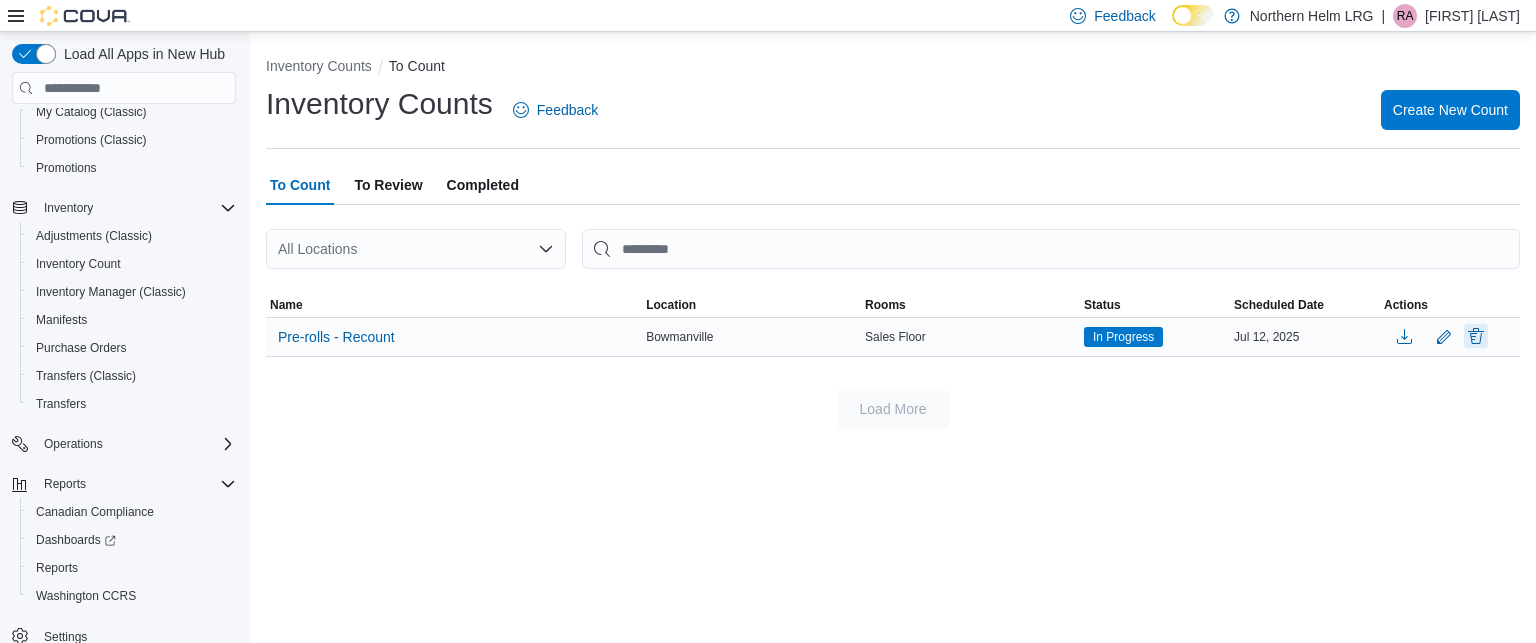 click at bounding box center (1476, 336) 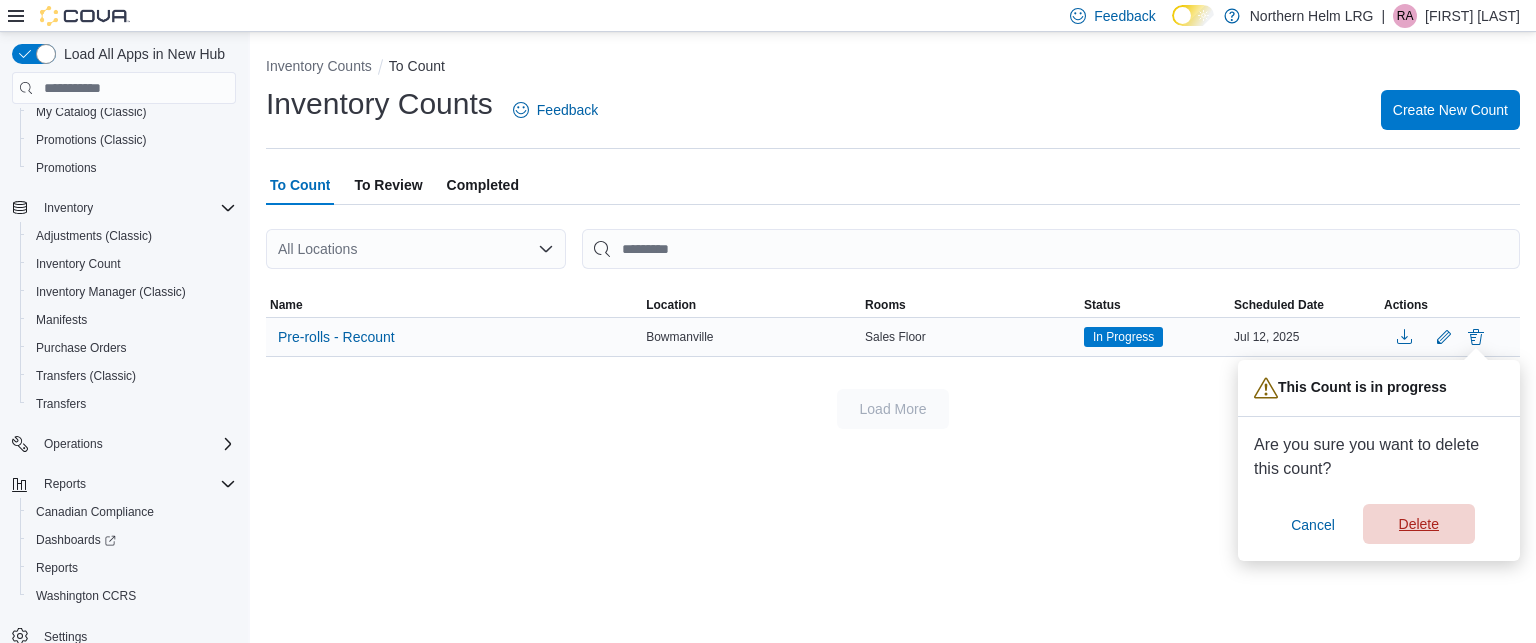click on "Delete" at bounding box center [1419, 524] 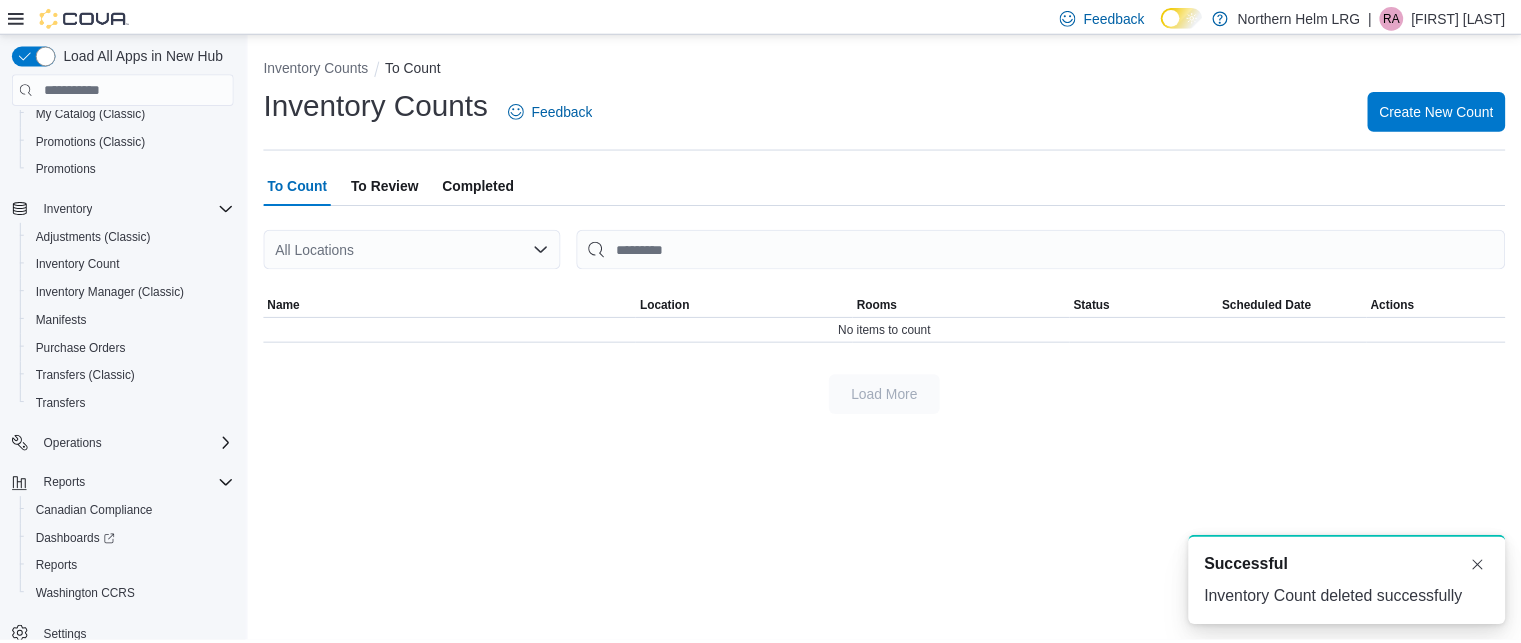 scroll, scrollTop: 0, scrollLeft: 0, axis: both 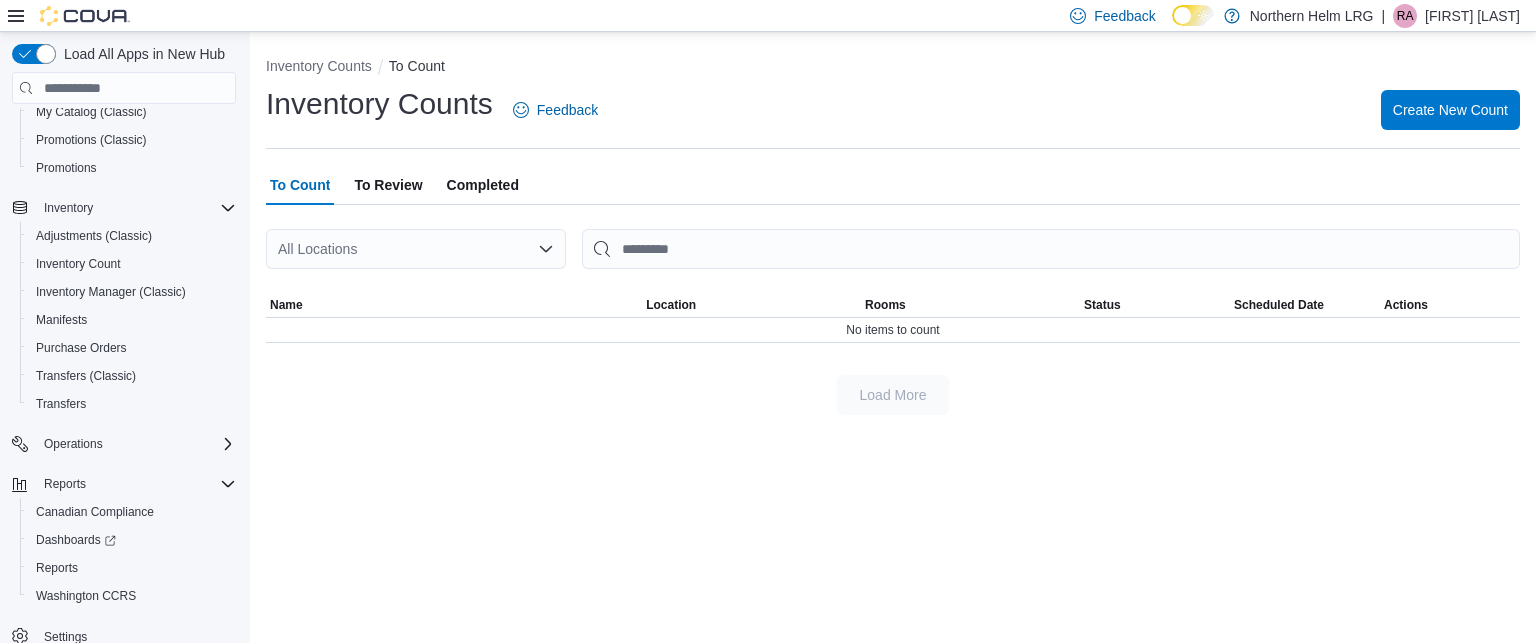 click on "Completed" at bounding box center [483, 185] 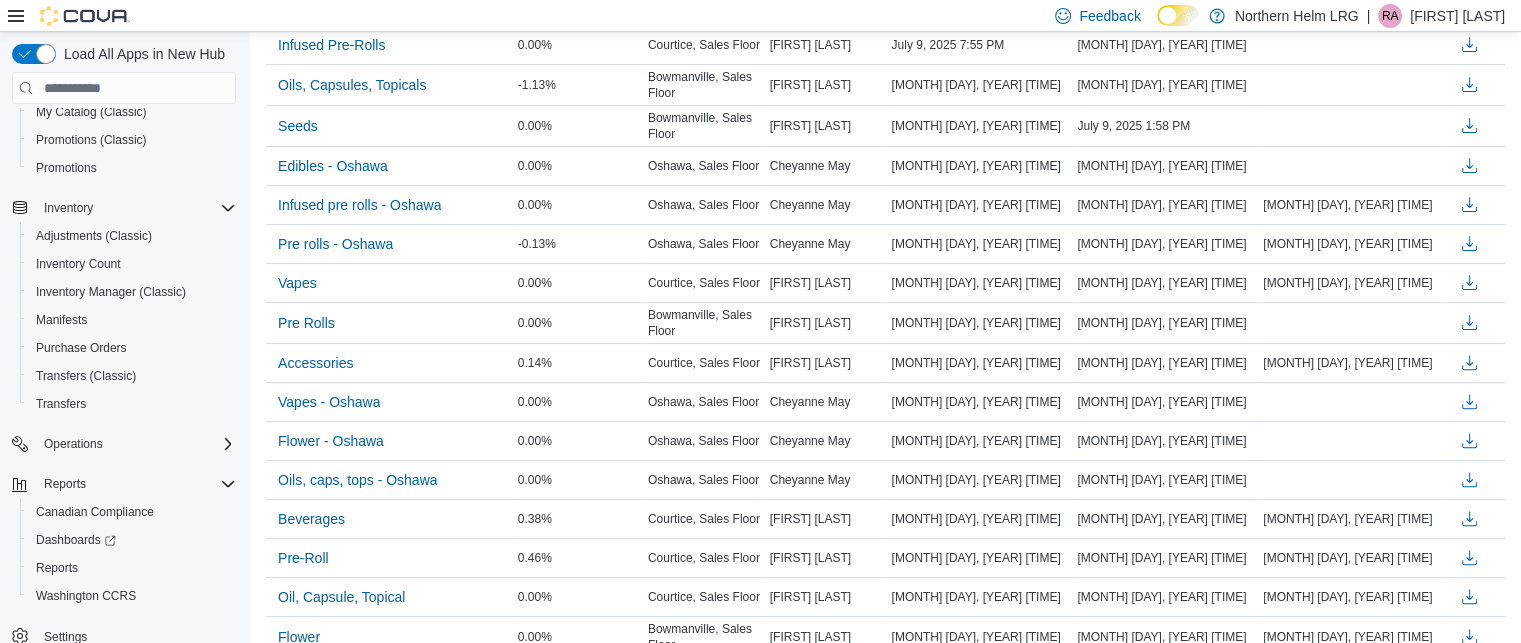 scroll, scrollTop: 615, scrollLeft: 0, axis: vertical 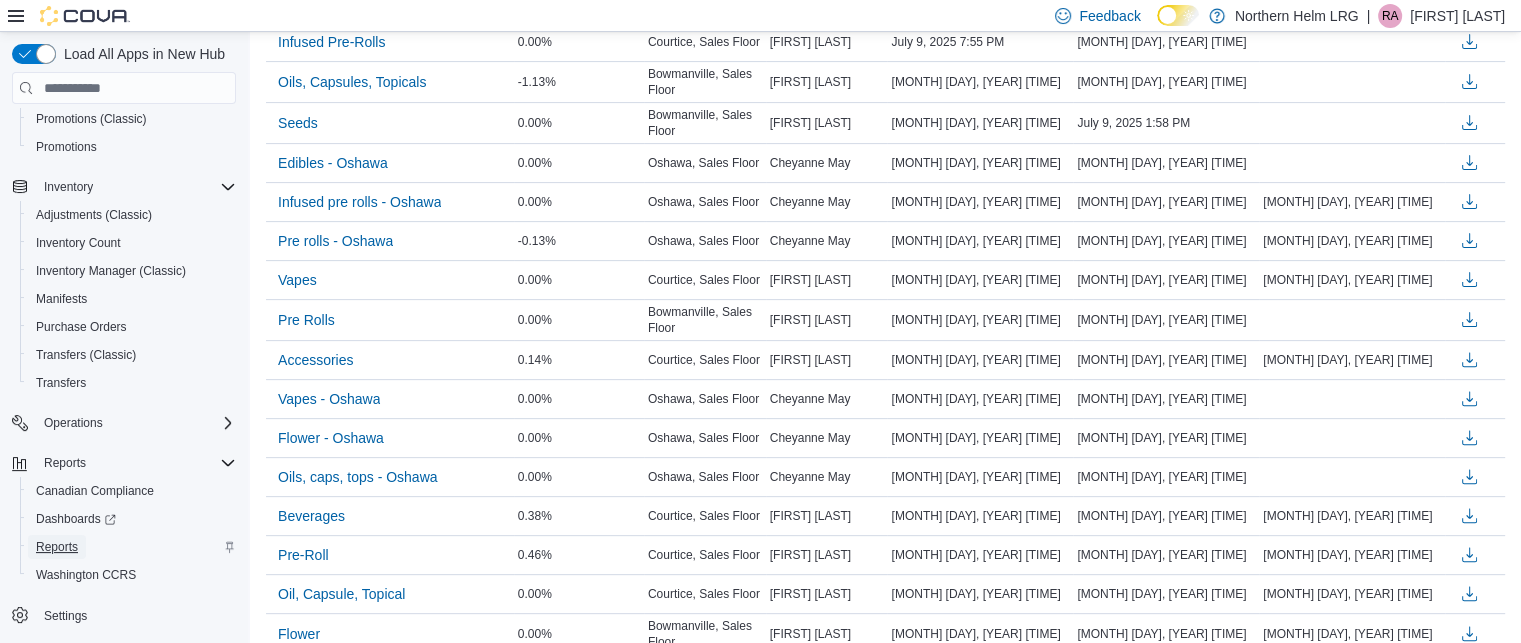 click on "Reports" at bounding box center [57, 547] 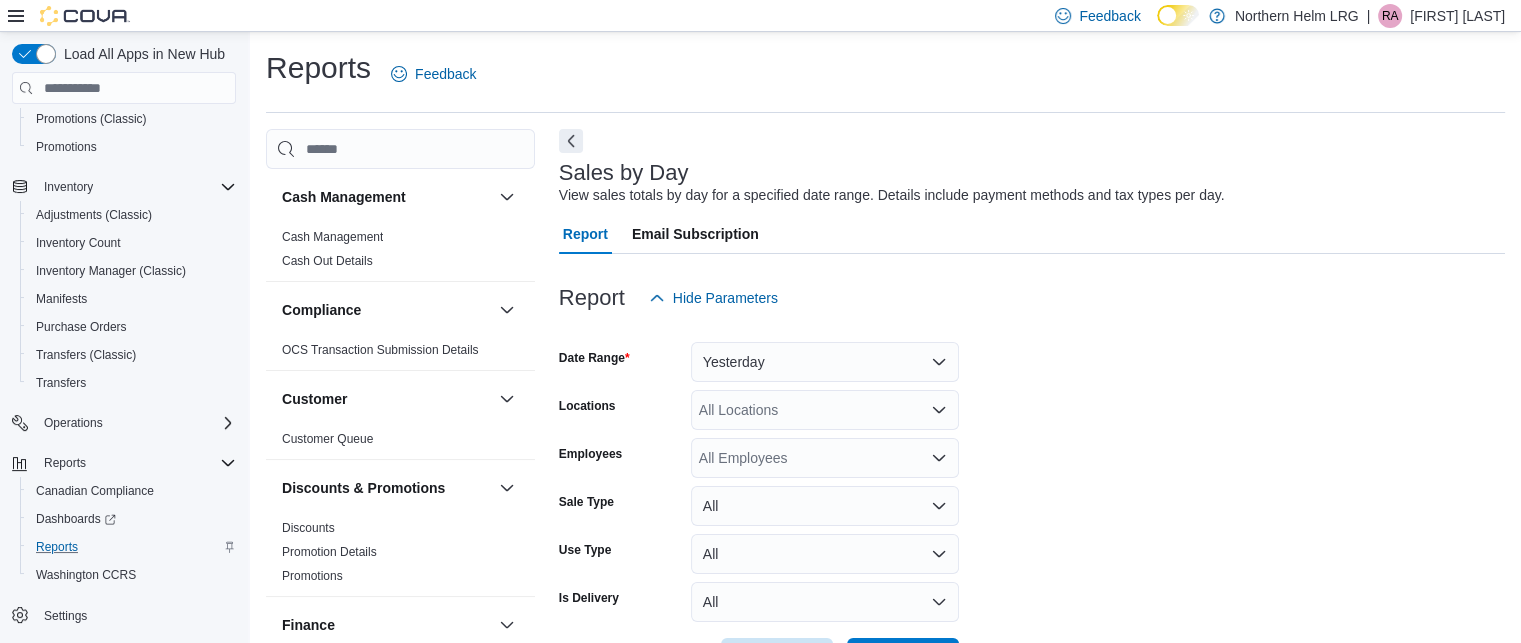 scroll, scrollTop: 46, scrollLeft: 0, axis: vertical 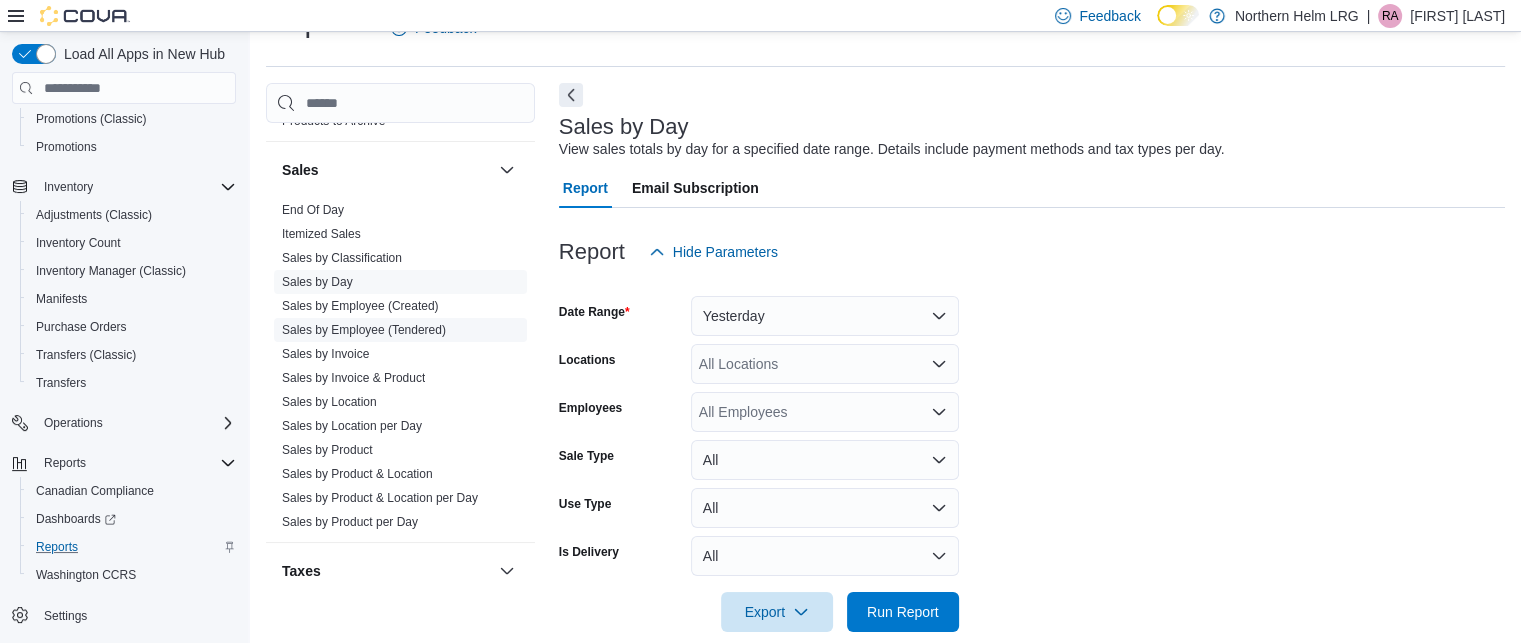 click on "Sales by Employee (Tendered)" at bounding box center (364, 330) 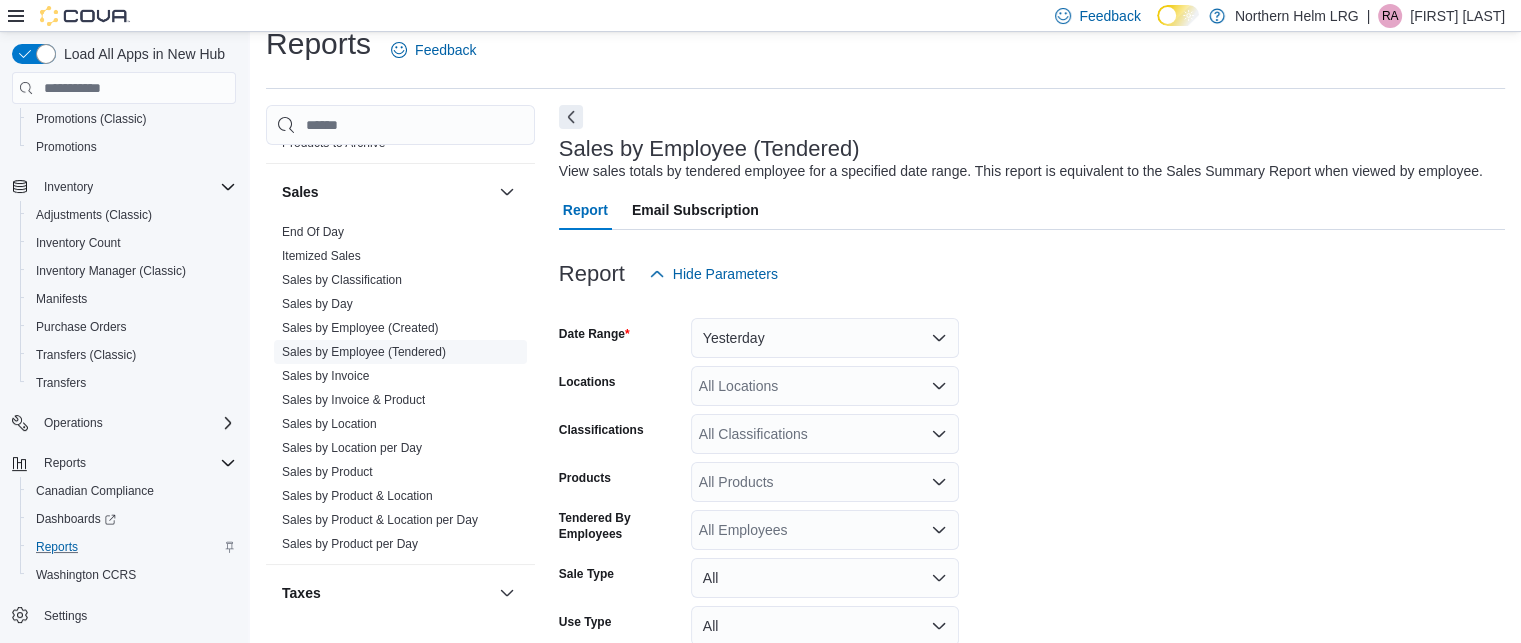 scroll, scrollTop: 46, scrollLeft: 0, axis: vertical 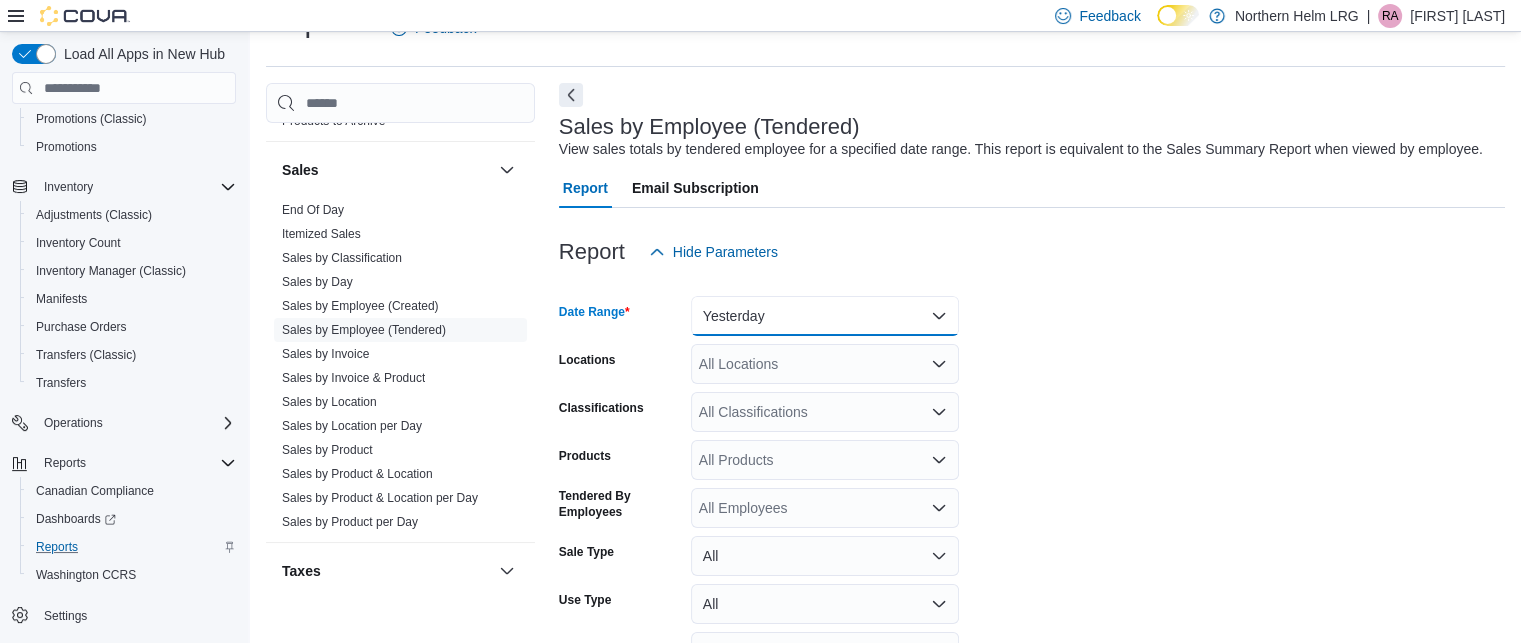 click on "Yesterday" at bounding box center [825, 316] 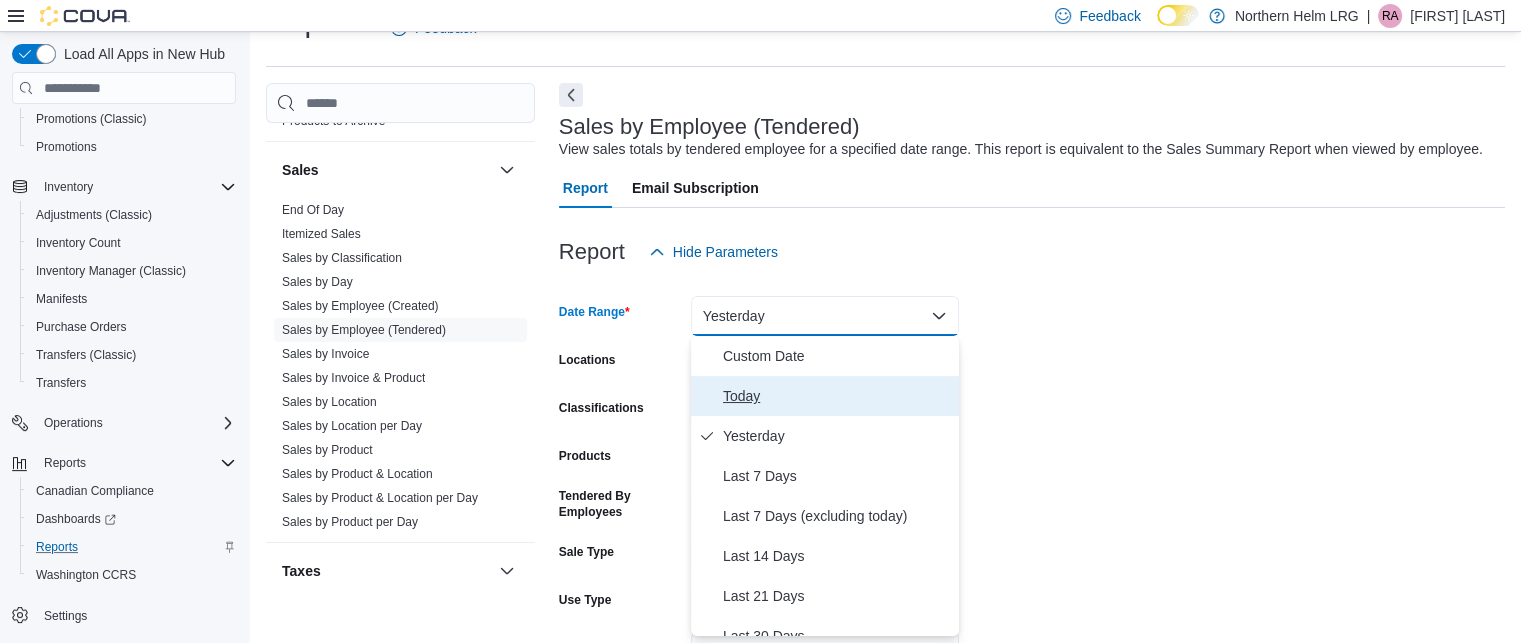 click on "Today" at bounding box center [837, 396] 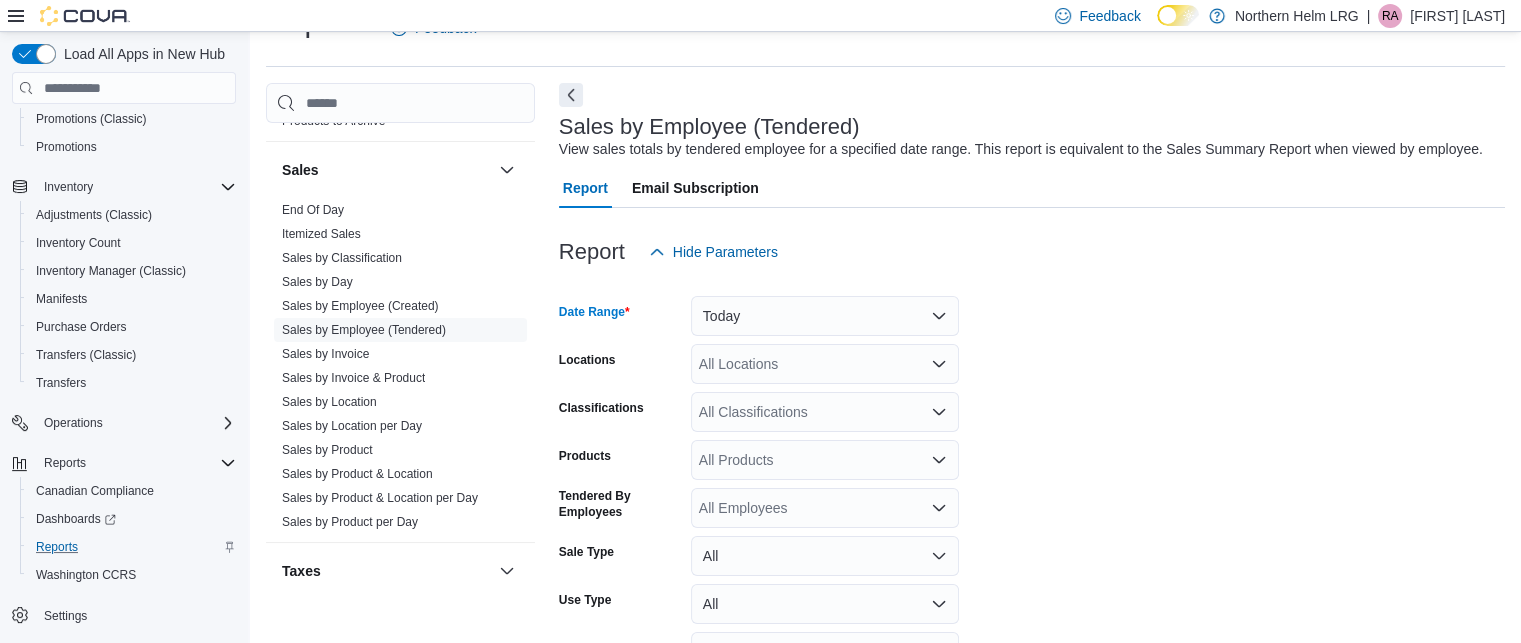 click on "All Locations" at bounding box center [825, 364] 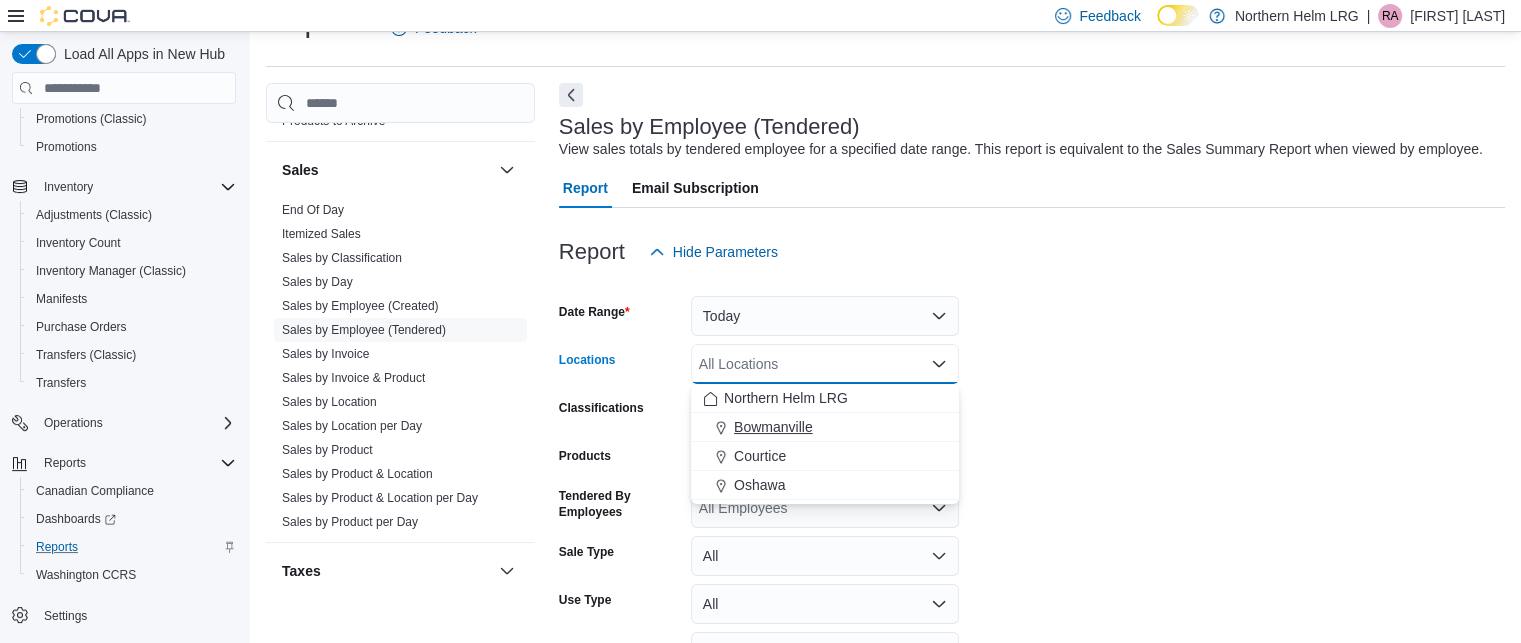 click on "Bowmanville" at bounding box center [773, 427] 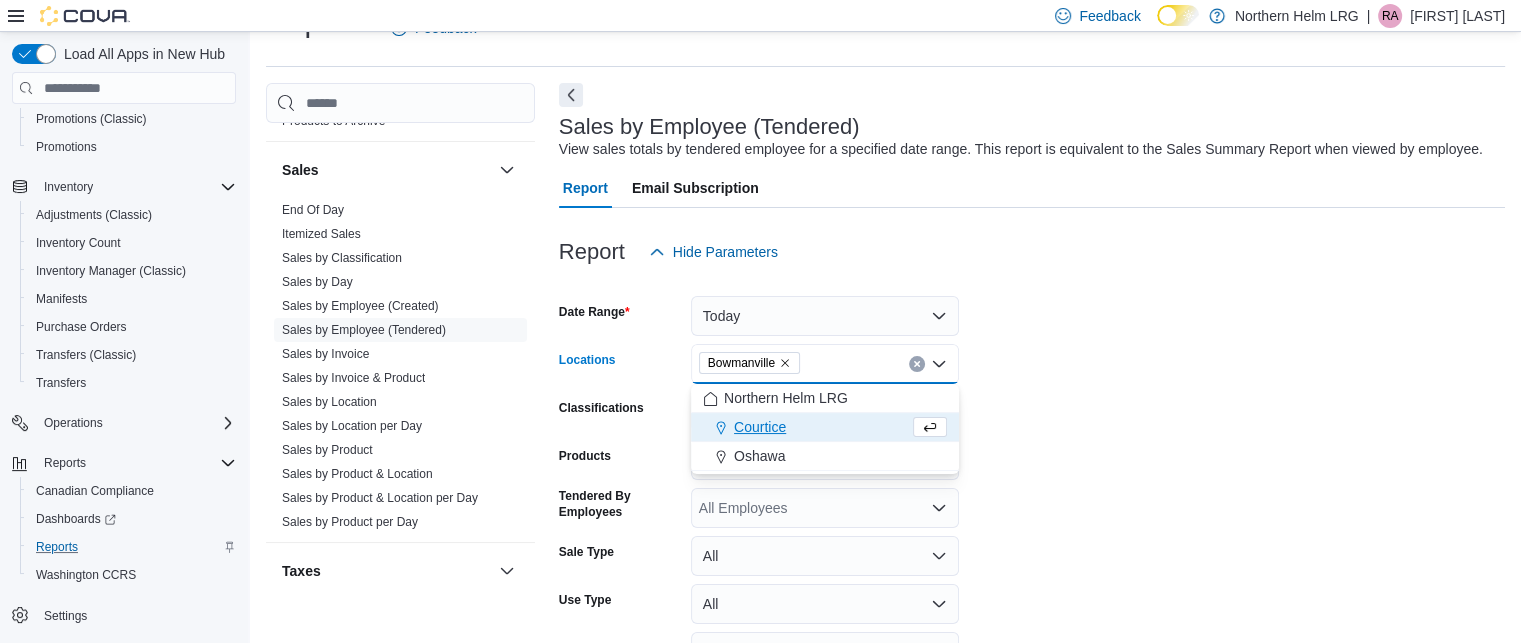 click on "Date Range Today Locations Bowmanville Combo box. Selected. Bowmanville. Press Backspace to delete Bowmanville. Combo box input. All Locations. Type some text or, to display a list of choices, press Down Arrow. To exit the list of choices, press Escape. Classifications All Classifications Products All Products Tendered By Employees All Employees Sale Type All Use Type All Is Delivery All Export  Run Report" at bounding box center (1032, 500) 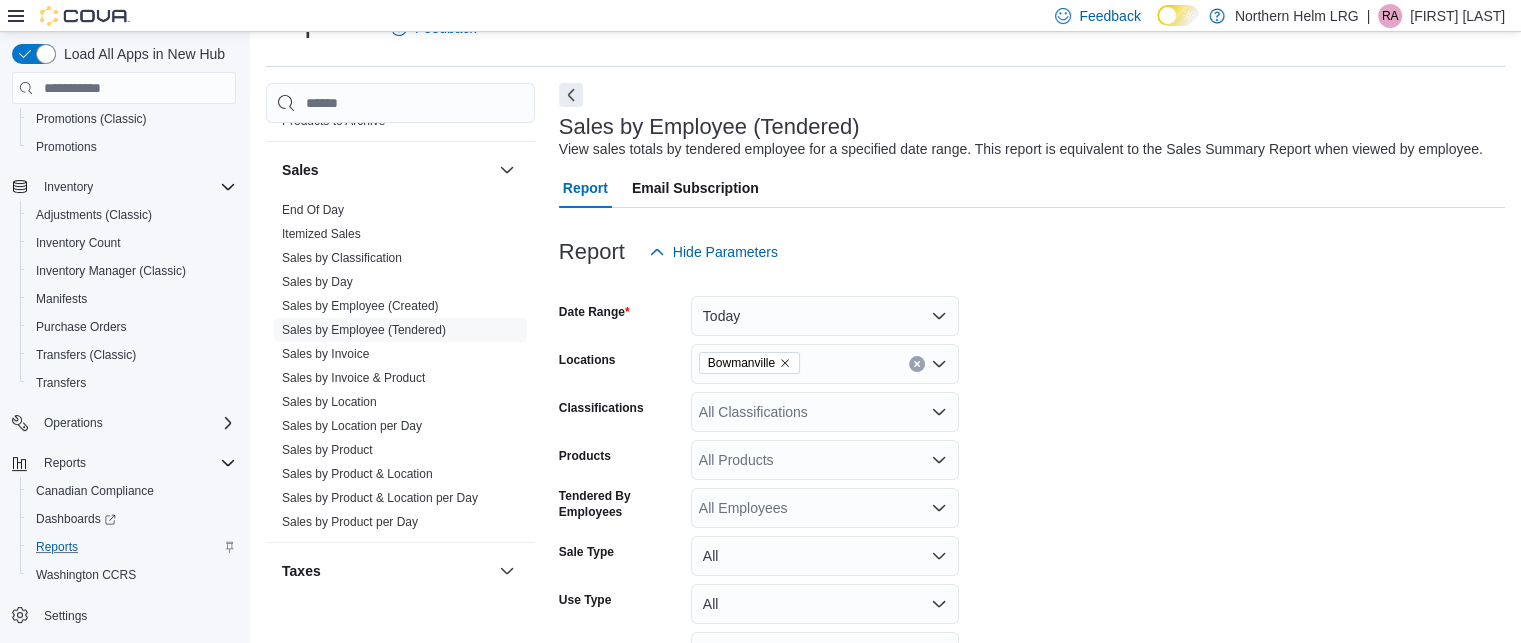scroll, scrollTop: 171, scrollLeft: 0, axis: vertical 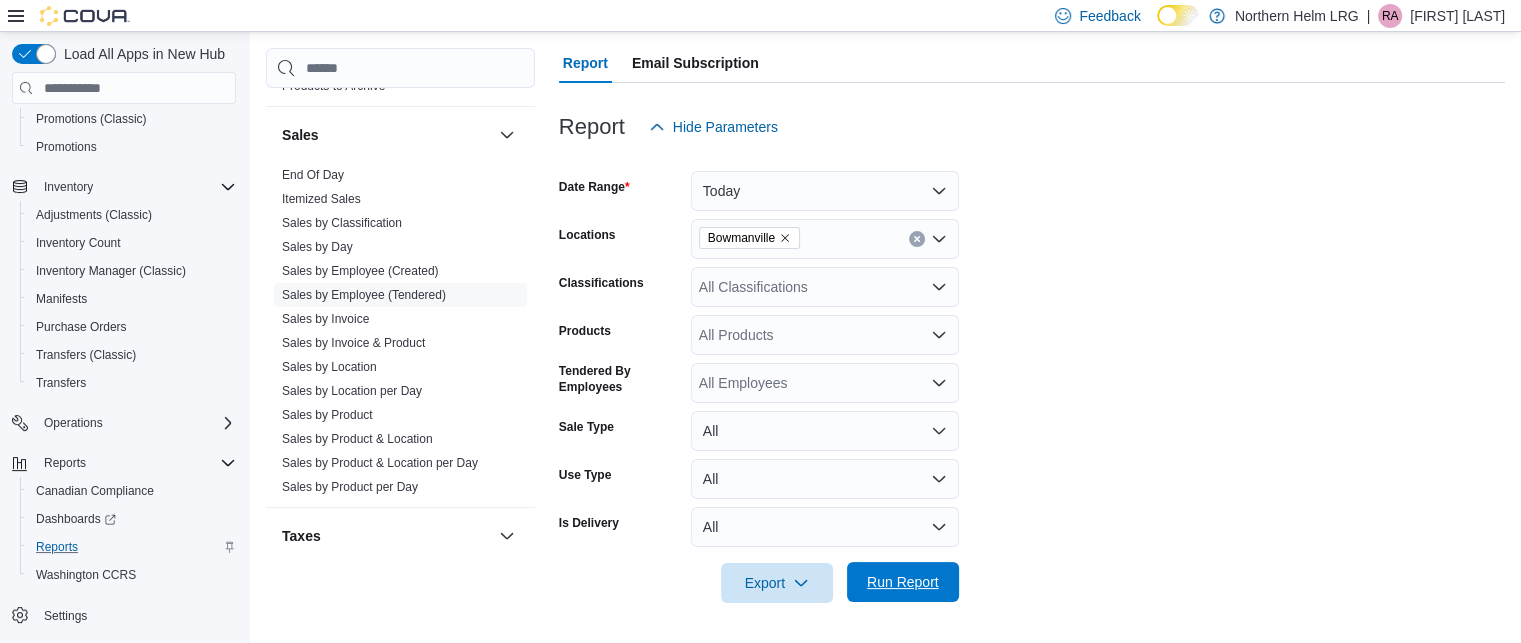 click on "Run Report" at bounding box center (903, 582) 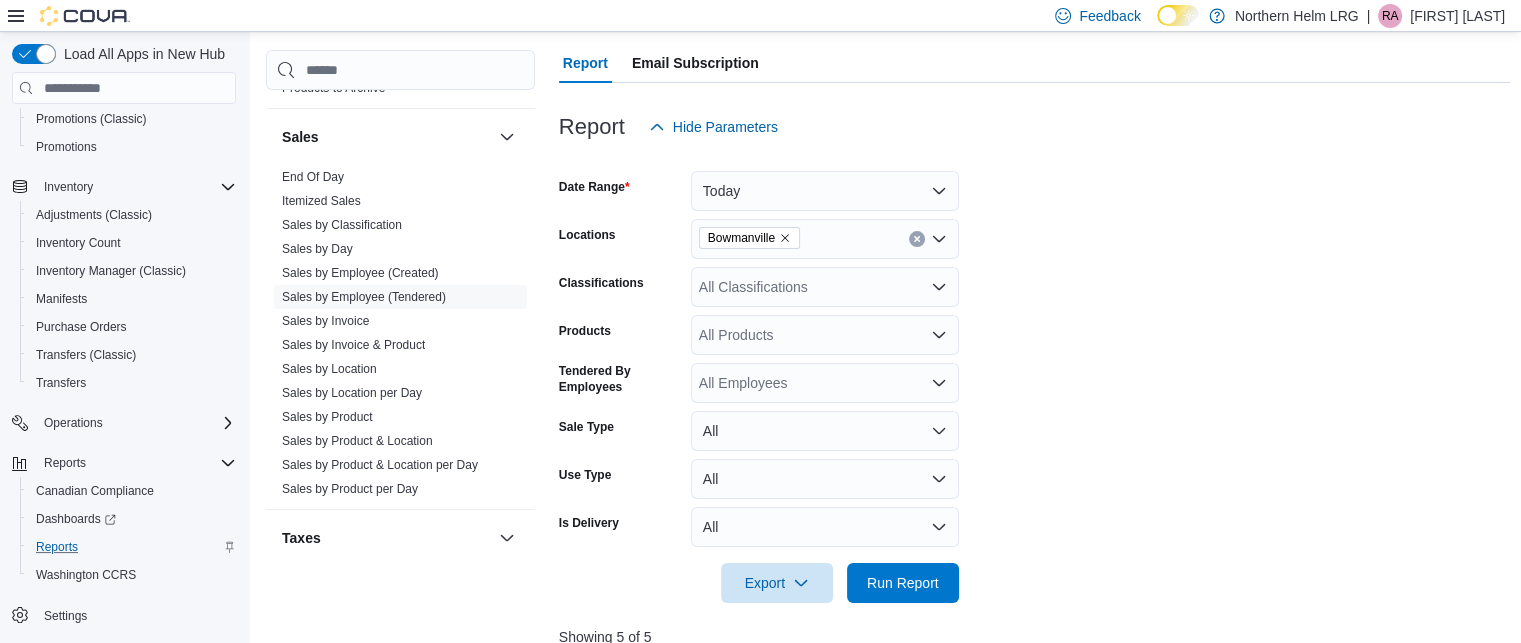 scroll, scrollTop: 709, scrollLeft: 0, axis: vertical 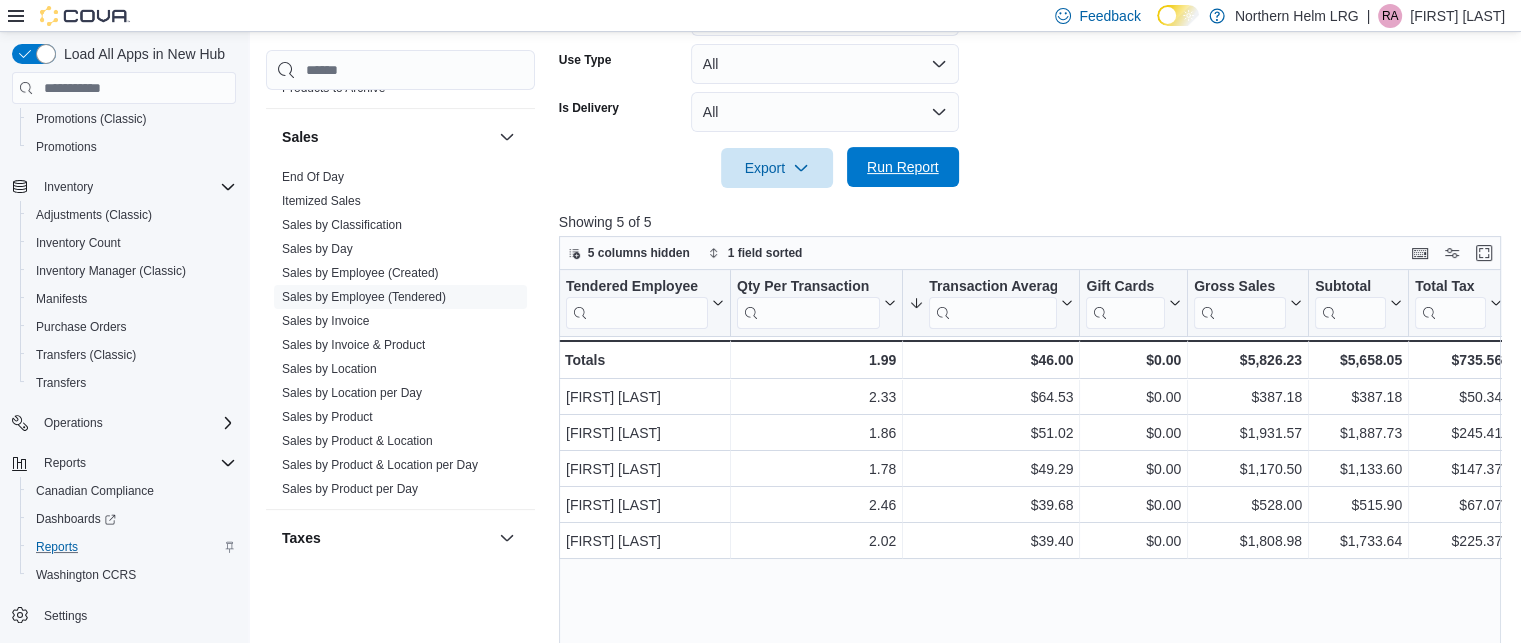 click on "Run Report" at bounding box center (903, 167) 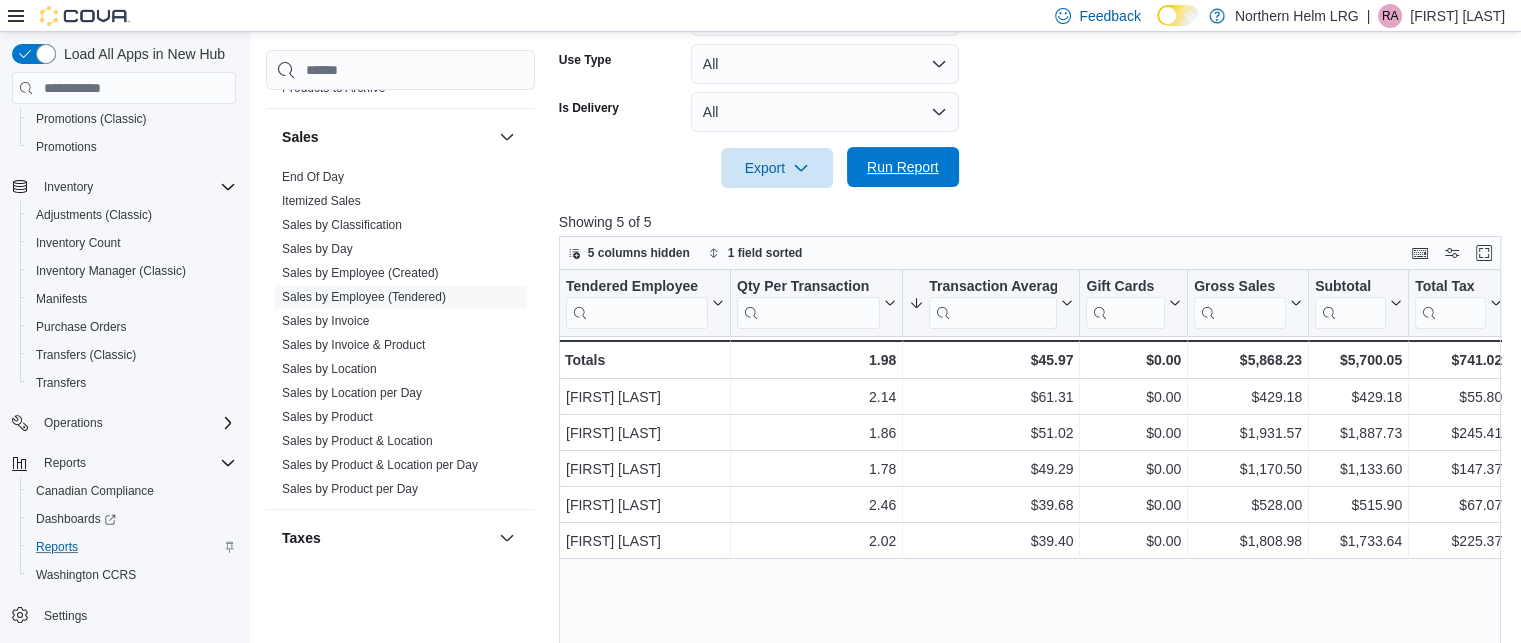 click on "Run Report" at bounding box center (903, 167) 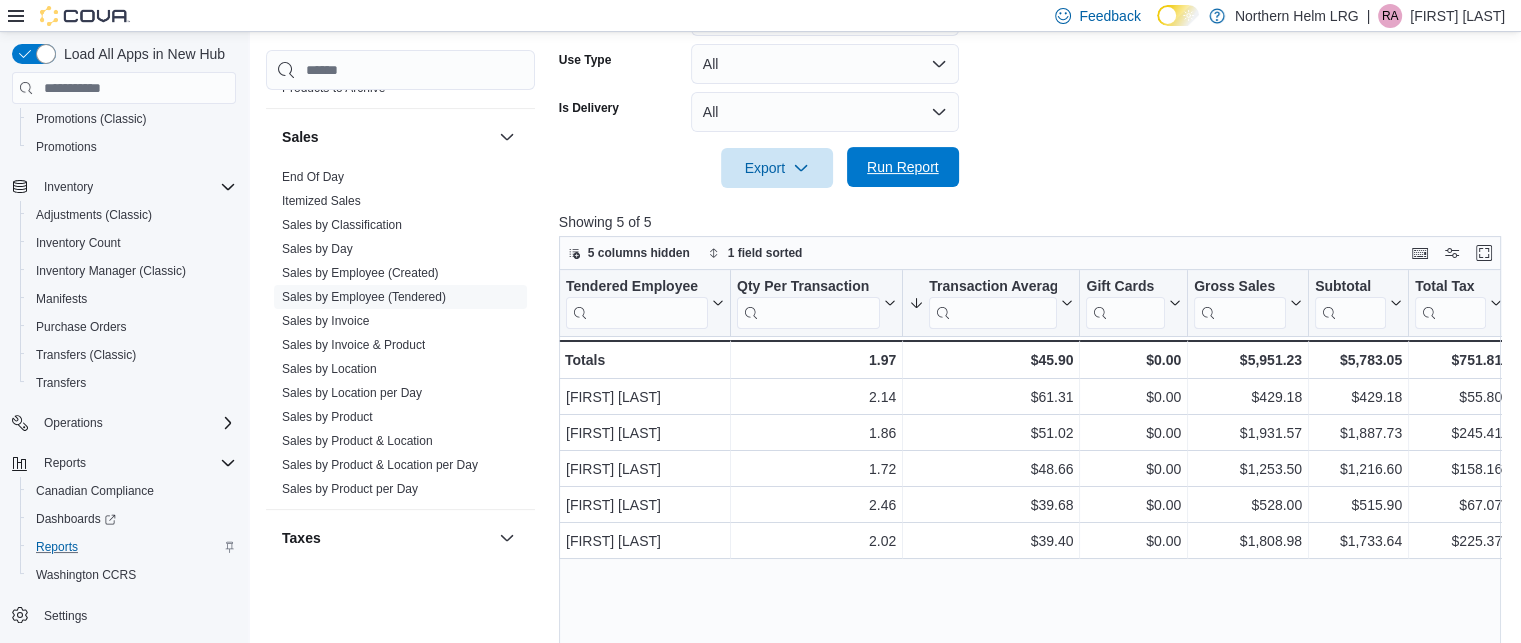 click on "Run Report" at bounding box center (903, 167) 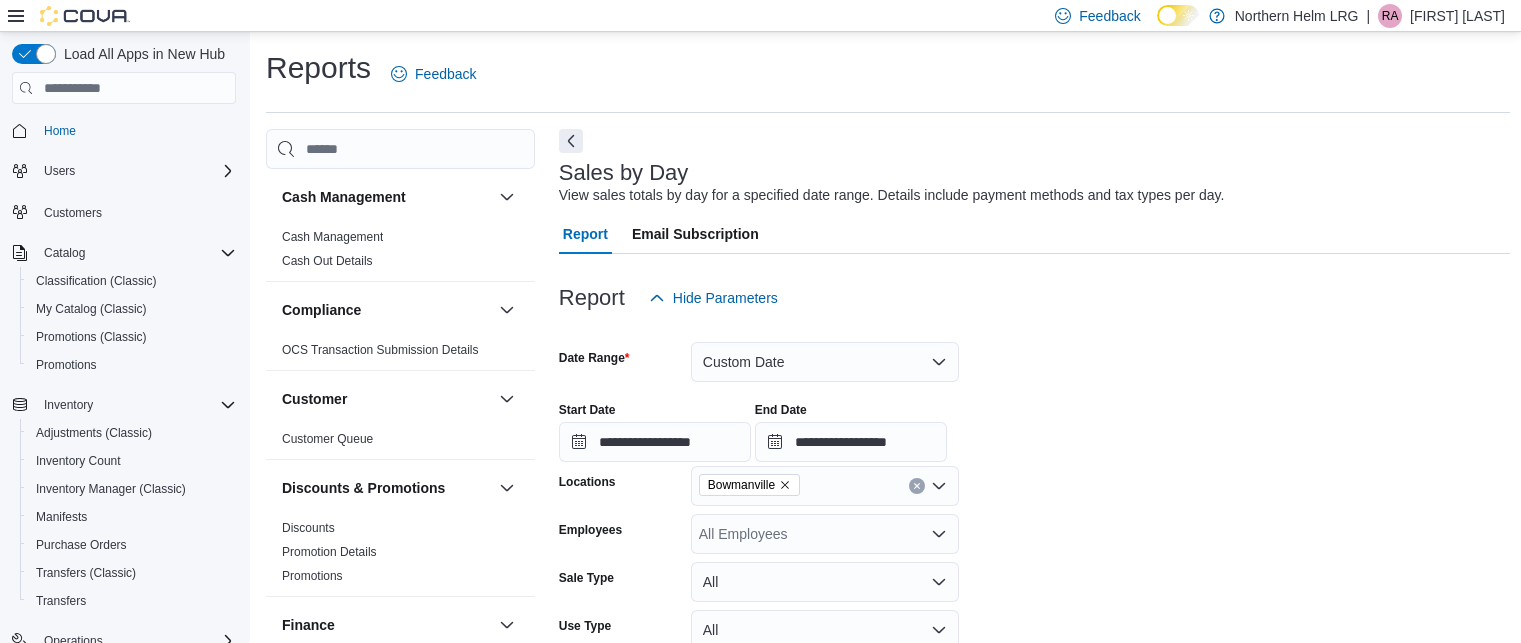 scroll, scrollTop: 210, scrollLeft: 0, axis: vertical 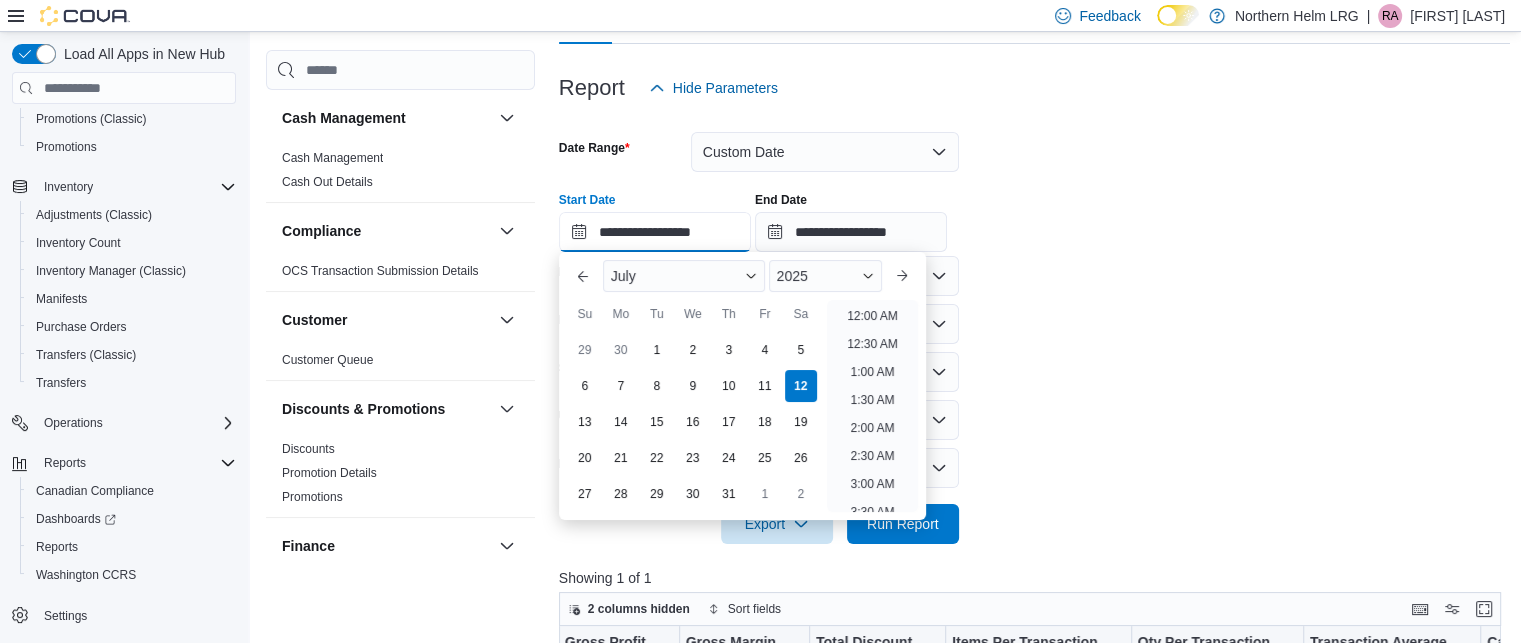click on "**********" at bounding box center [655, 232] 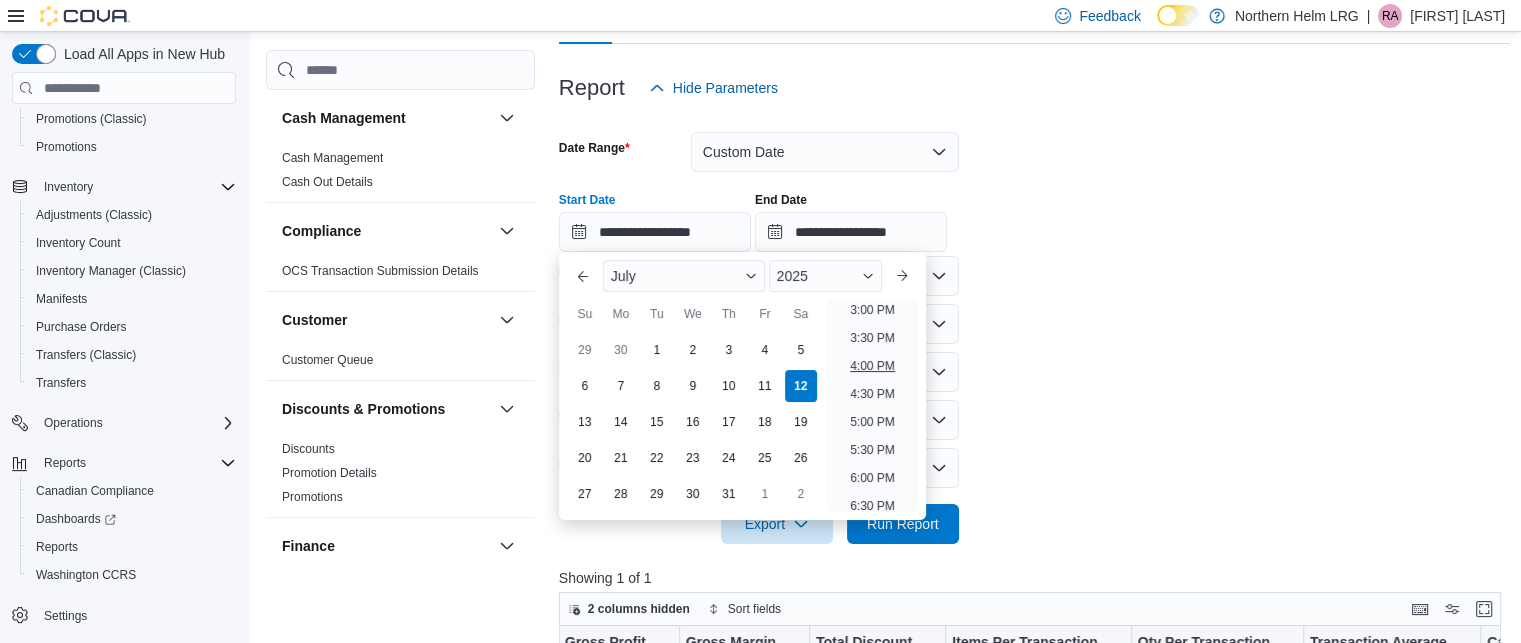 click on "4:00 PM" at bounding box center (872, 366) 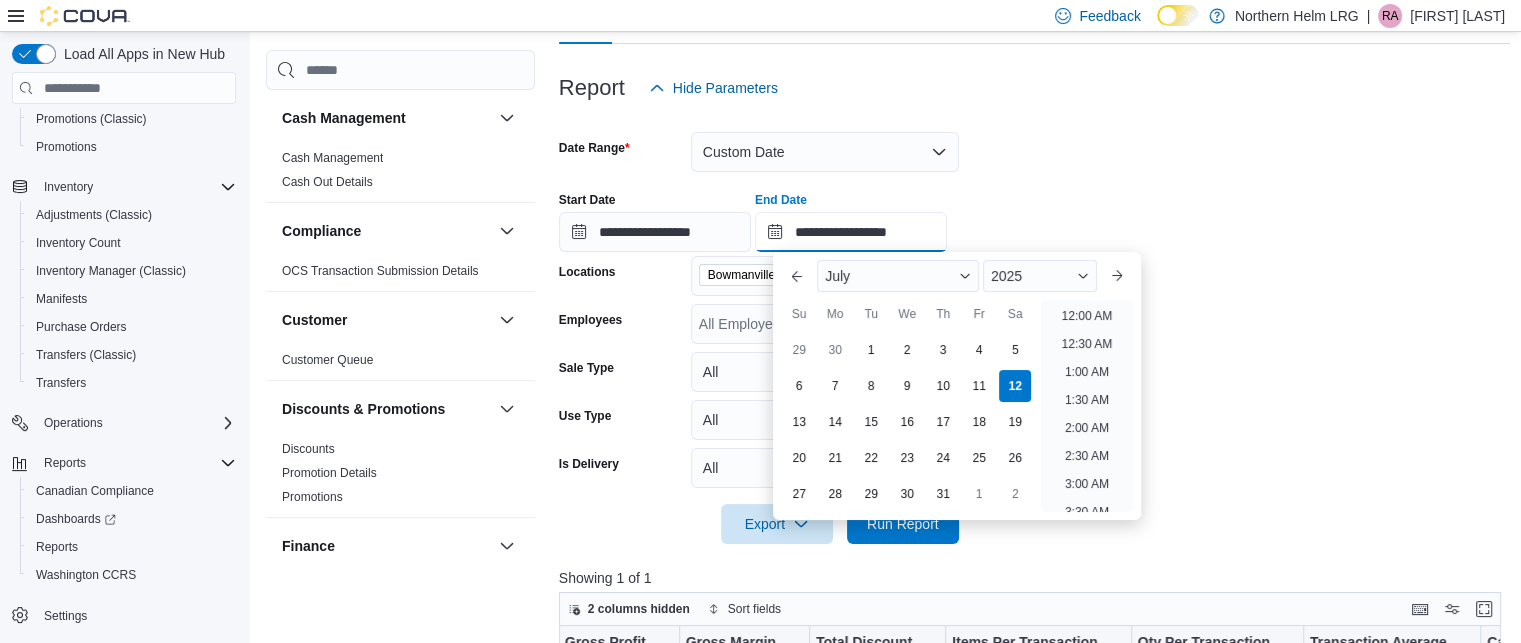 scroll, scrollTop: 958, scrollLeft: 0, axis: vertical 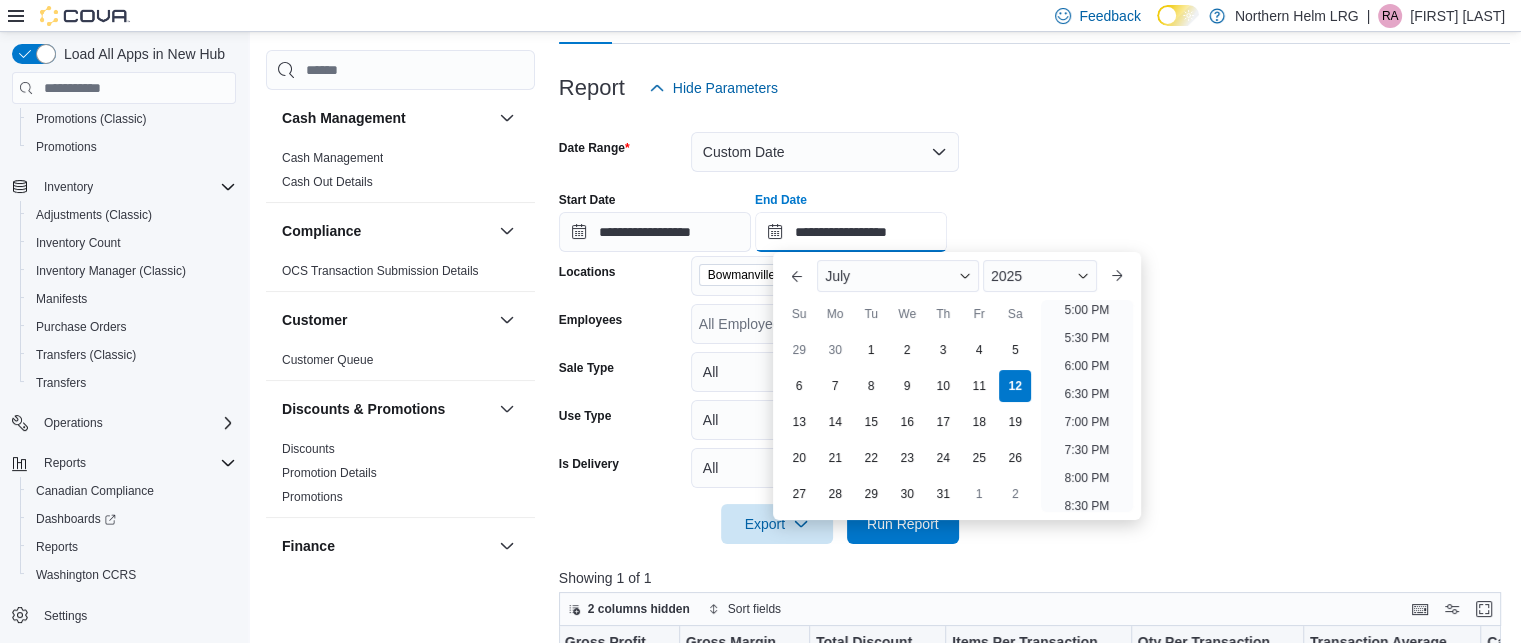 click on "**********" at bounding box center (851, 232) 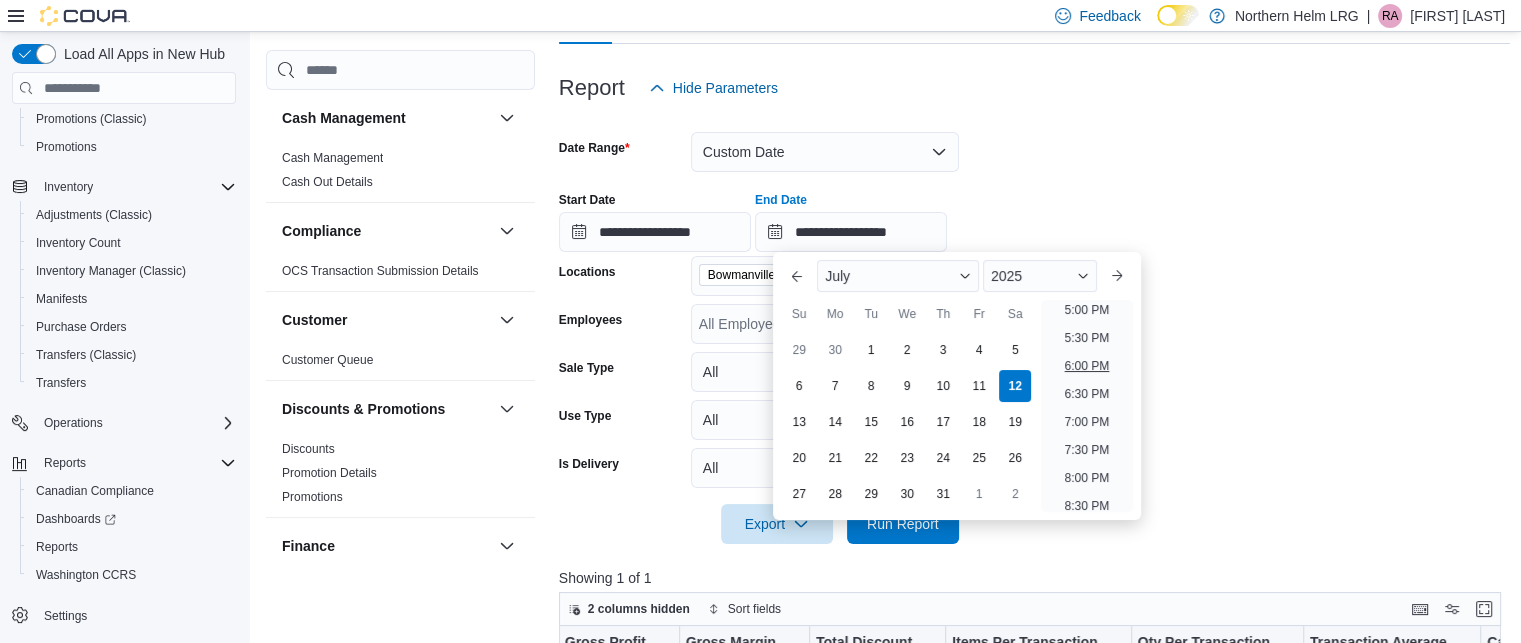 click on "6:00 PM" at bounding box center [1087, 366] 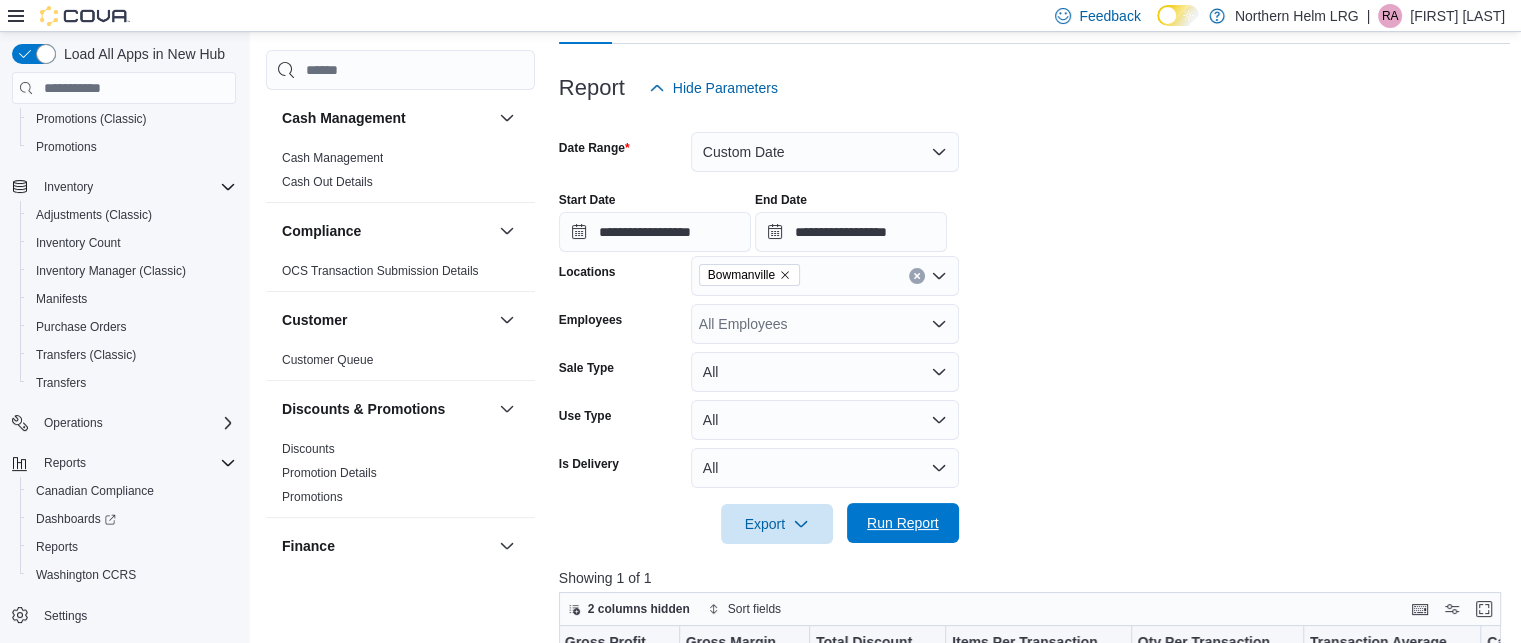 click on "Run Report" at bounding box center (903, 523) 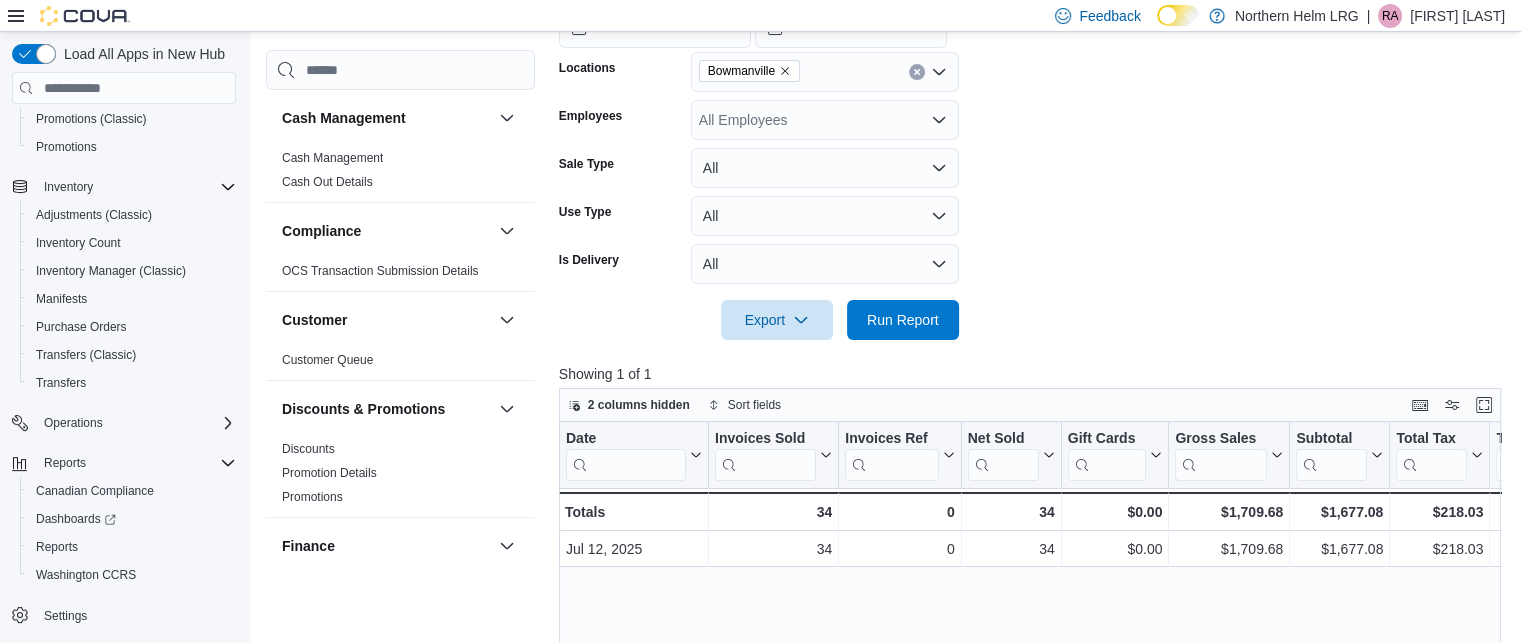 scroll, scrollTop: 428, scrollLeft: 0, axis: vertical 